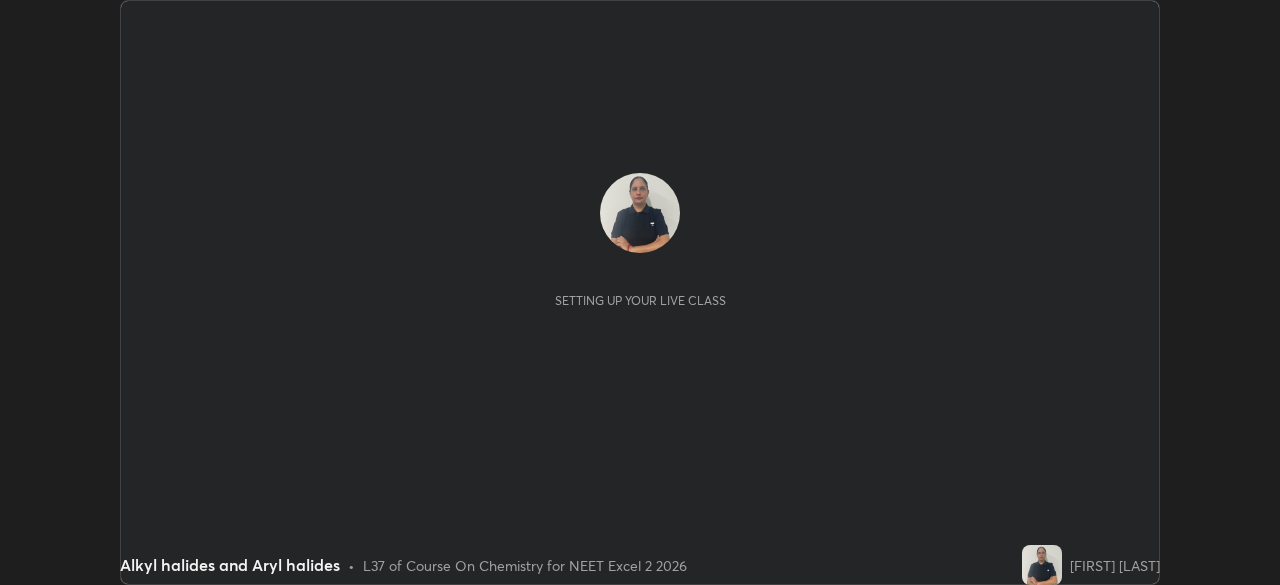 scroll, scrollTop: 0, scrollLeft: 0, axis: both 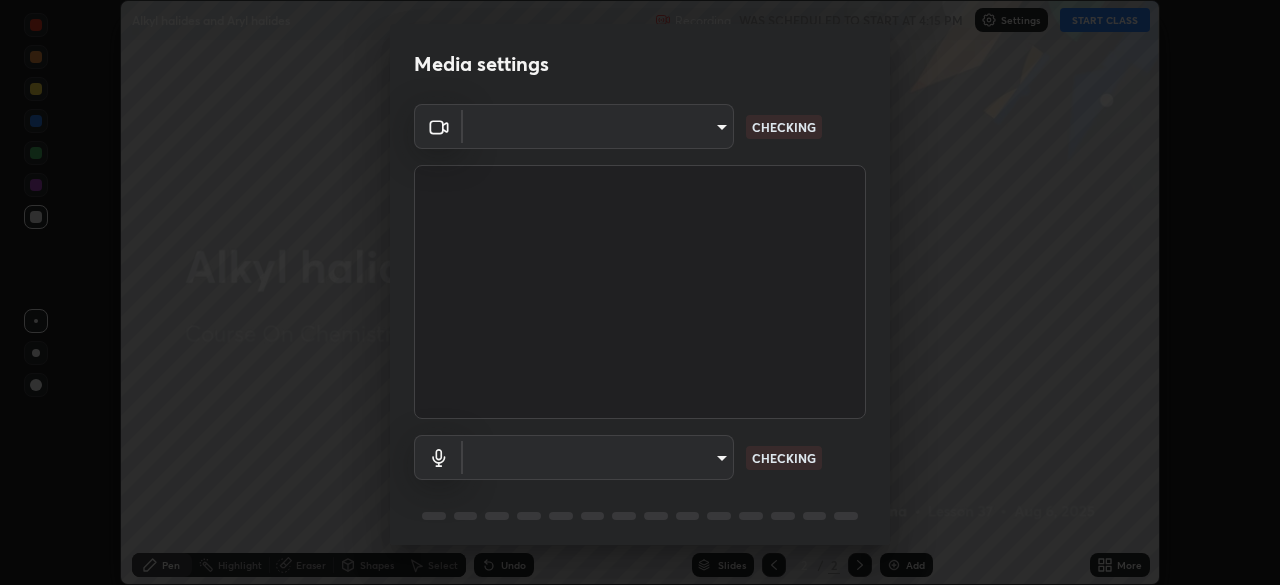type on "6fd5a11214182fe3dbcd63879dc51230d69f1da36812afabedb7f77605f255ed" 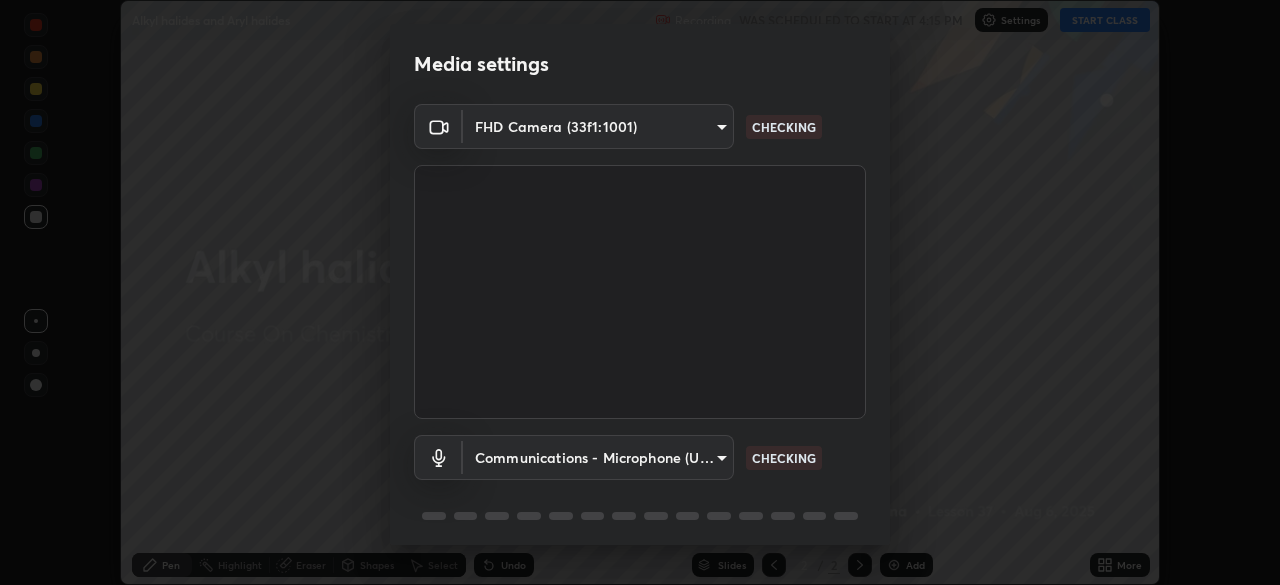 scroll, scrollTop: 71, scrollLeft: 0, axis: vertical 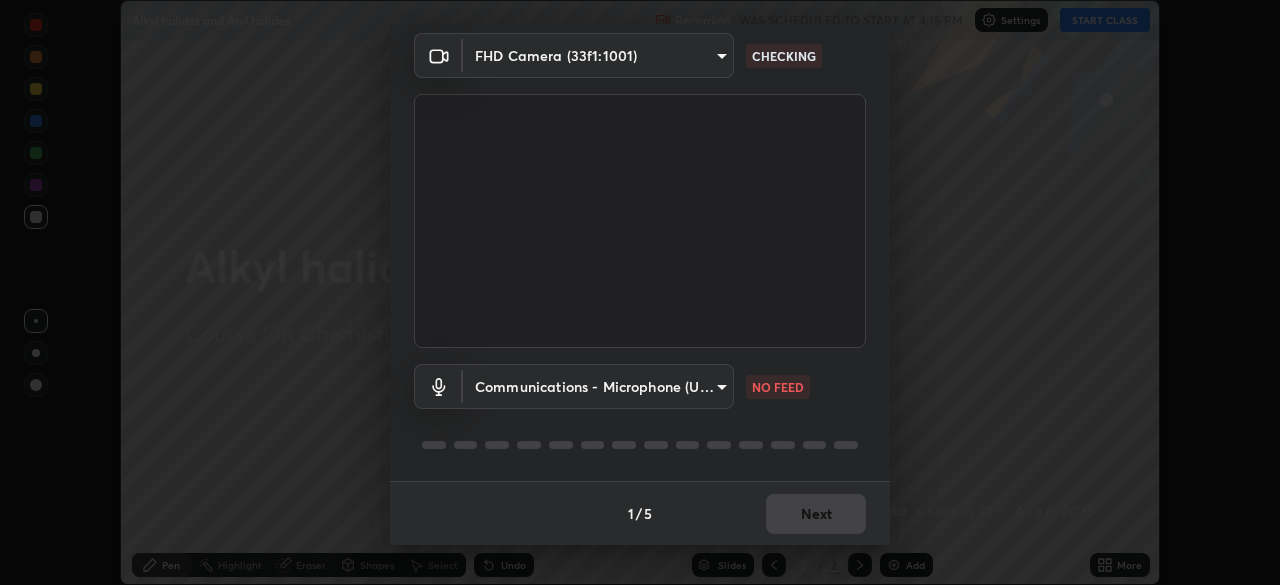 click on "Erase all Alkyl halides and Aryl halides Recording WAS SCHEDULED TO START AT  4:15 PM Settings START CLASS Setting up your live class Alkyl halides and Aryl halides • L37 of Course On Chemistry for NEET Excel 2 2026 [FIRST] [LAST] Pen Highlight Eraser Shapes Select Undo Slides 2 / 2 Add More No doubts shared Encourage your learners to ask a doubt for better clarity Report an issue Reason for reporting Buffering Chat not working Audio - Video sync issue Educator video quality low ​ Attach an image Report Media settings FHD Camera (33f1:1001) 6fd5a11214182fe3dbcd63879dc51230d69f1da36812afabedb7f77605f255ed CHECKING Communications - Microphone (USB PnP Sound Device) (08bb:2902) communications NO FEED 1 / 5 Next" at bounding box center [640, 292] 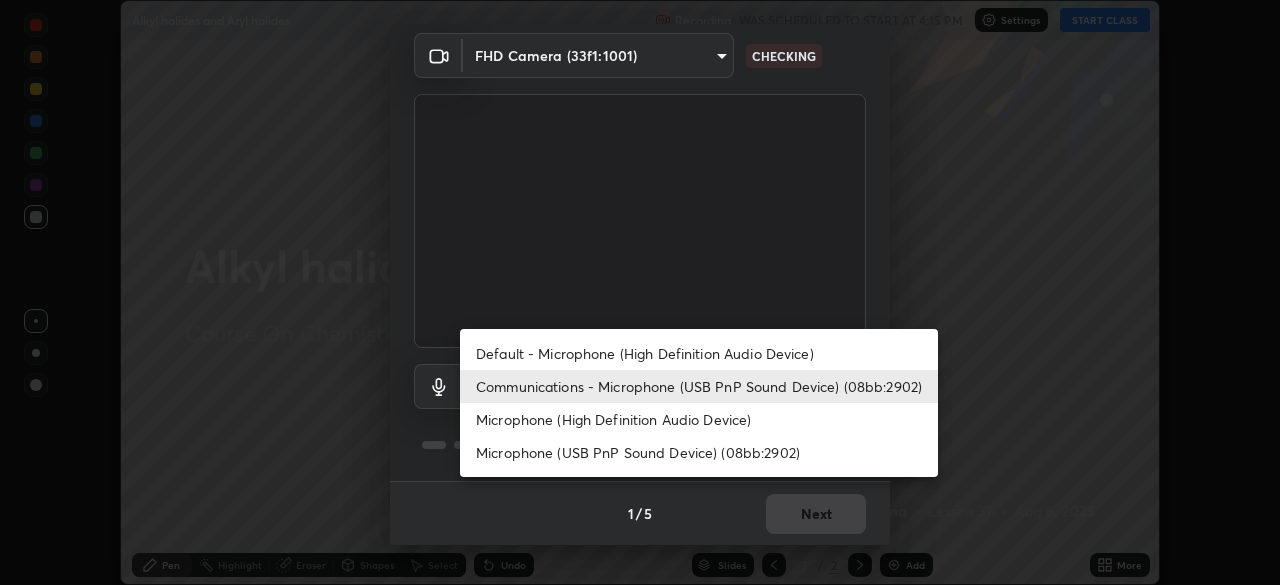 click on "Default - Microphone (High Definition Audio Device)" at bounding box center [699, 353] 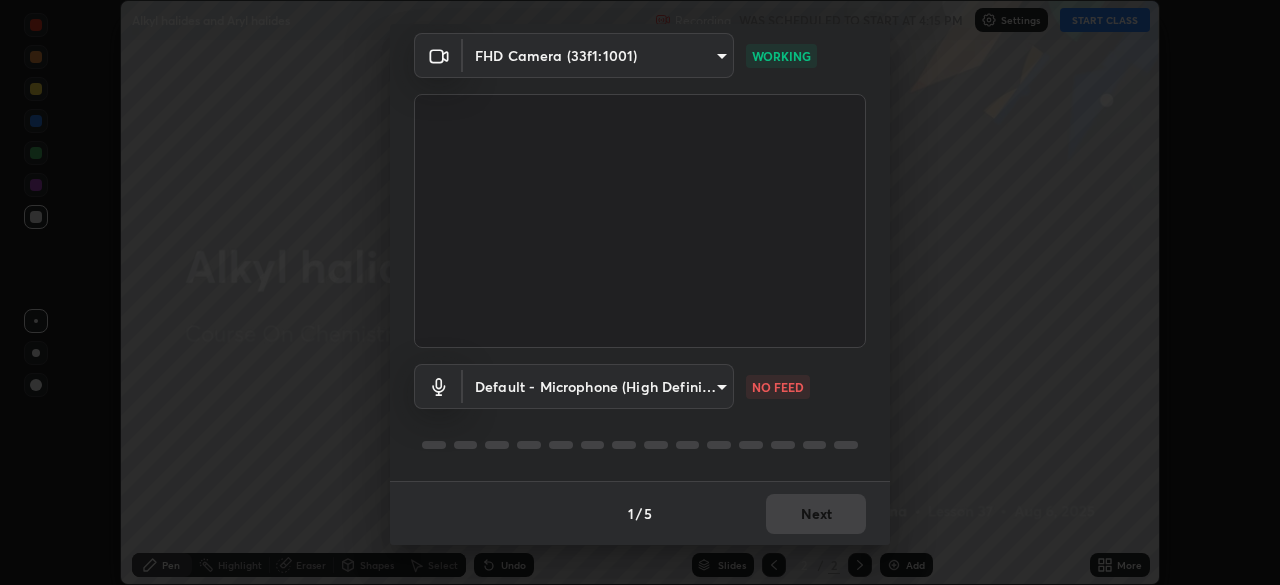 click on "Erase all Alkyl halides and Aryl halides Recording WAS SCHEDULED TO START AT  4:15 PM Settings START CLASS Setting up your live class Alkyl halides and Aryl halides • L37 of Course On Chemistry for NEET Excel 2 2026 [FIRST] [LAST] Pen Highlight Eraser Shapes Select Undo Slides 2 / 2 Add More No doubts shared Encourage your learners to ask a doubt for better clarity Report an issue Reason for reporting Buffering Chat not working Audio - Video sync issue Educator video quality low ​ Attach an image Report Media settings FHD Camera (33f1:1001) 6fd5a11214182fe3dbcd63879dc51230d69f1da36812afabedb7f77605f255ed WORKING Default - Microphone (High Definition Audio Device) (08bb:2902) communications NO FEED 1 / 5 Next" at bounding box center [640, 292] 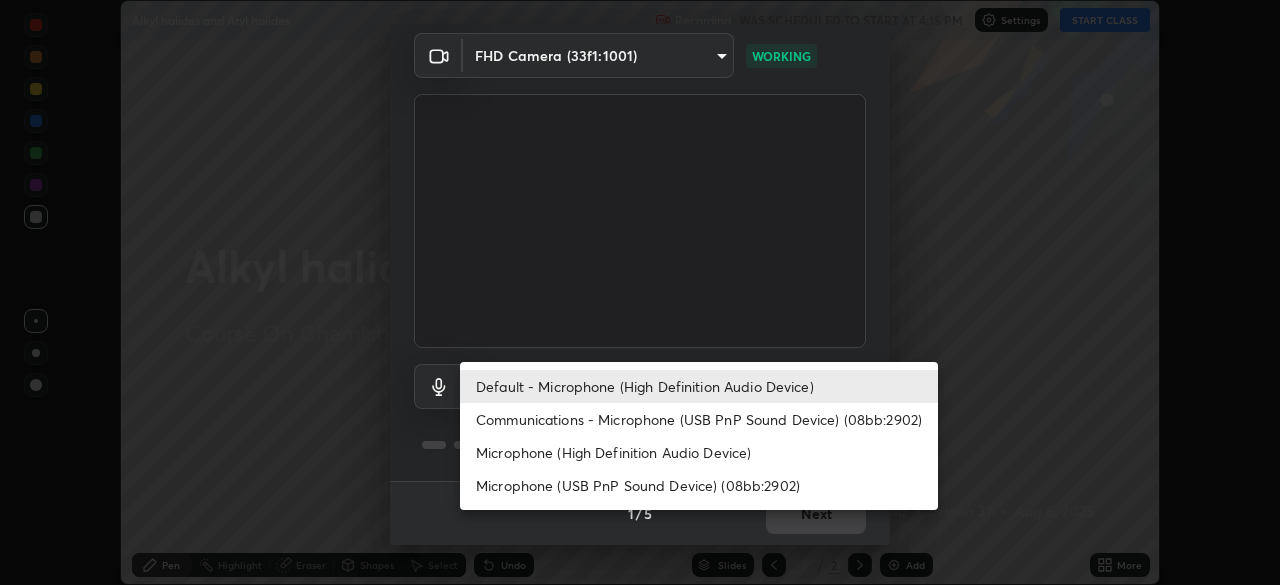 click on "Communications - Microphone (USB PnP Sound Device) (08bb:2902)" at bounding box center [699, 419] 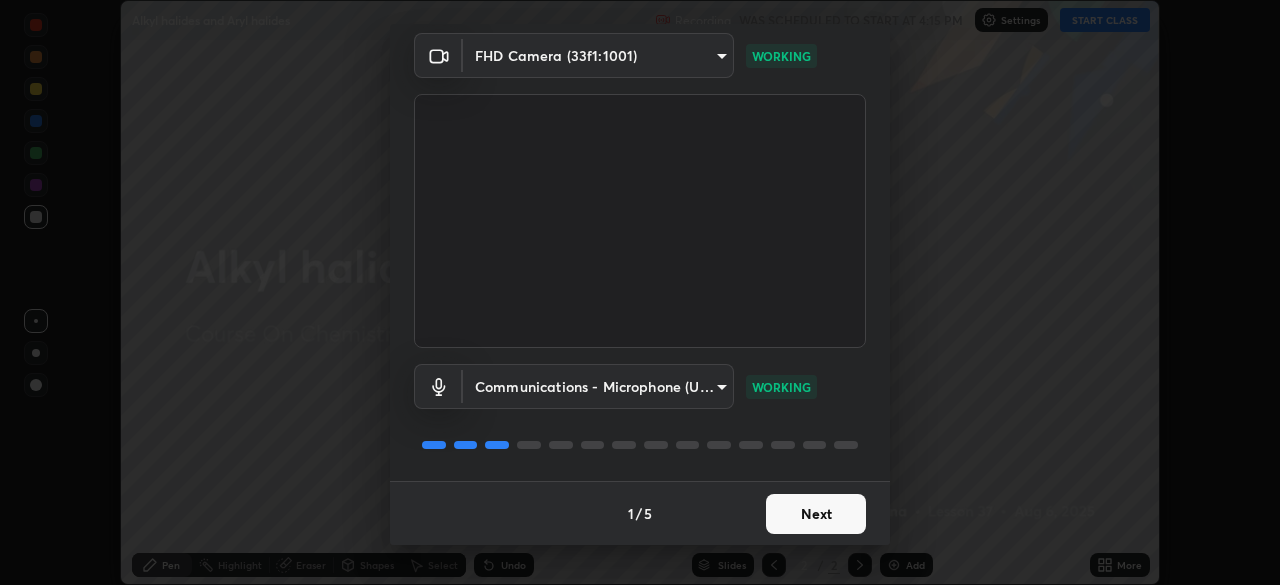 click on "Next" at bounding box center [816, 514] 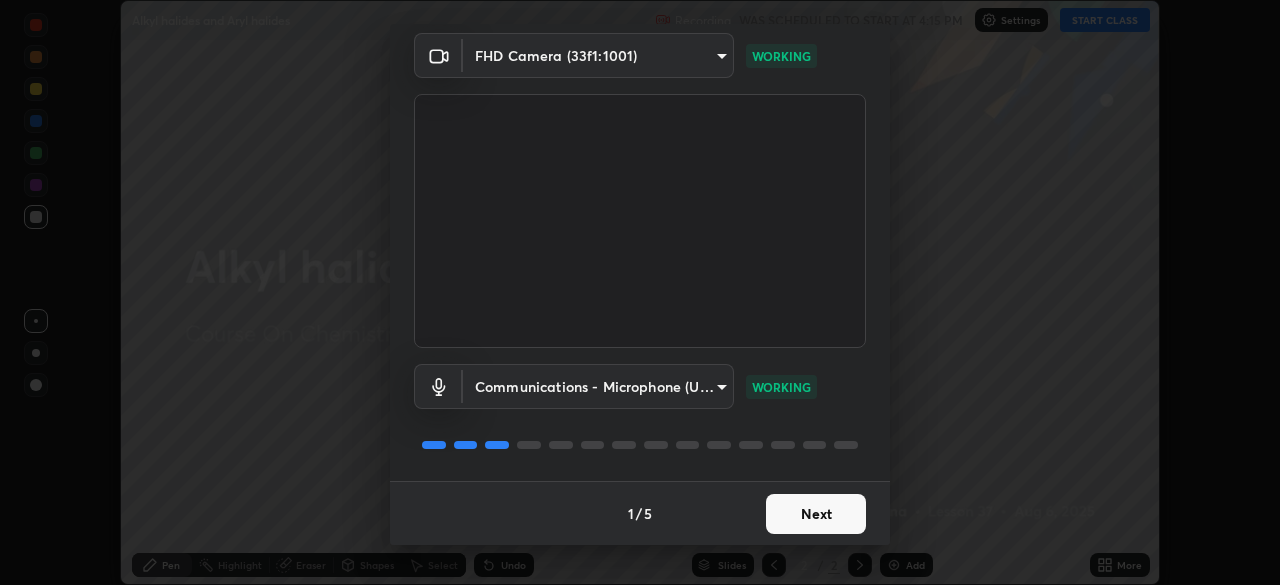 scroll, scrollTop: 0, scrollLeft: 0, axis: both 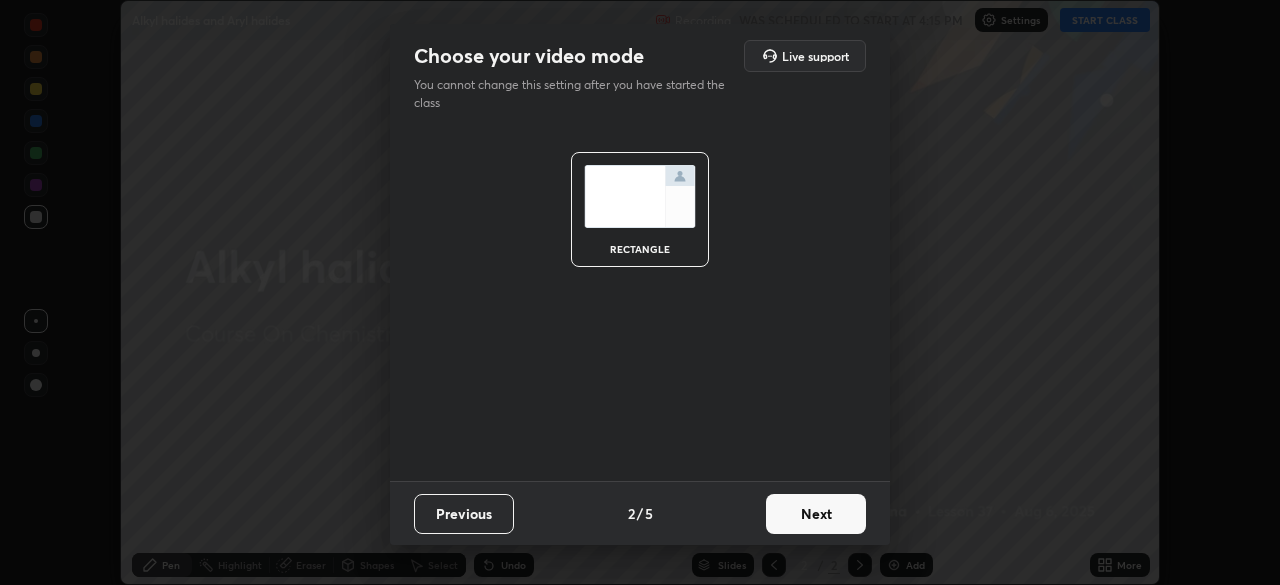 click on "Next" at bounding box center [816, 514] 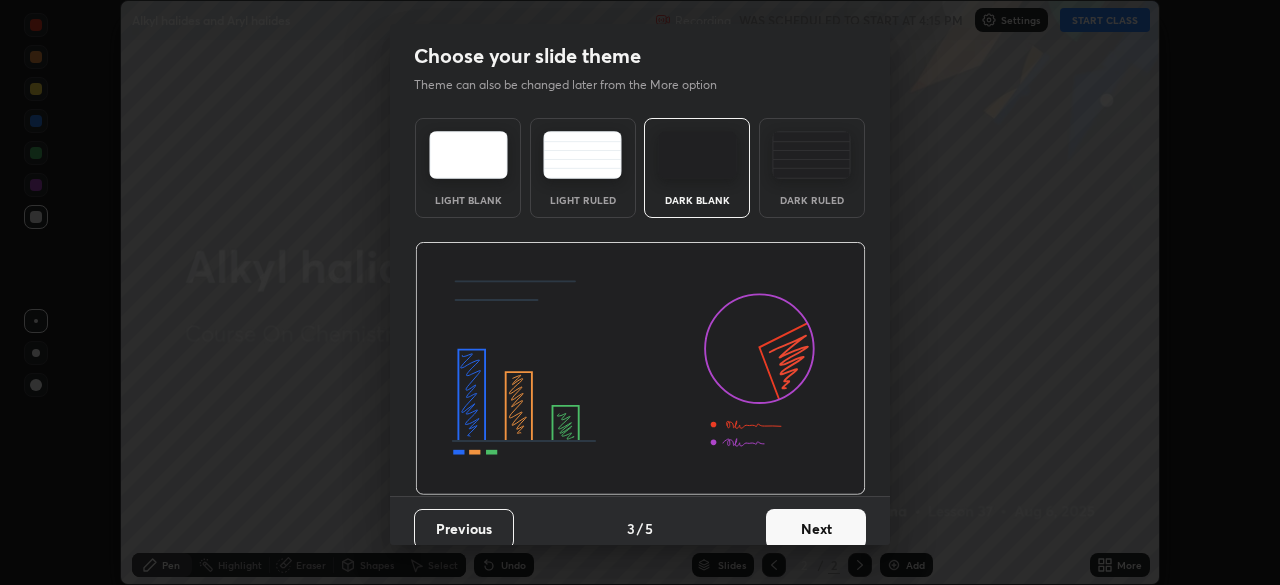 click on "Next" at bounding box center [816, 529] 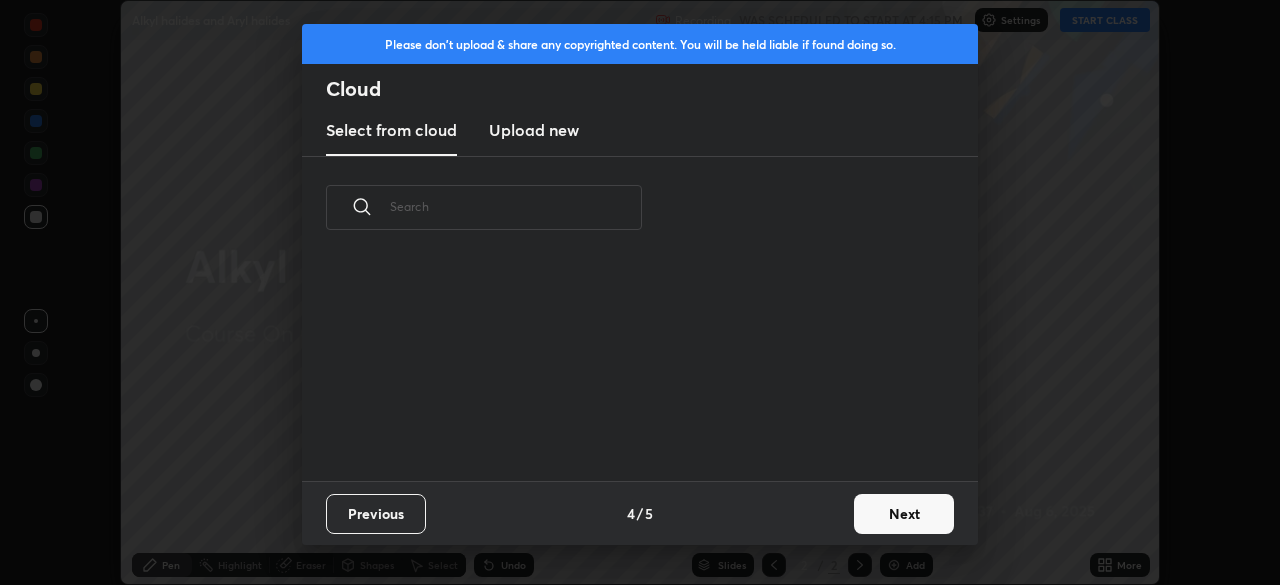 click on "Next" at bounding box center (904, 514) 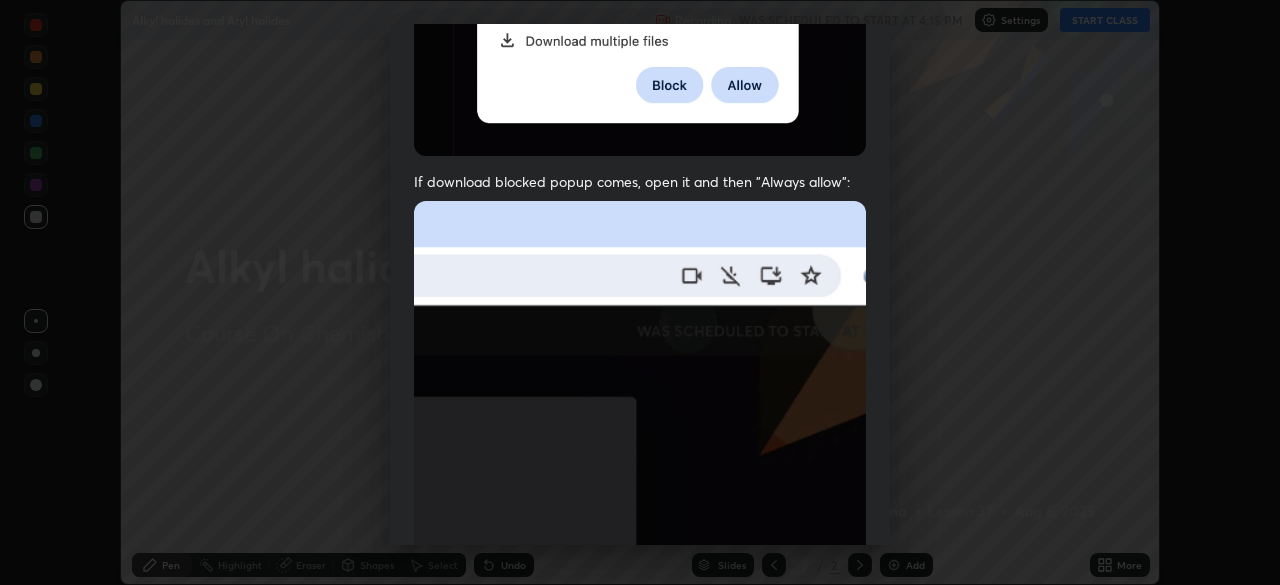 scroll, scrollTop: 427, scrollLeft: 0, axis: vertical 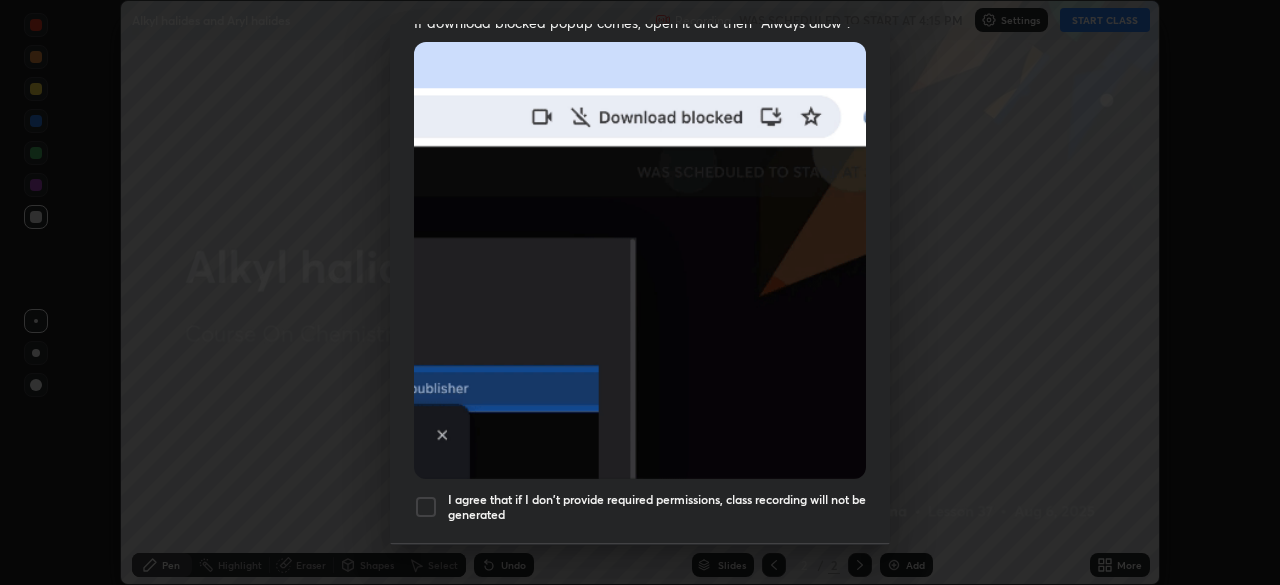 click at bounding box center [426, 507] 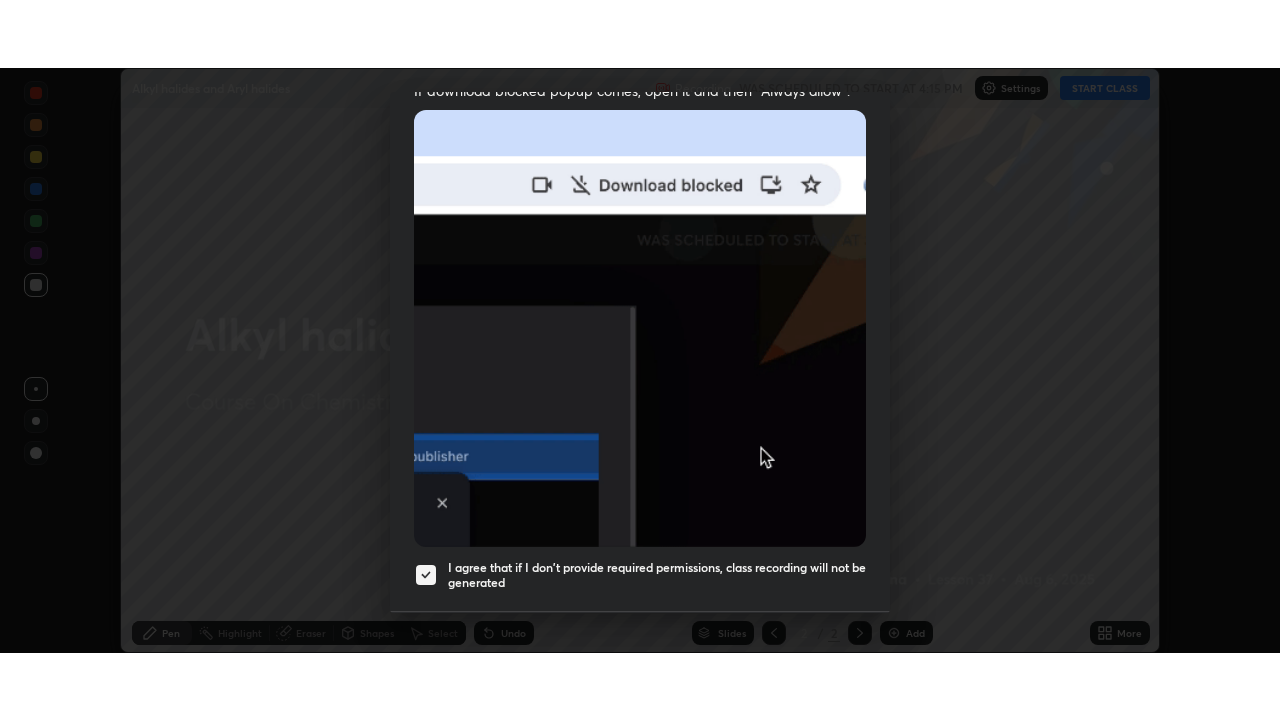 scroll, scrollTop: 479, scrollLeft: 0, axis: vertical 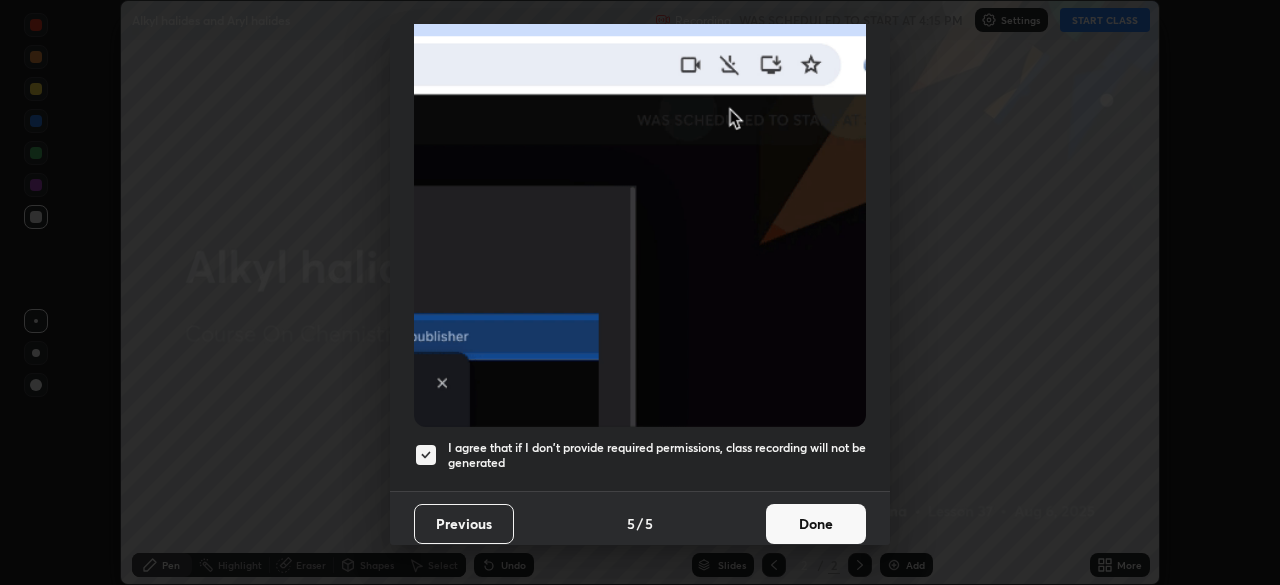 click on "Done" at bounding box center (816, 524) 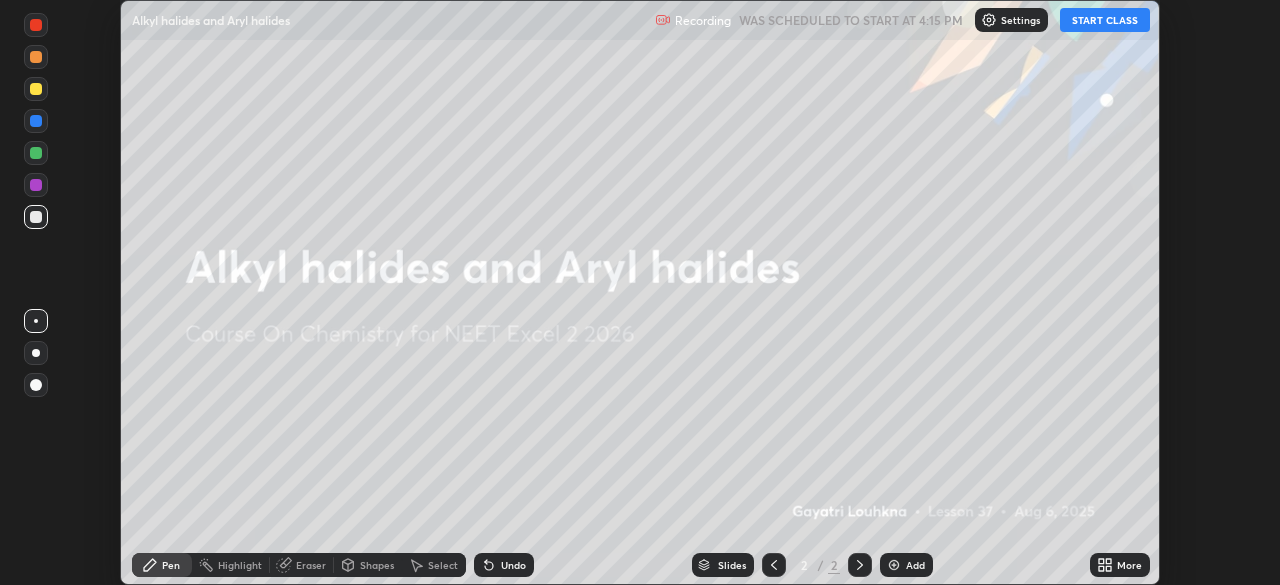 click on "START CLASS" at bounding box center (1105, 20) 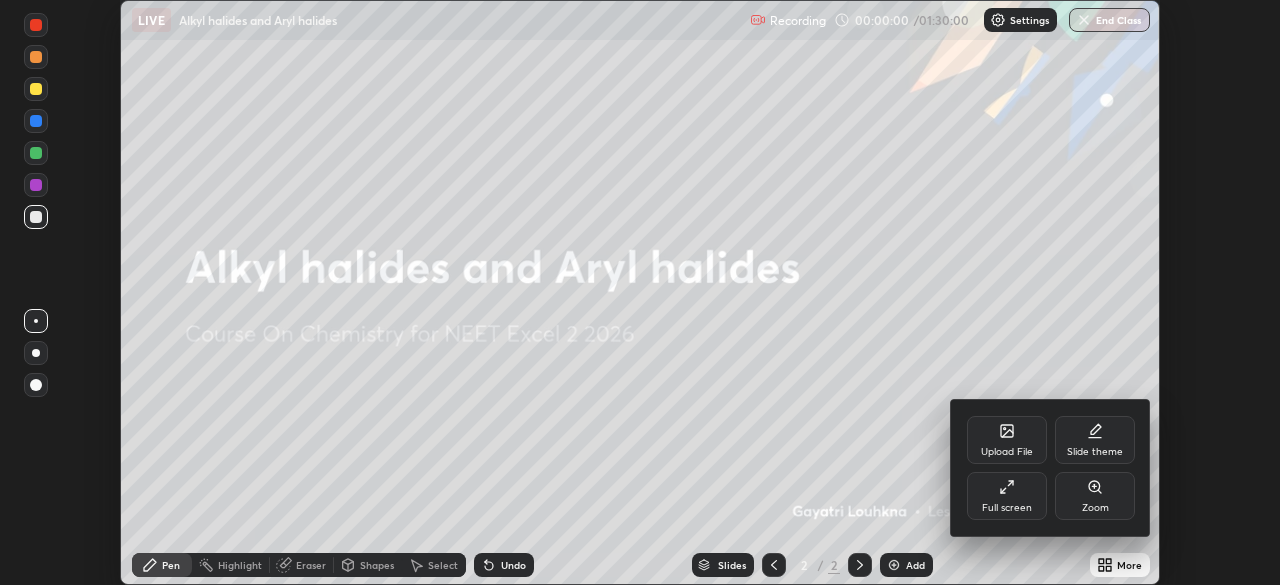 click 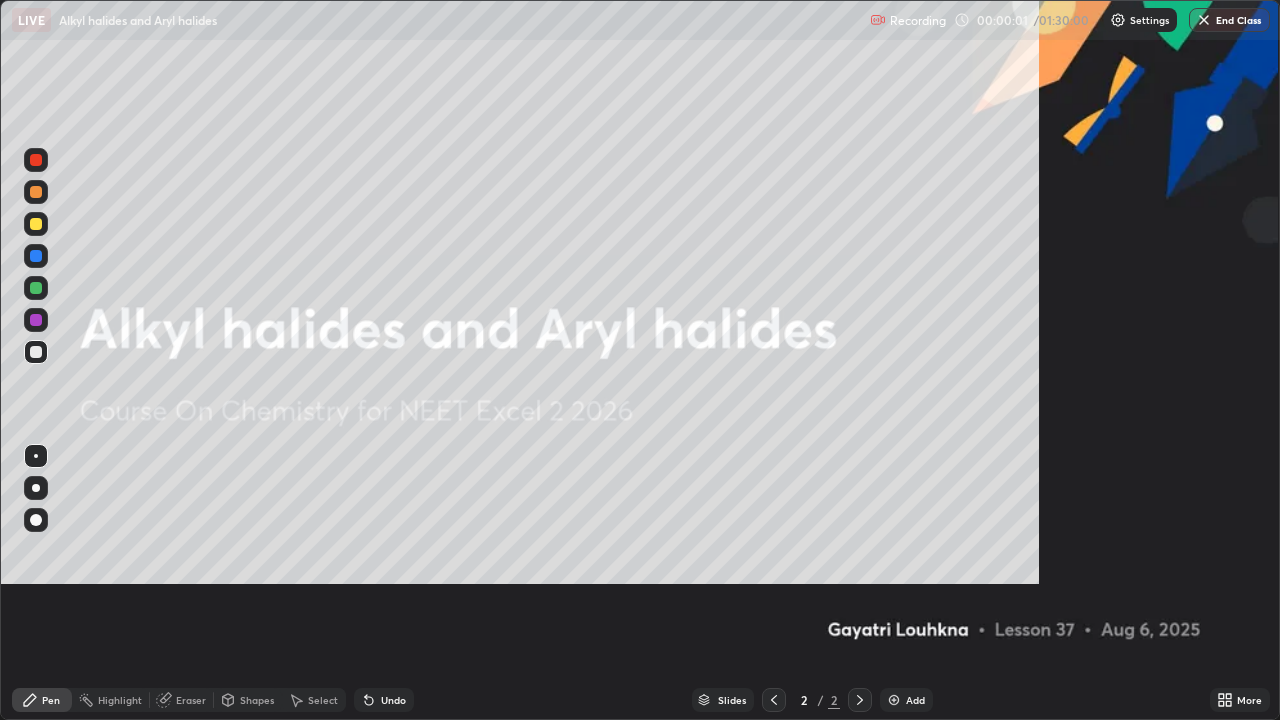 scroll, scrollTop: 99280, scrollLeft: 98720, axis: both 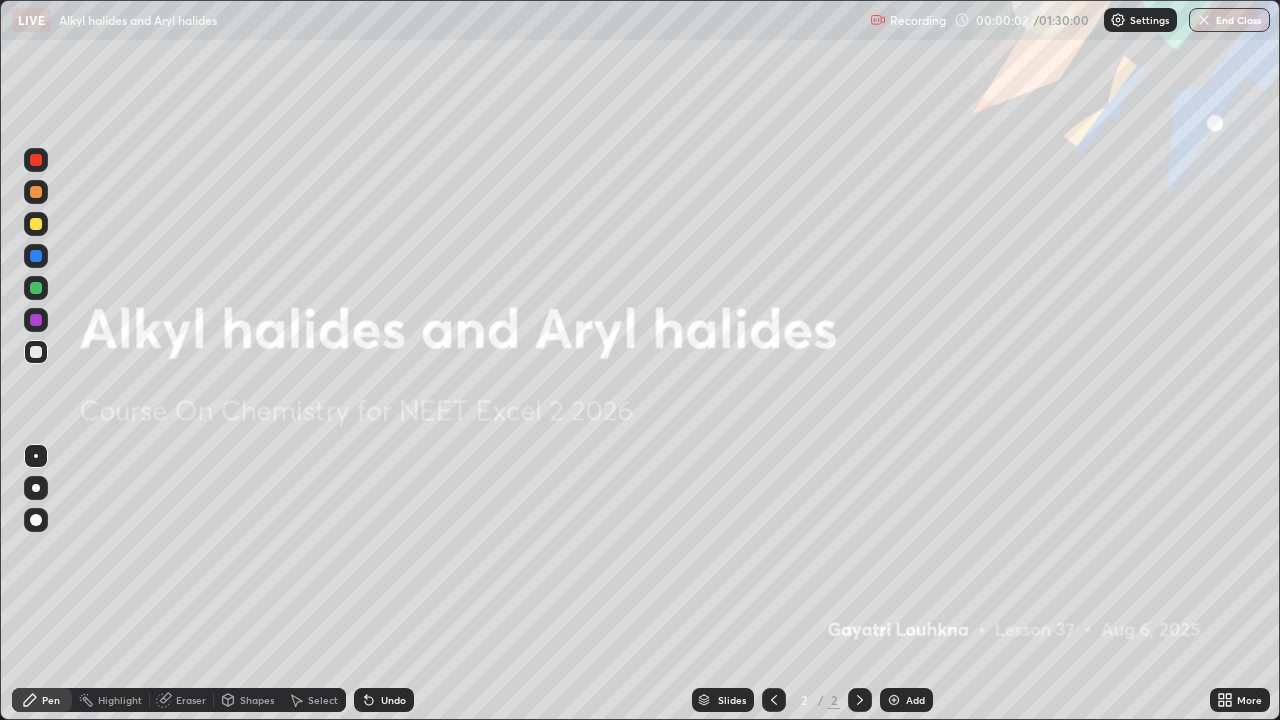click on "Add" at bounding box center (915, 700) 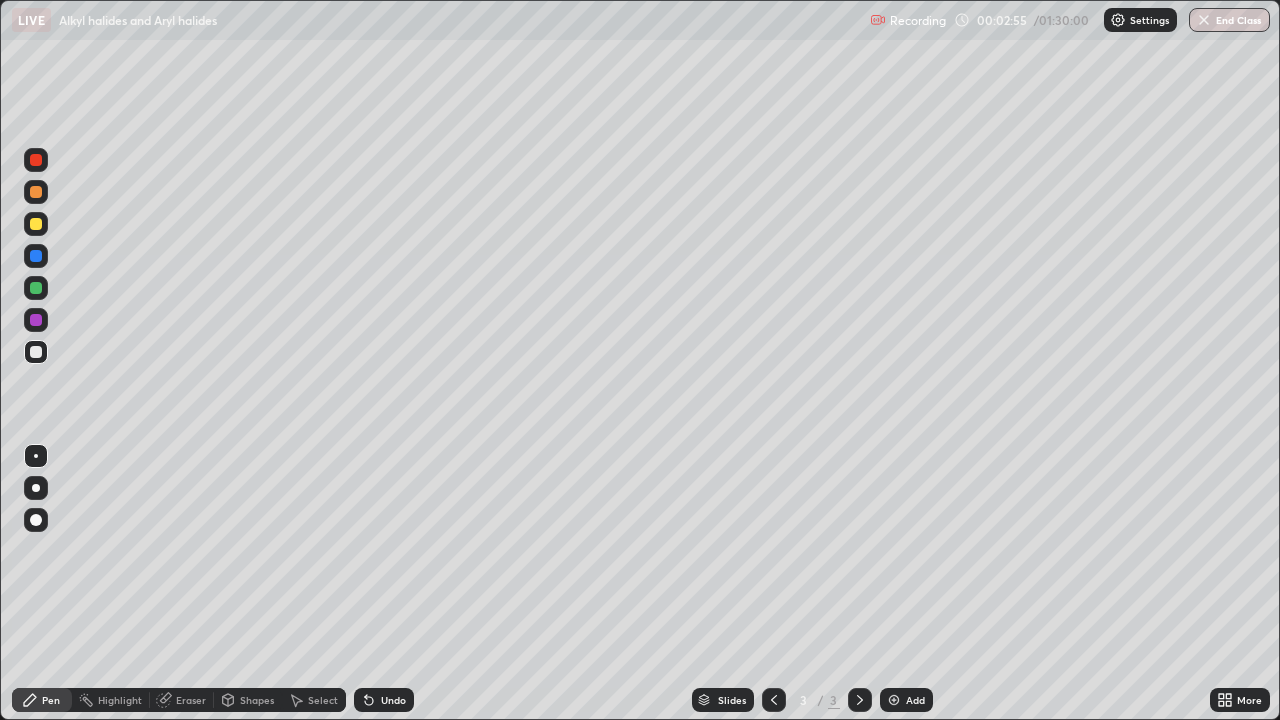 click 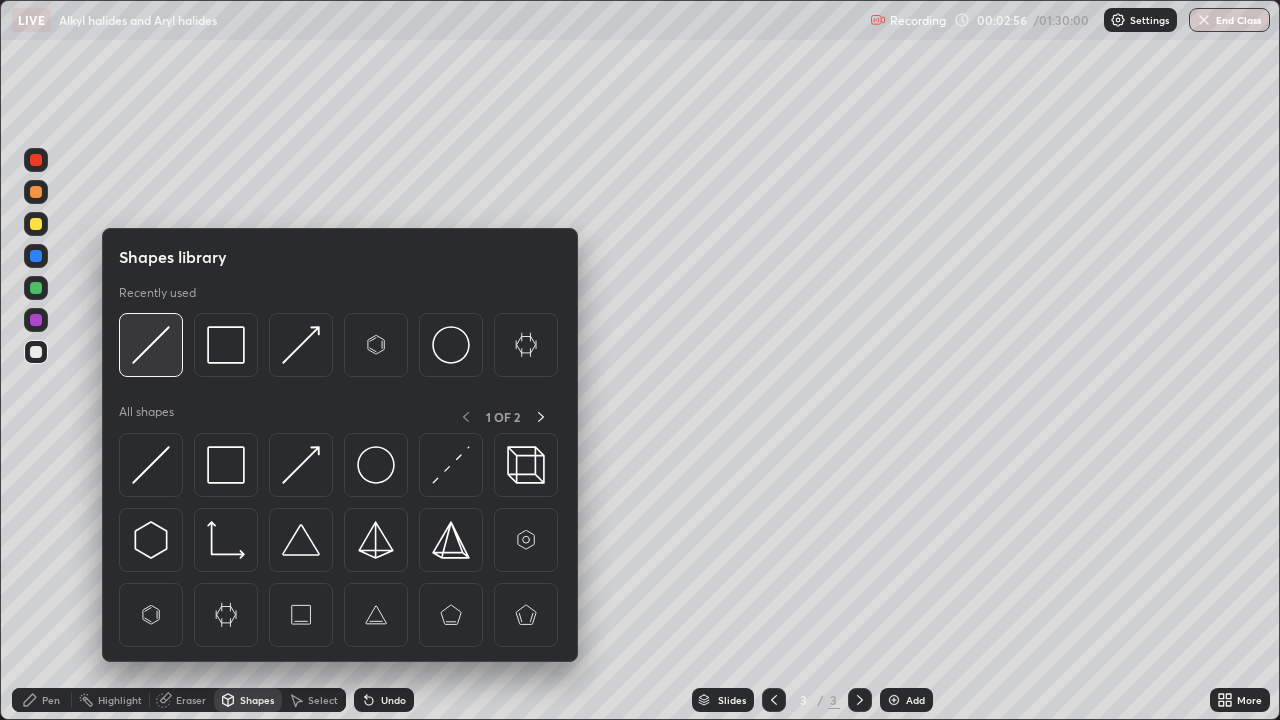 click at bounding box center (151, 345) 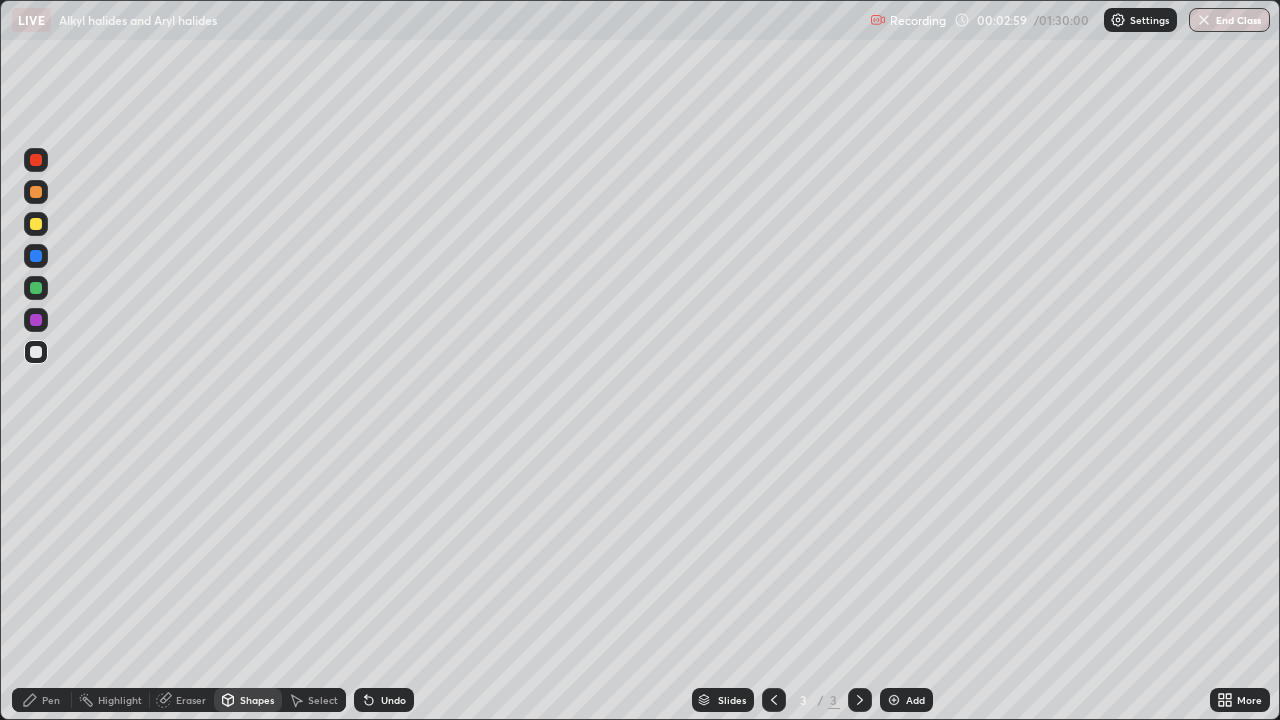 click on "Pen" at bounding box center (51, 700) 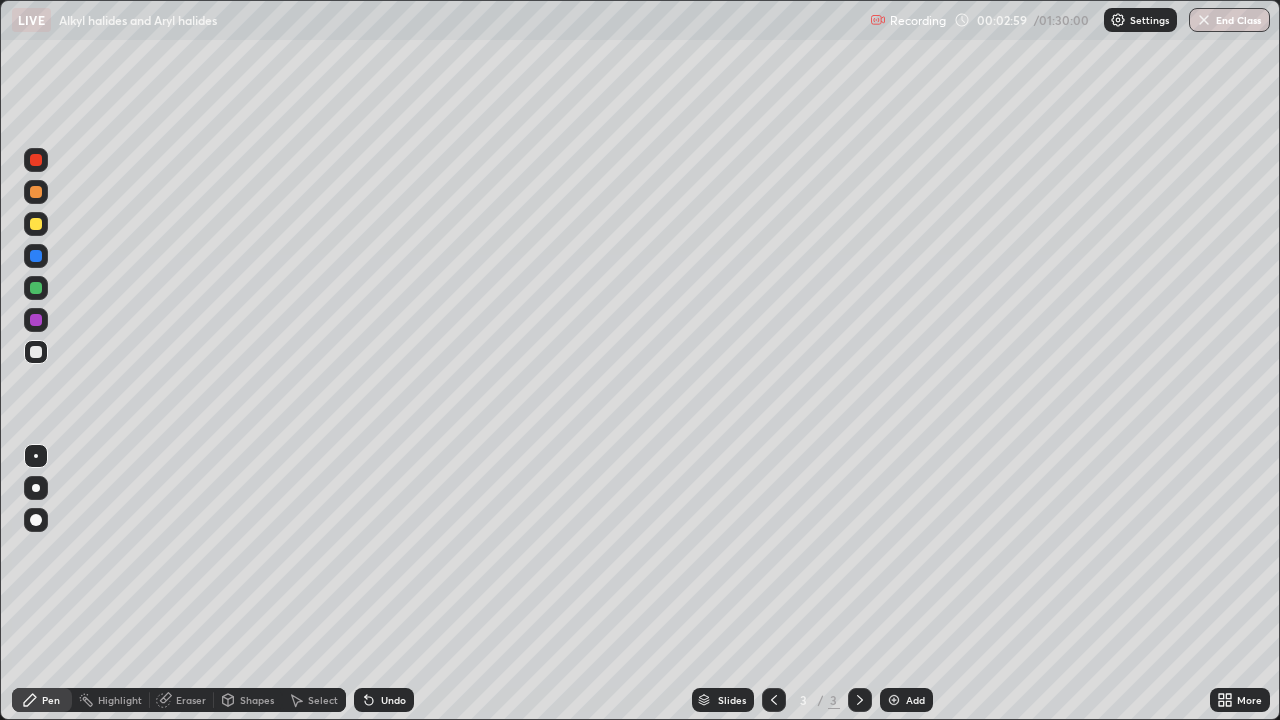click at bounding box center [36, 224] 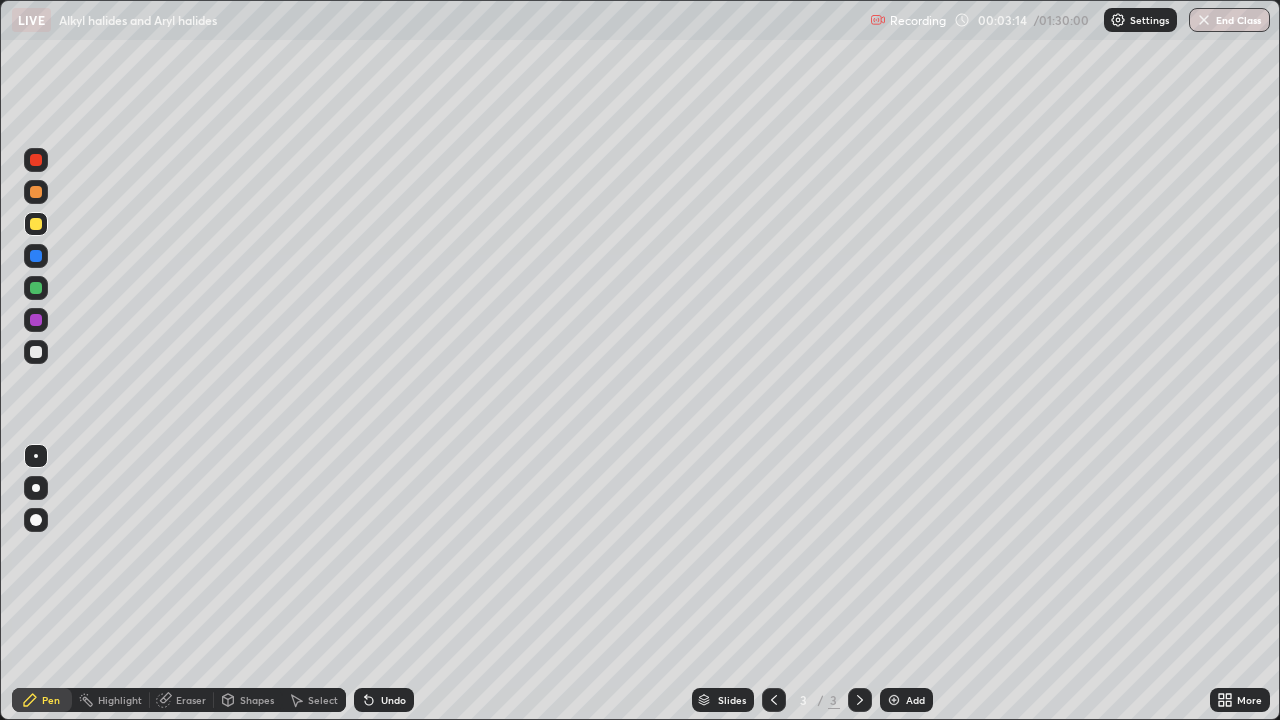 click on "Shapes" at bounding box center [257, 700] 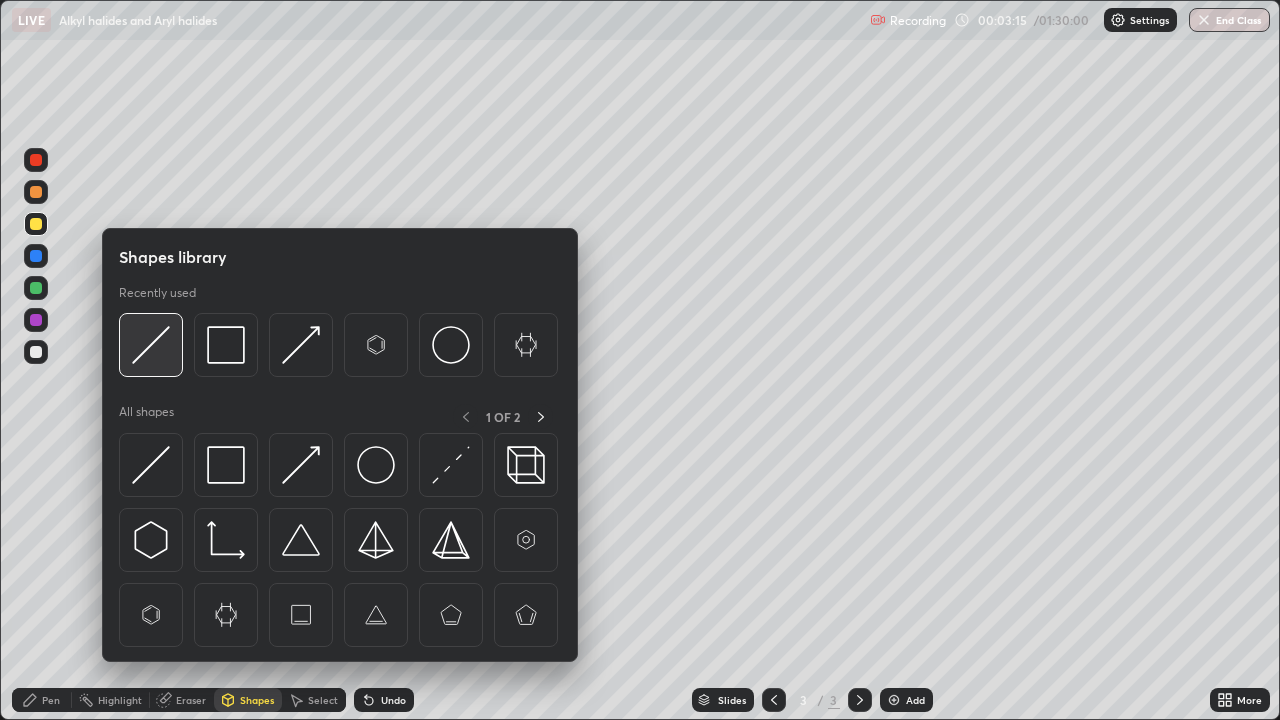 click at bounding box center [151, 345] 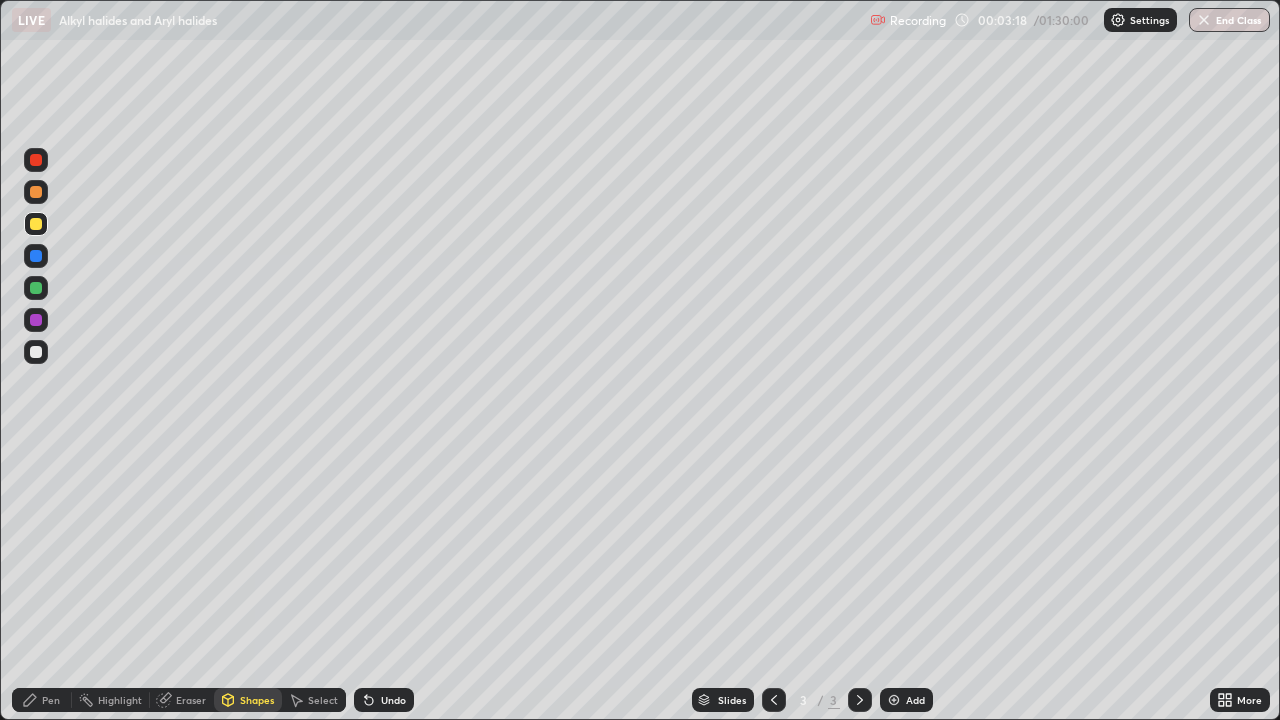 click on "Pen" at bounding box center (51, 700) 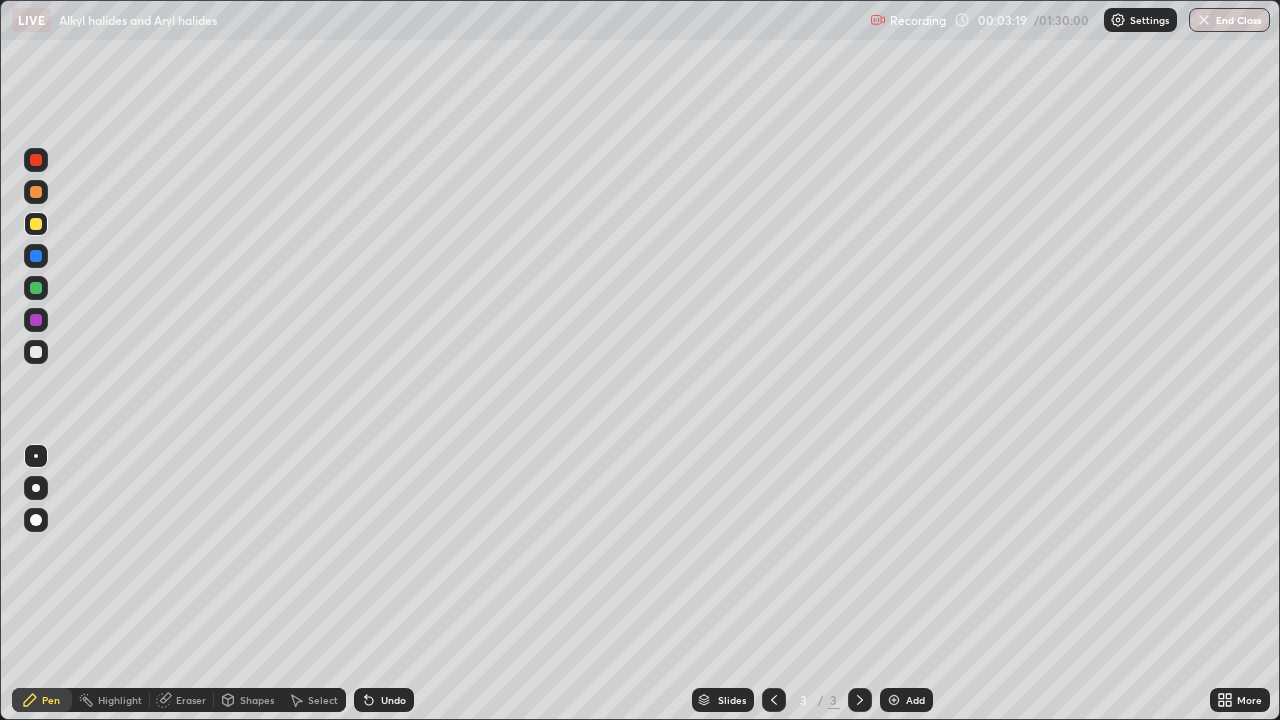 click at bounding box center (36, 352) 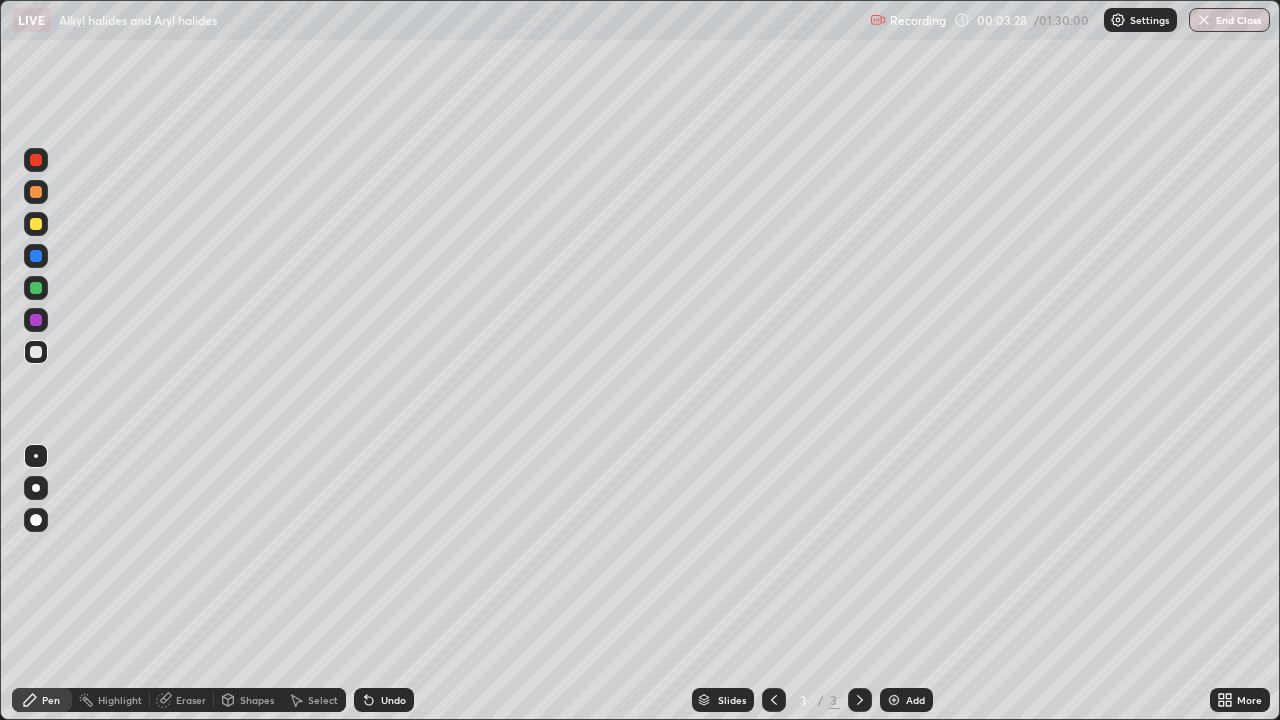 click at bounding box center (36, 288) 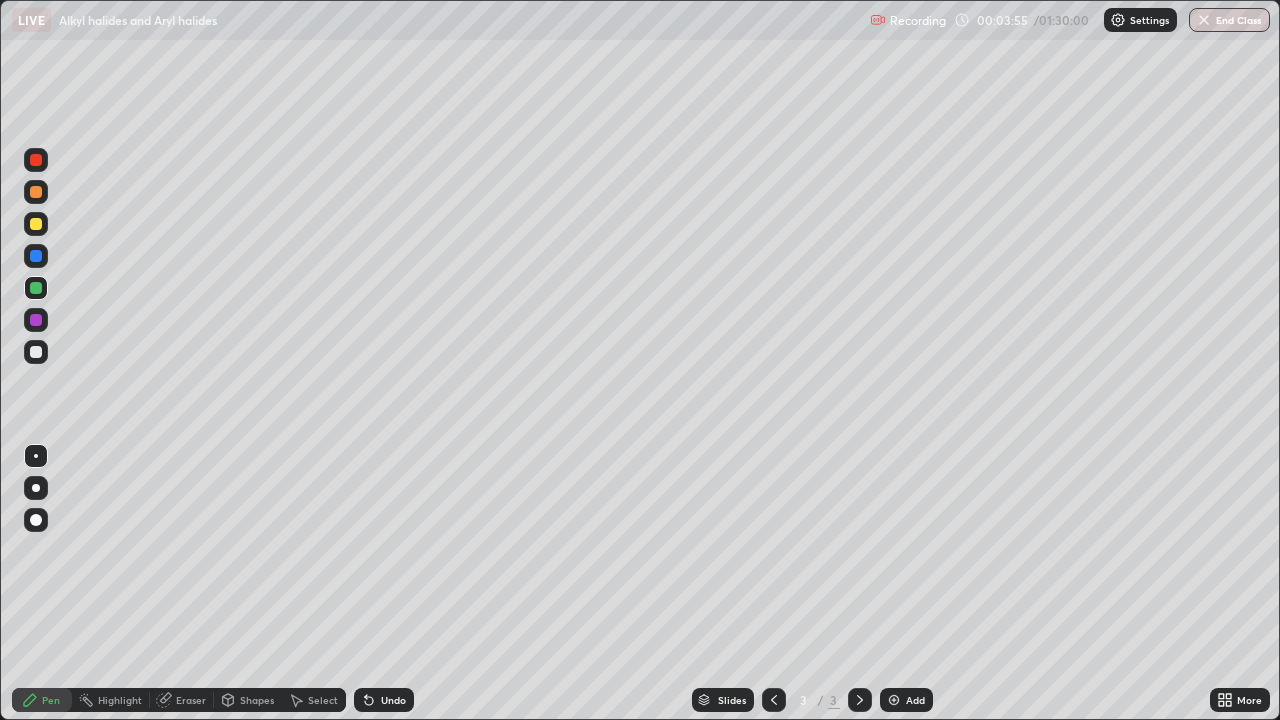click 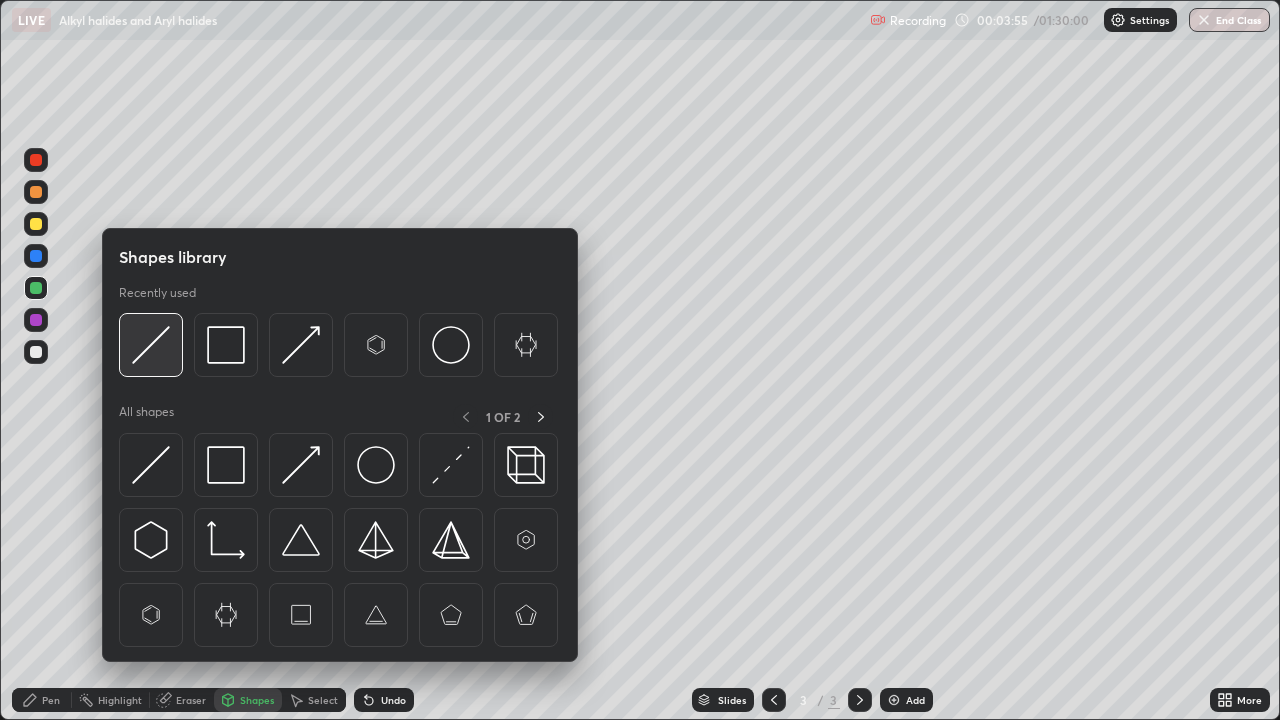 click at bounding box center [151, 345] 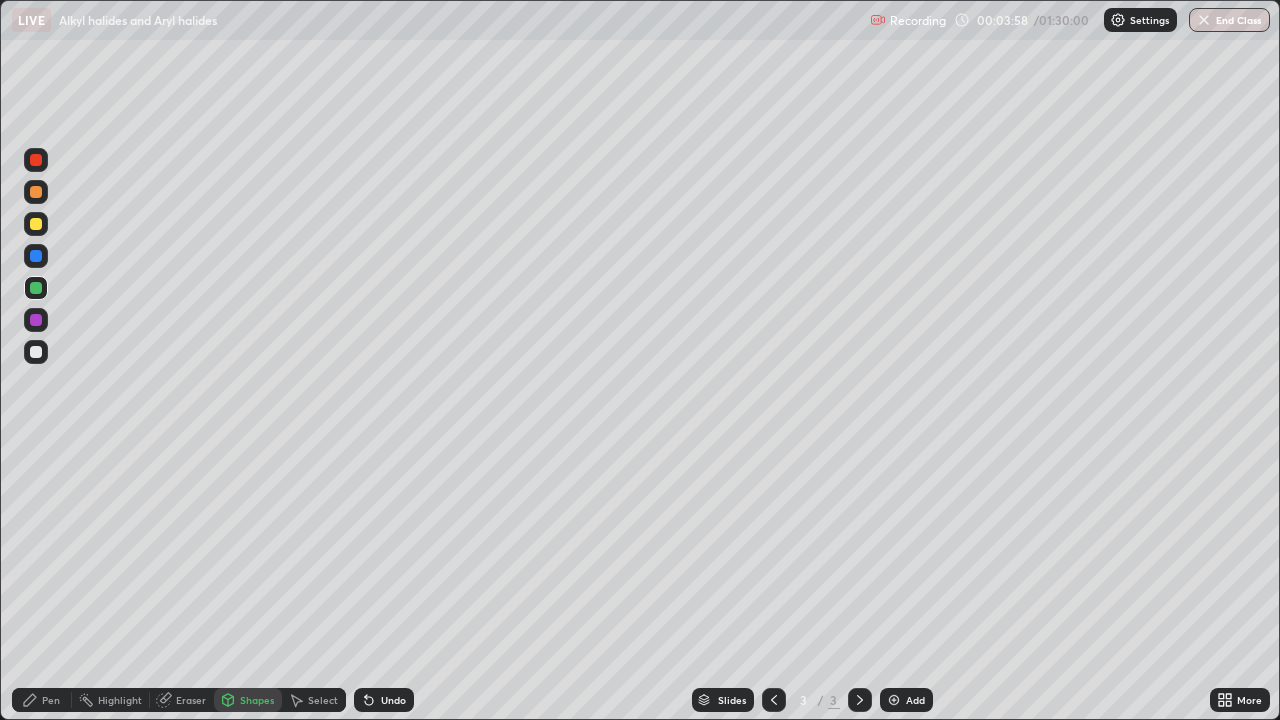 click on "Pen" at bounding box center [51, 700] 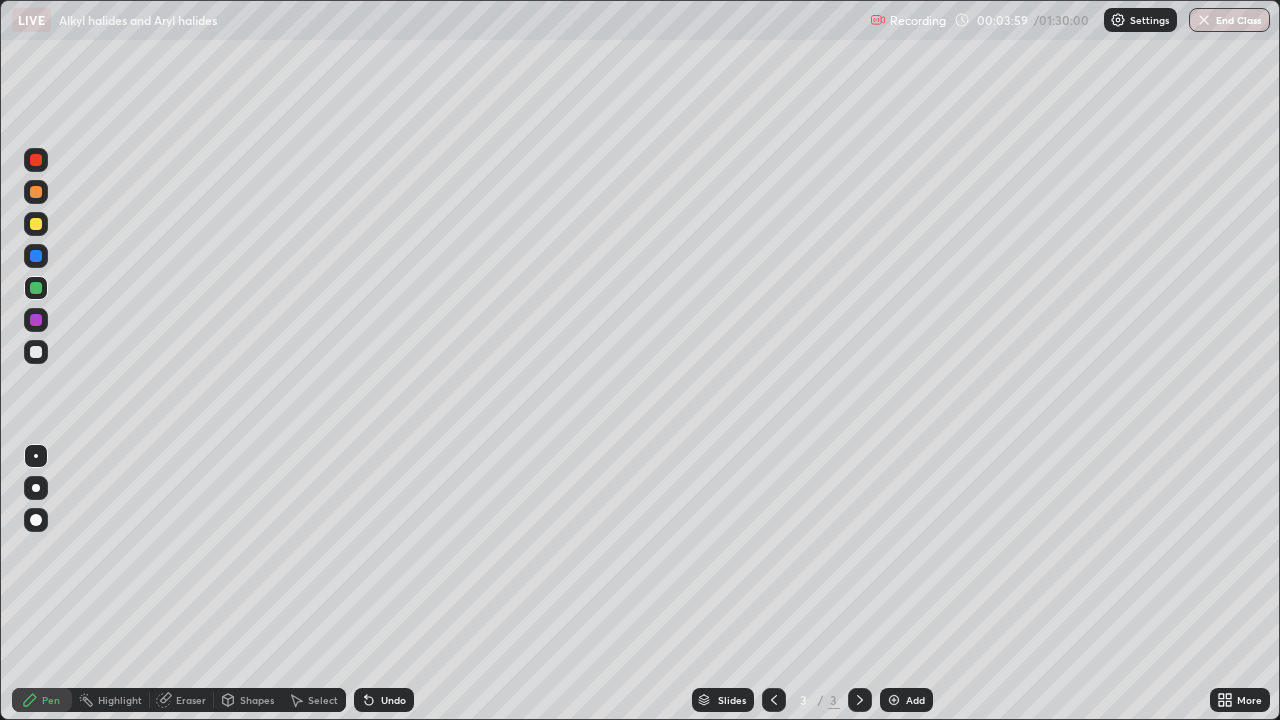 click at bounding box center [36, 352] 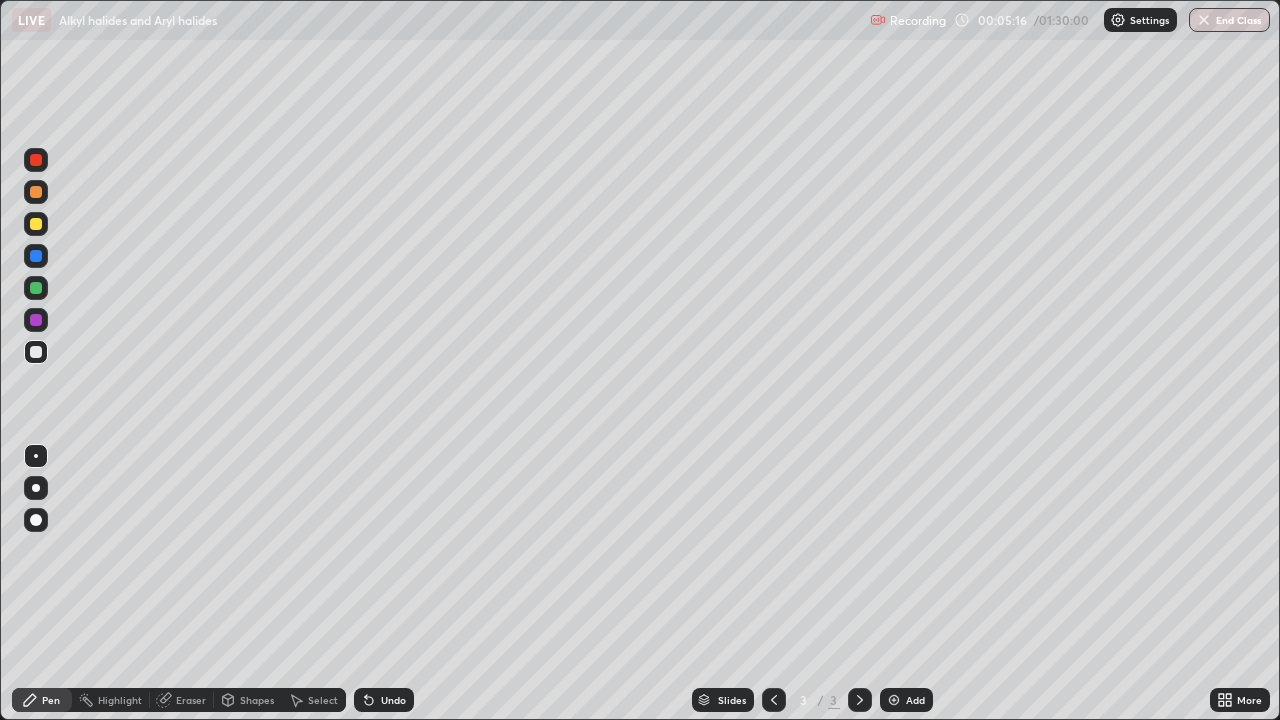 click at bounding box center [36, 320] 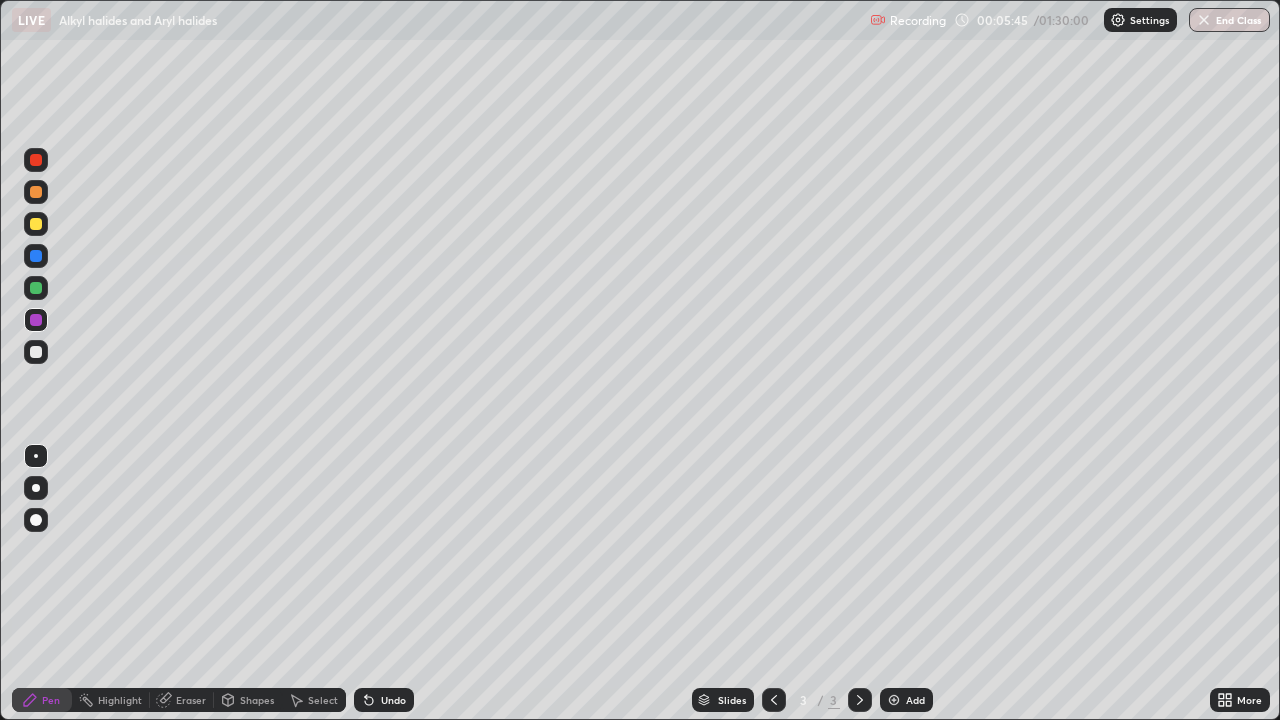 click at bounding box center (36, 352) 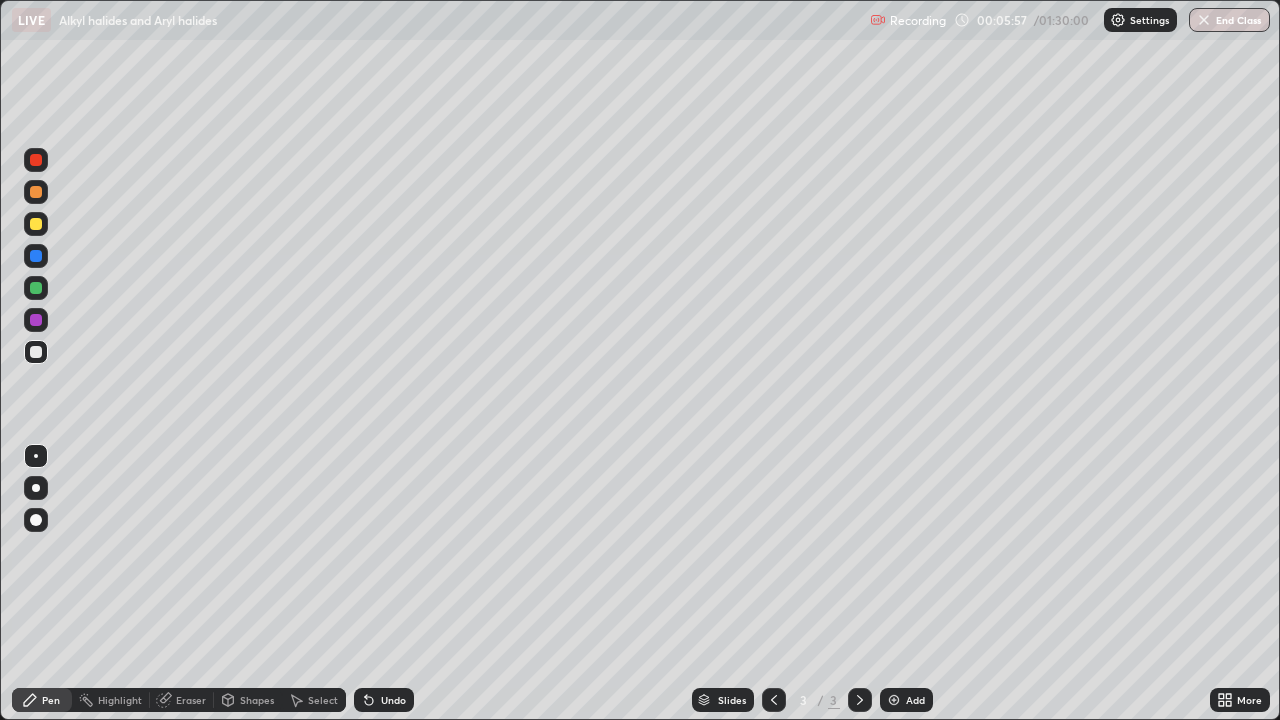 click at bounding box center (36, 288) 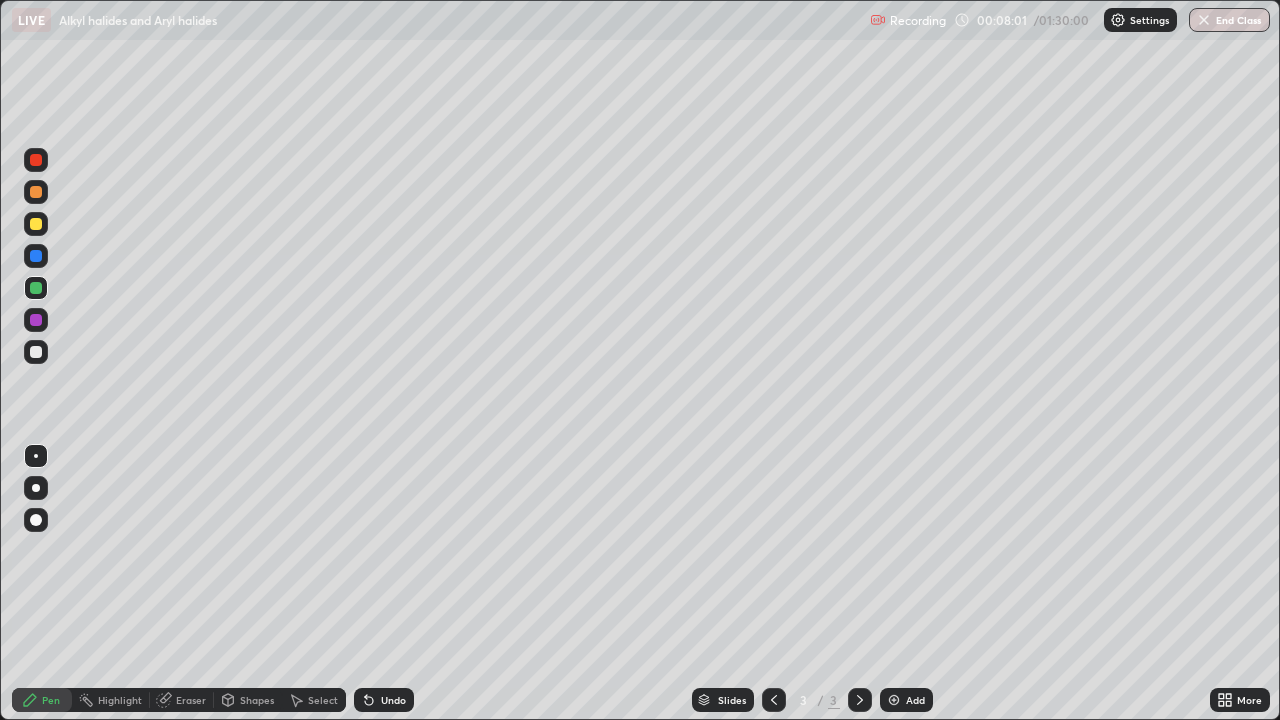 click at bounding box center [36, 352] 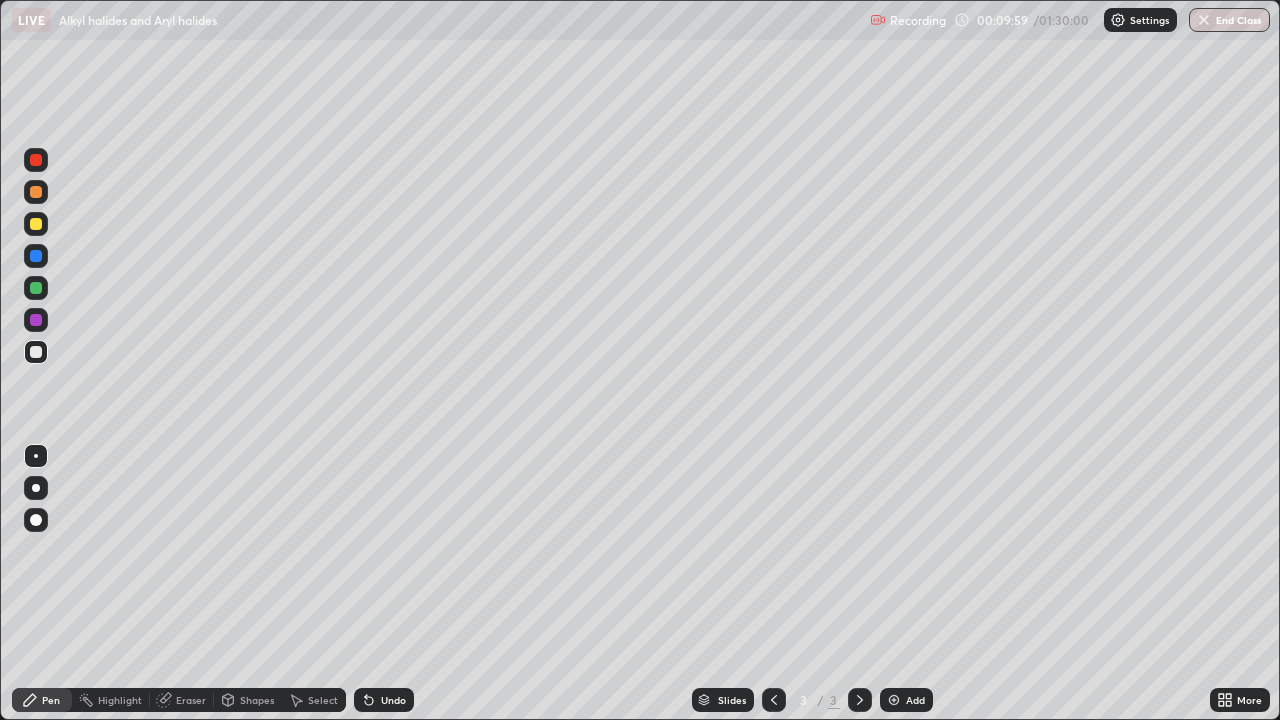 click at bounding box center [36, 320] 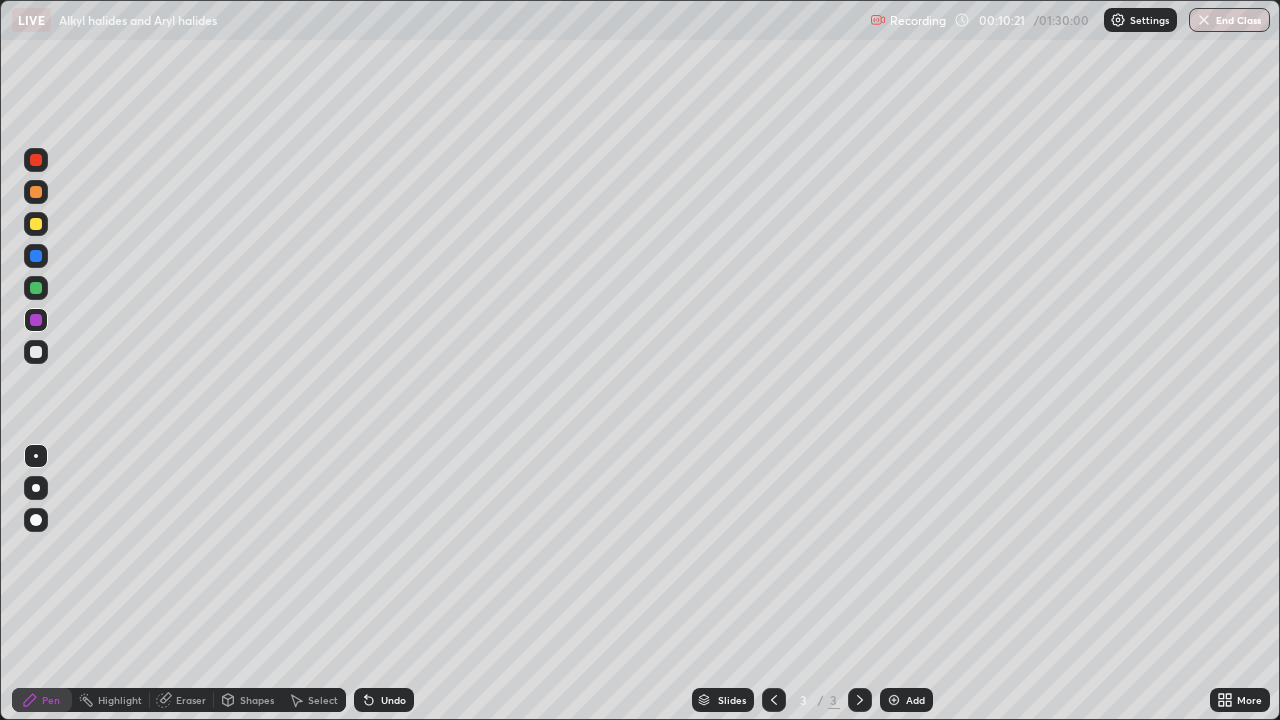 click at bounding box center (894, 700) 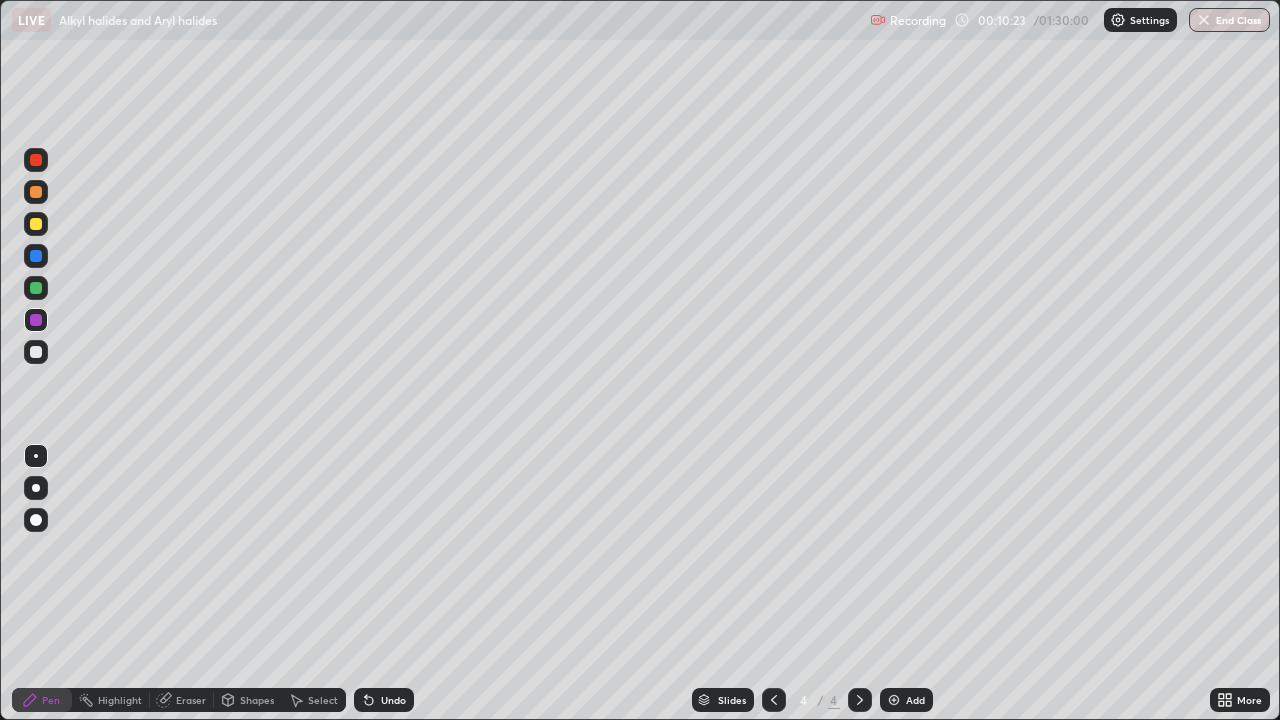 click at bounding box center [36, 352] 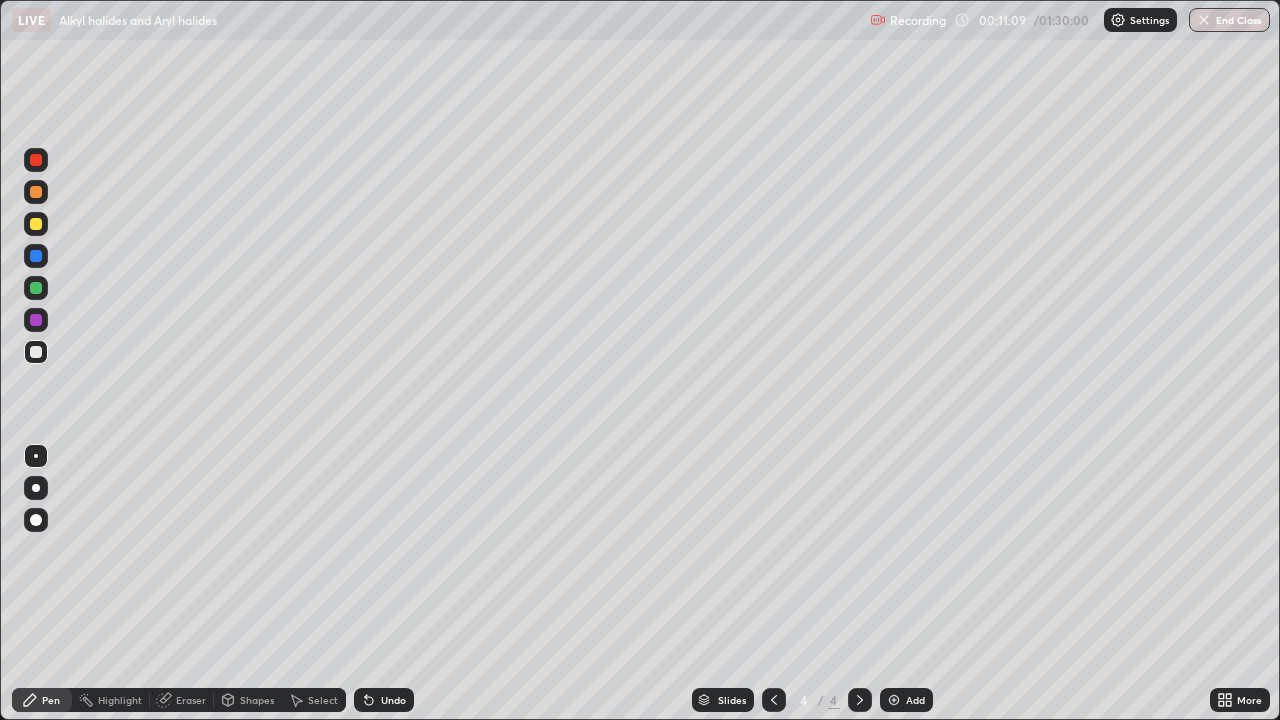 click at bounding box center (36, 192) 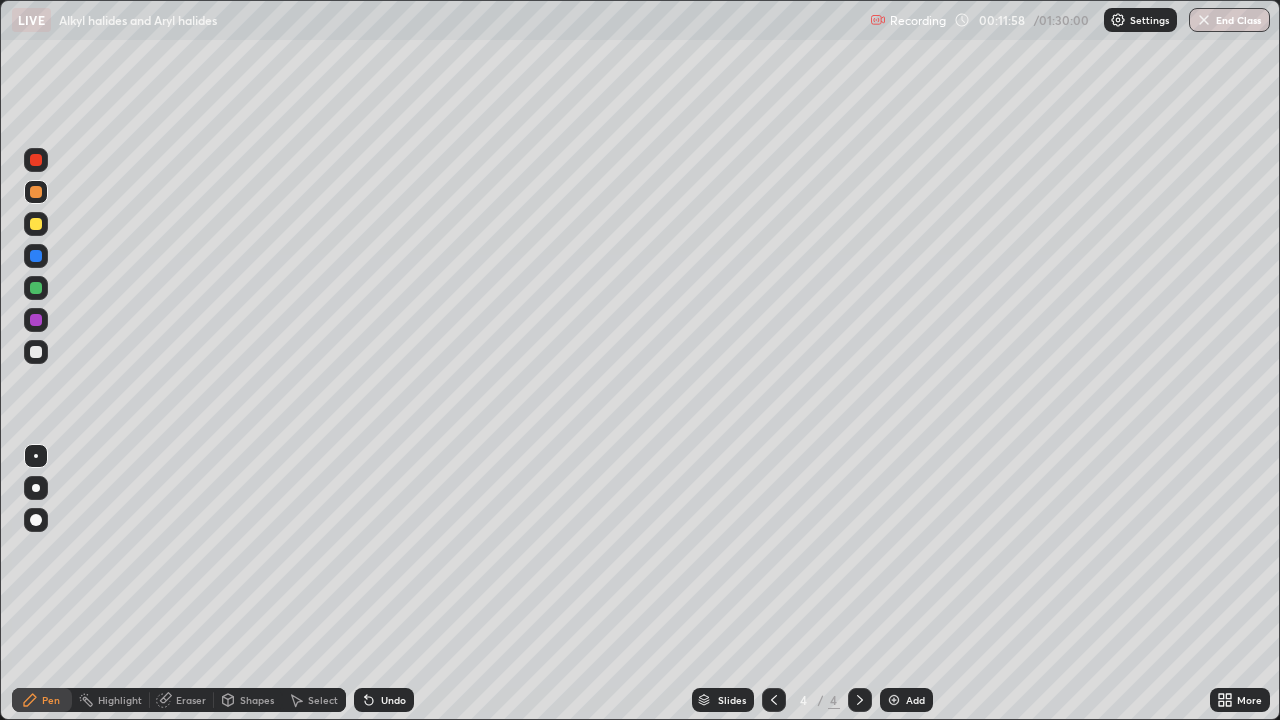 click at bounding box center (36, 352) 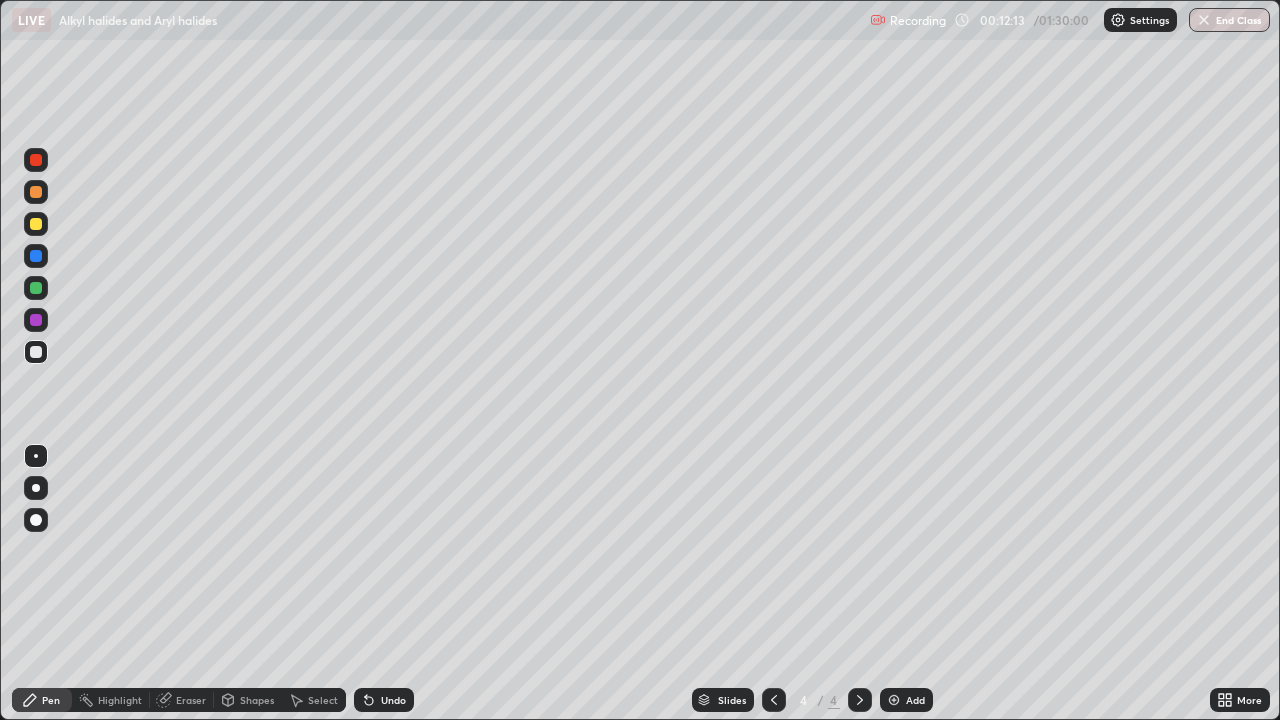 click at bounding box center (36, 288) 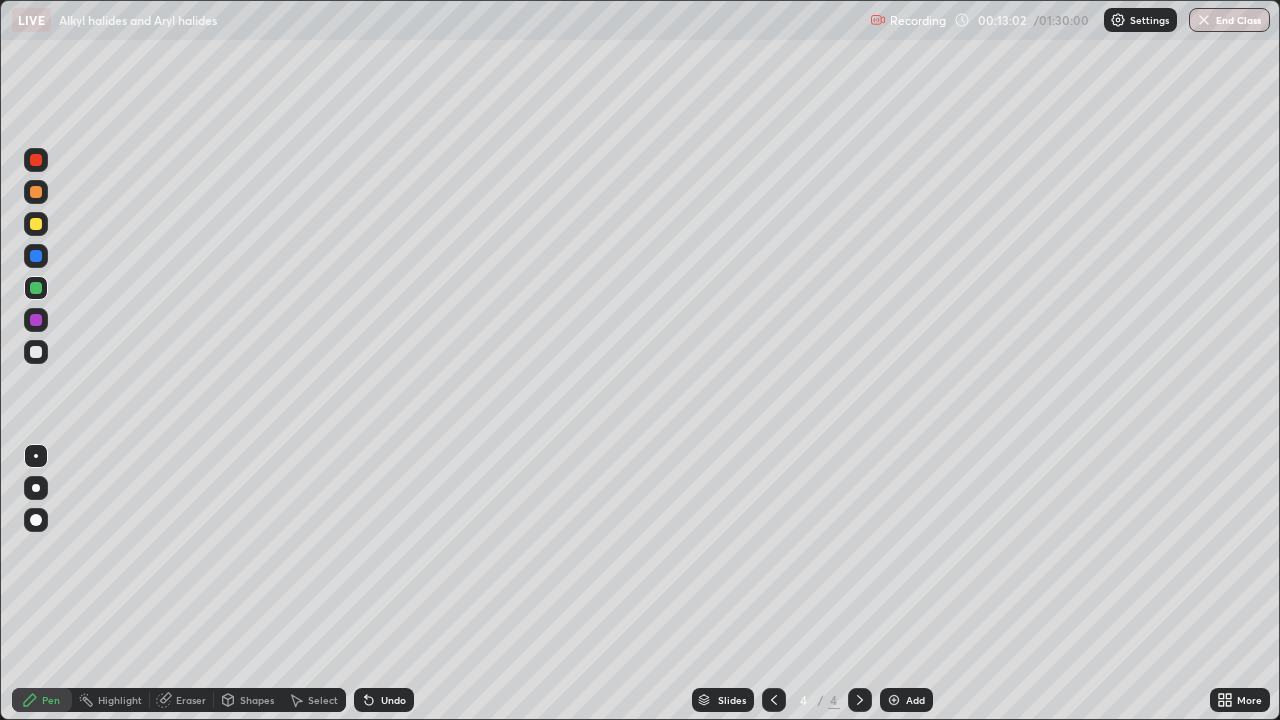 click at bounding box center (36, 352) 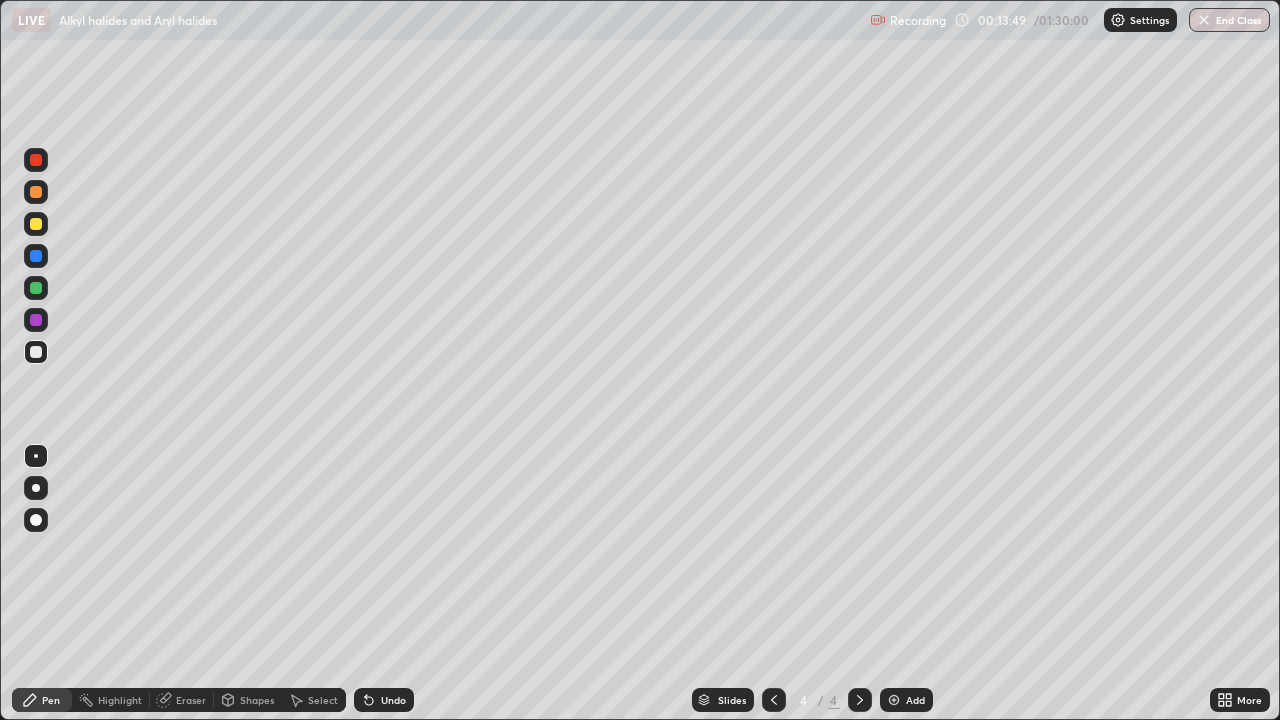 click at bounding box center [36, 224] 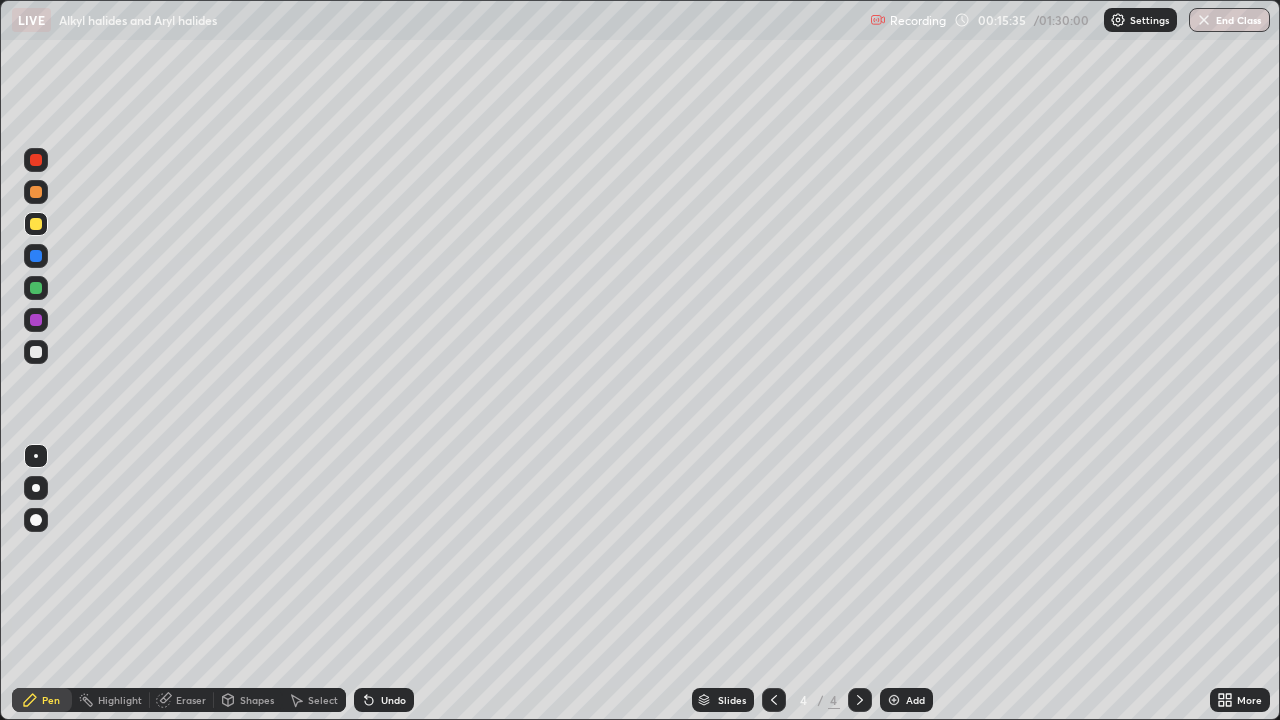 click at bounding box center (36, 256) 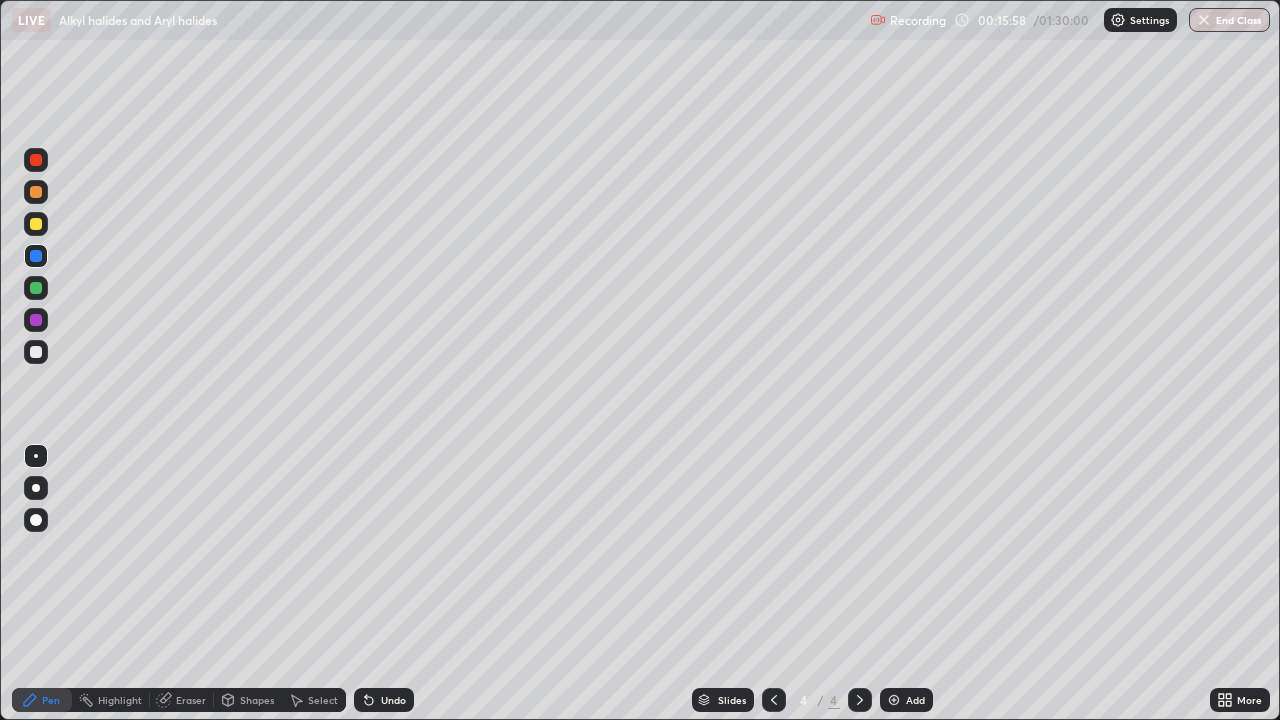 click at bounding box center (894, 700) 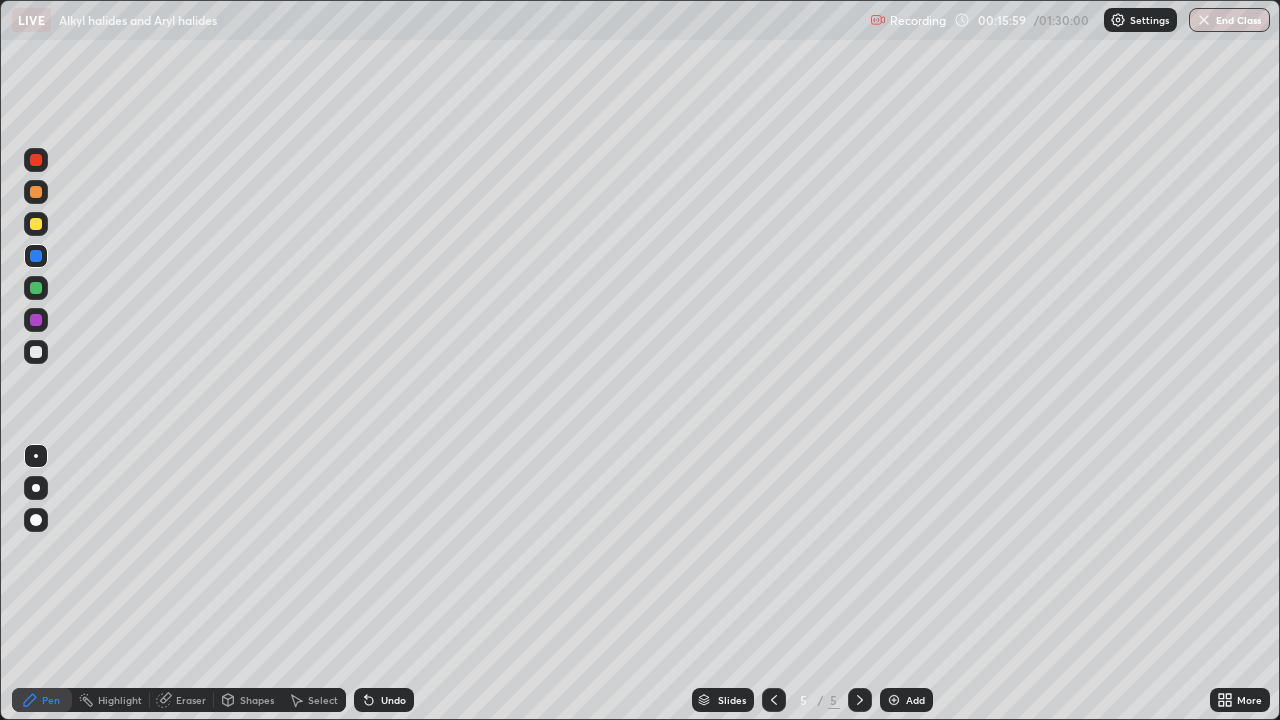 click at bounding box center [36, 352] 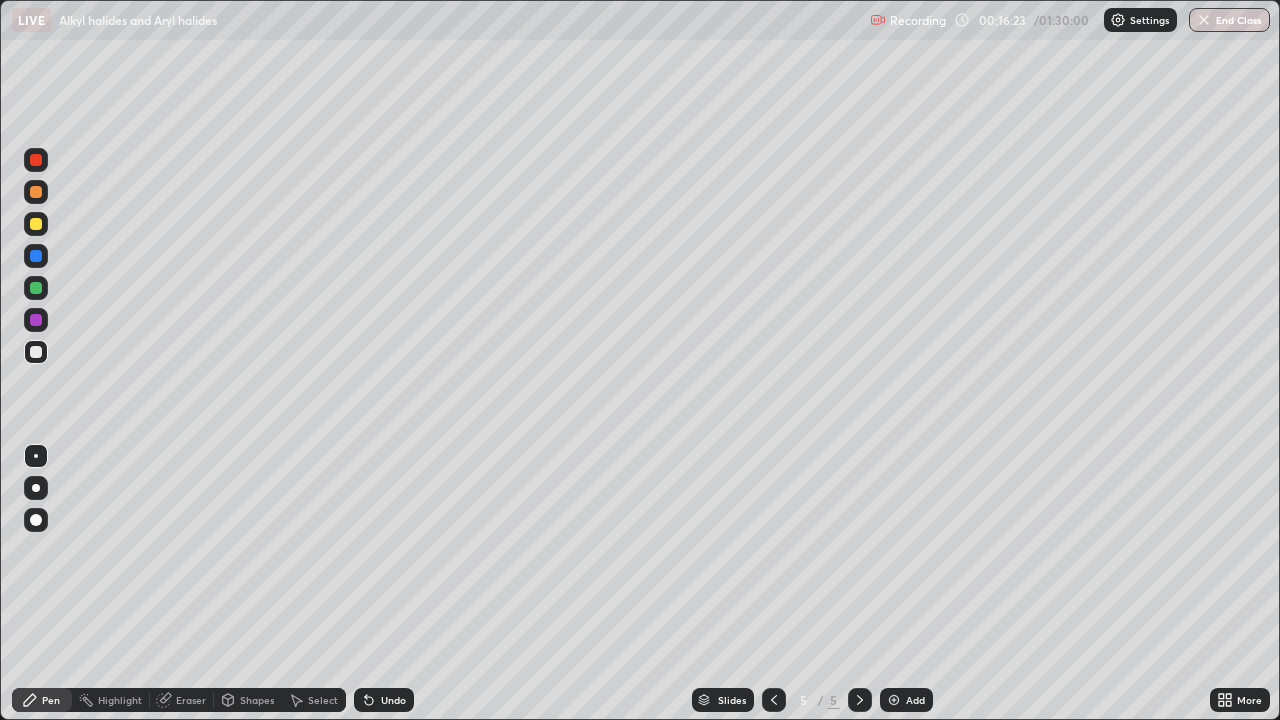 click at bounding box center [36, 160] 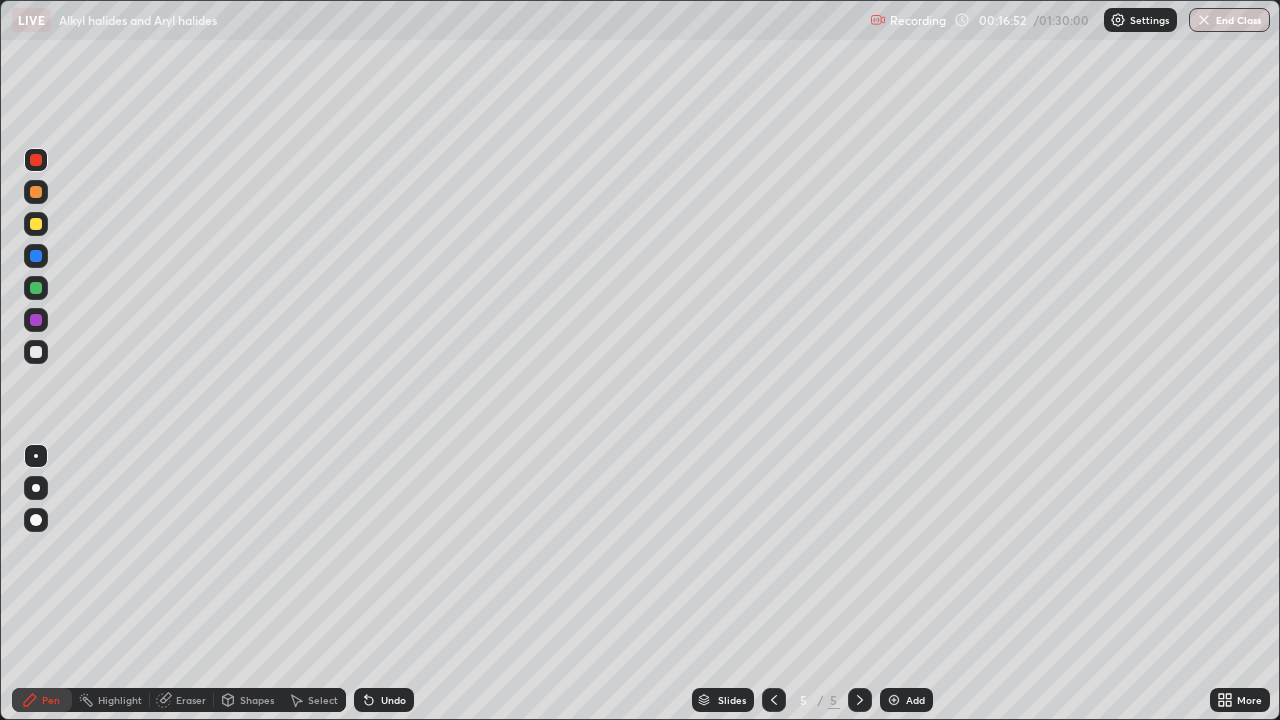 click at bounding box center [36, 256] 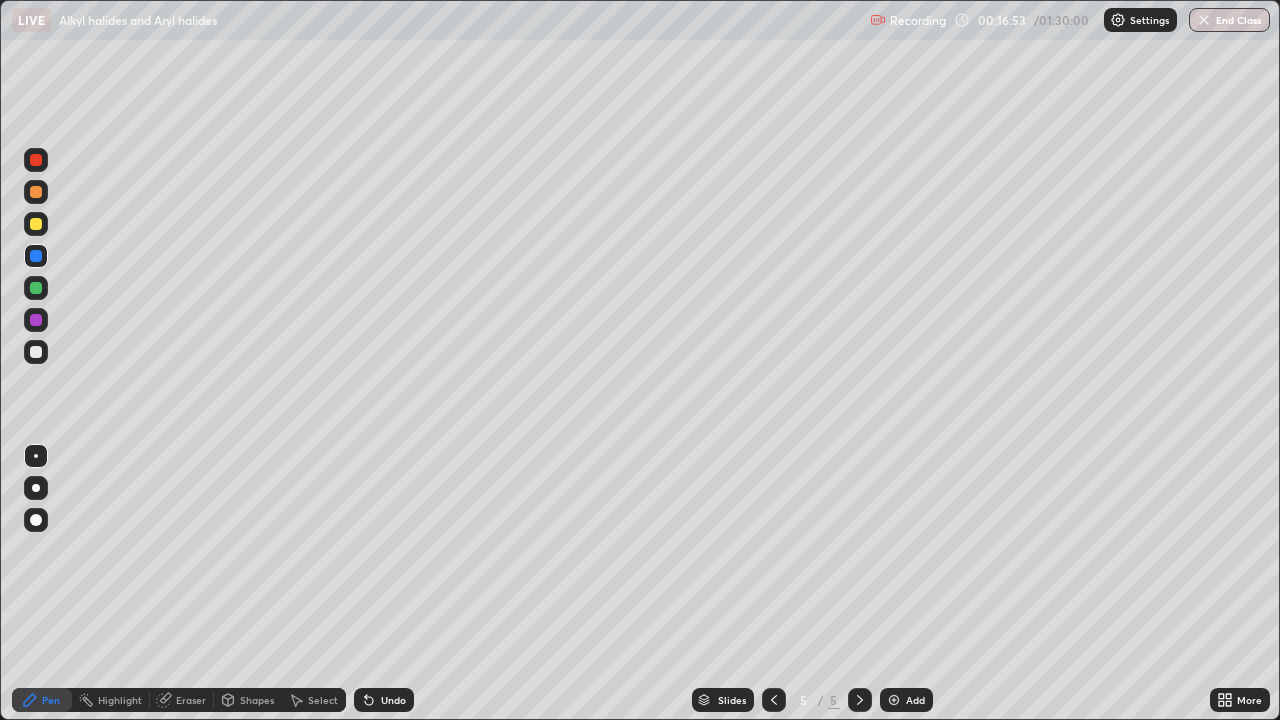 click at bounding box center (36, 352) 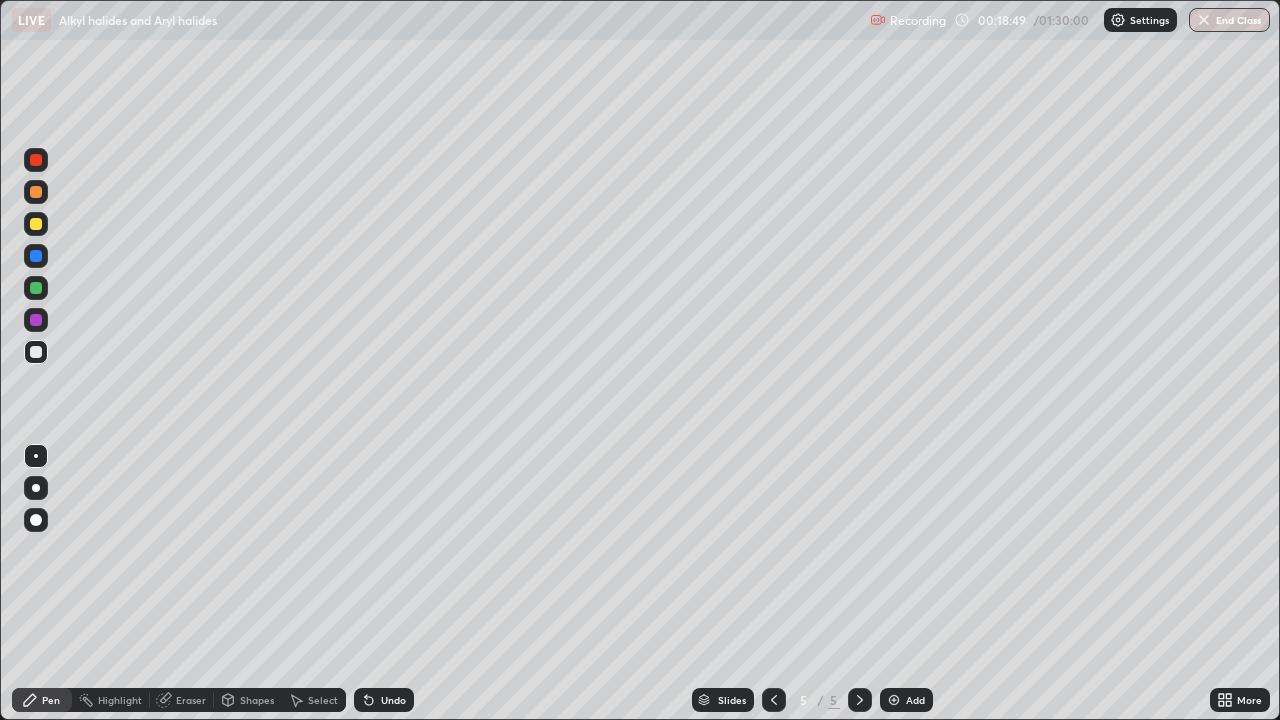 click at bounding box center [36, 224] 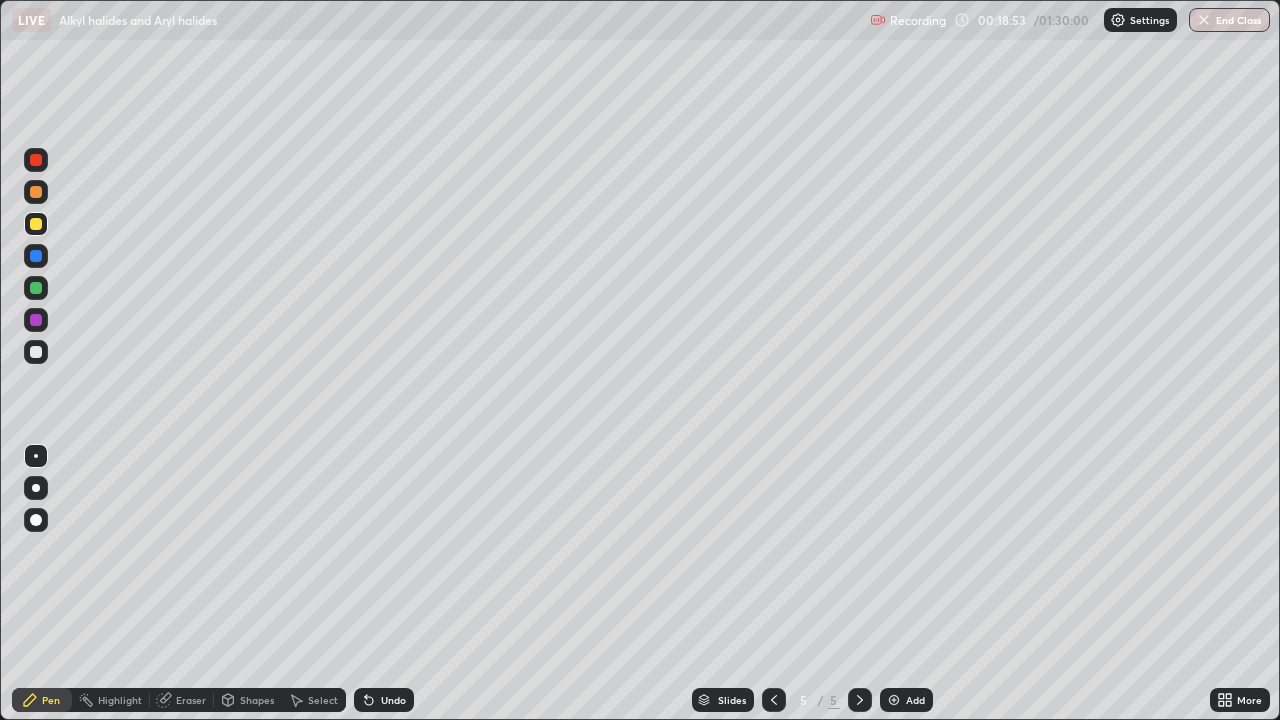 click at bounding box center (36, 352) 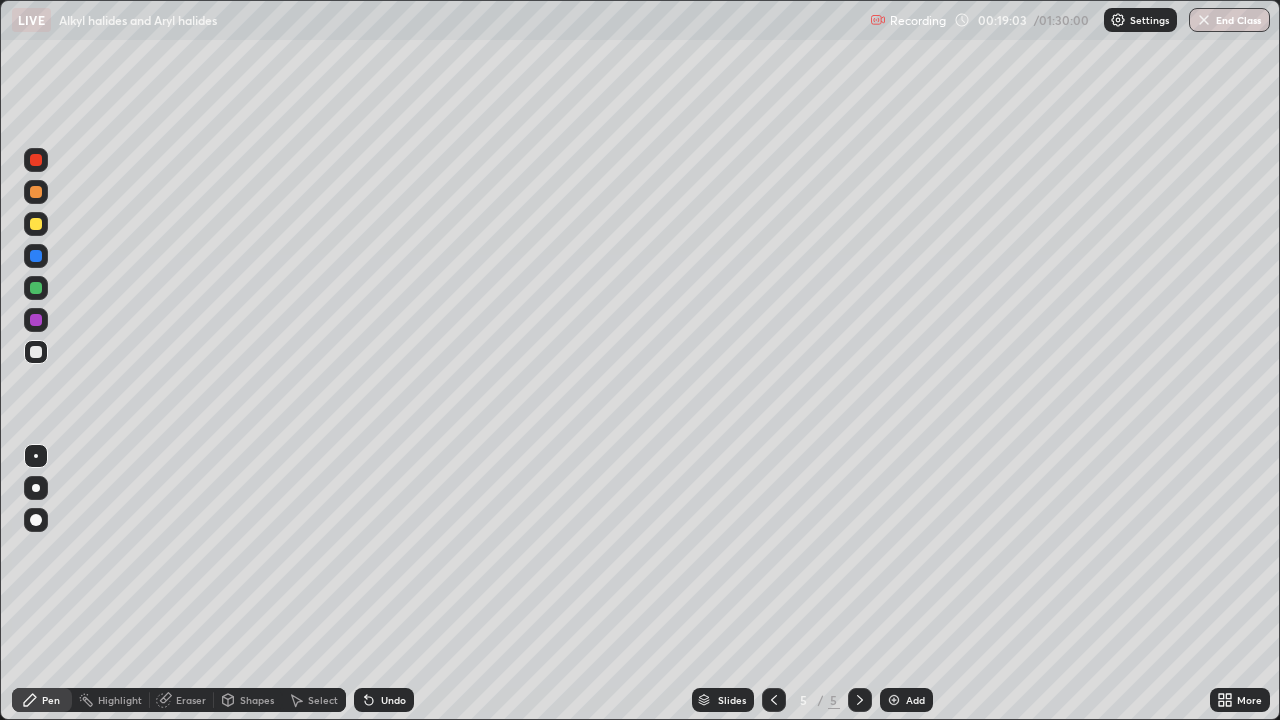 click on "Eraser" at bounding box center (191, 700) 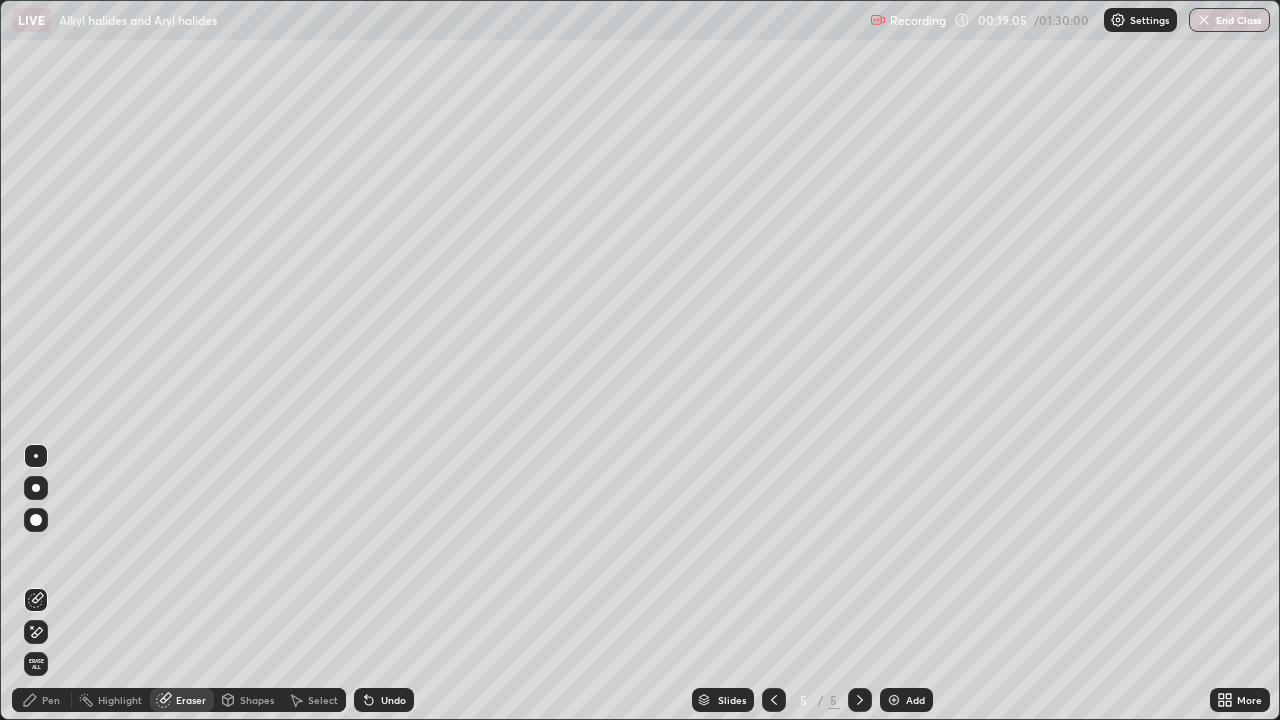 click on "Pen" at bounding box center [51, 700] 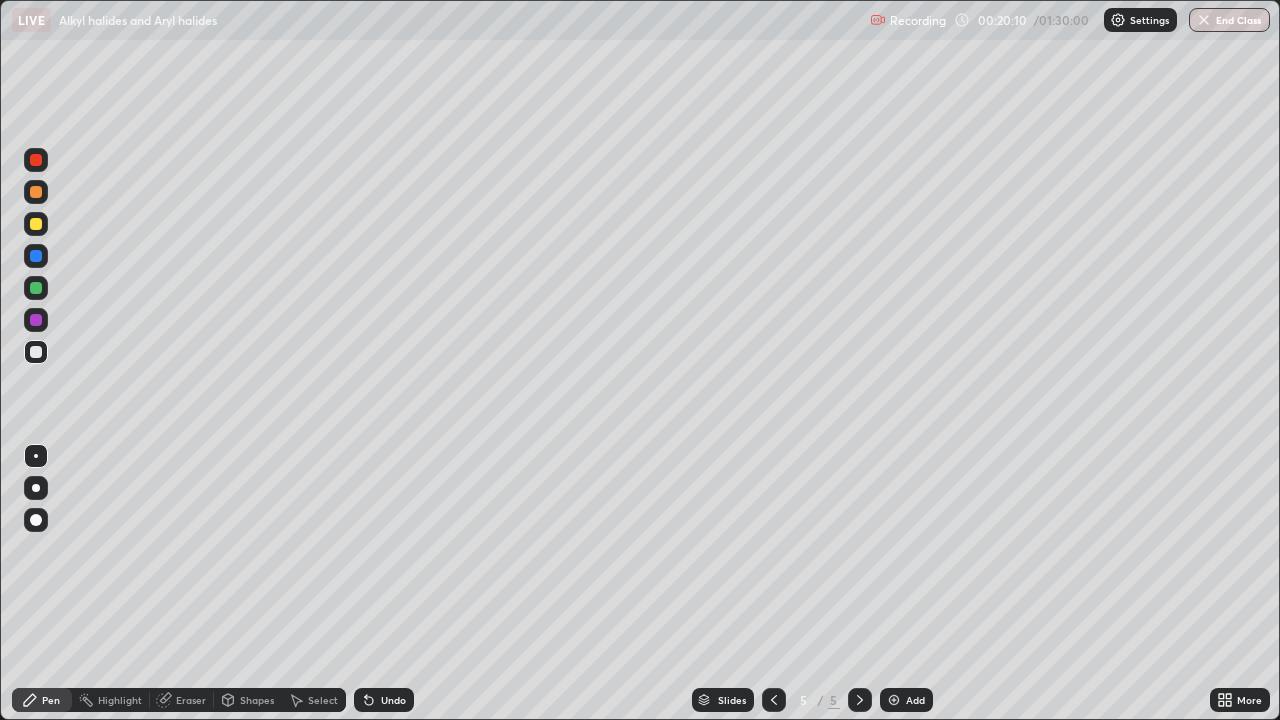 click at bounding box center (36, 224) 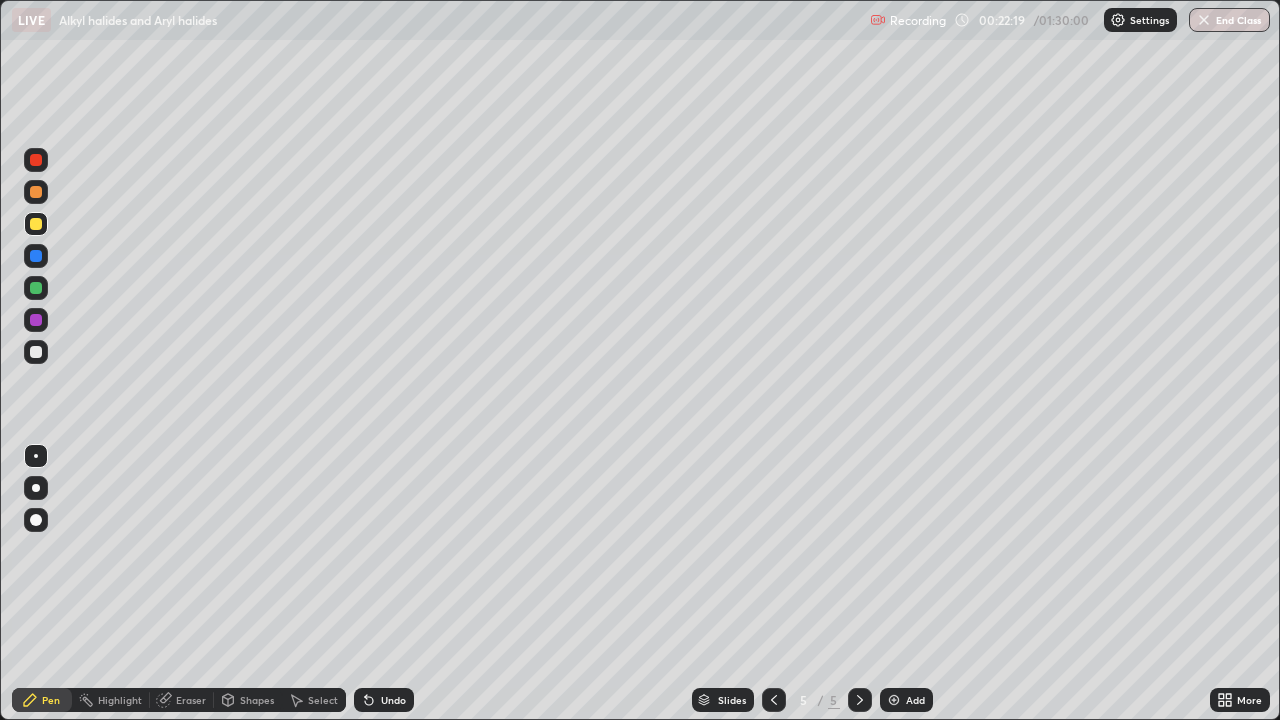 click at bounding box center (36, 288) 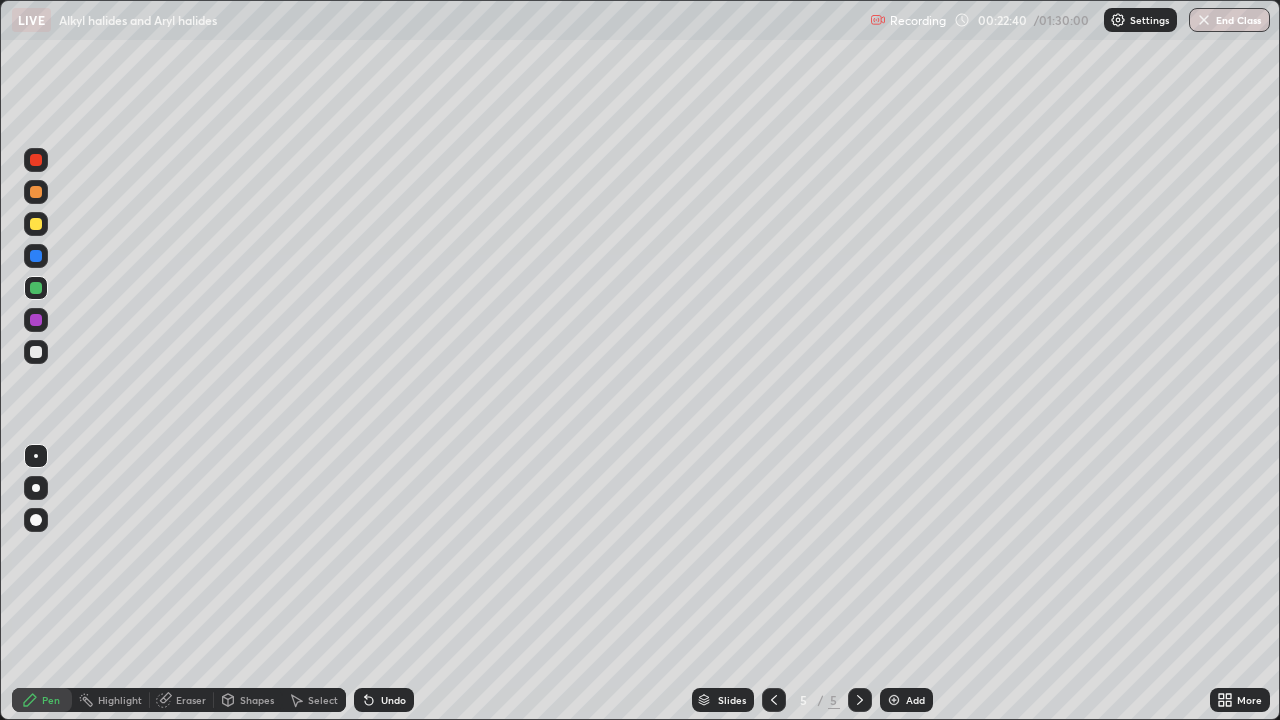 click 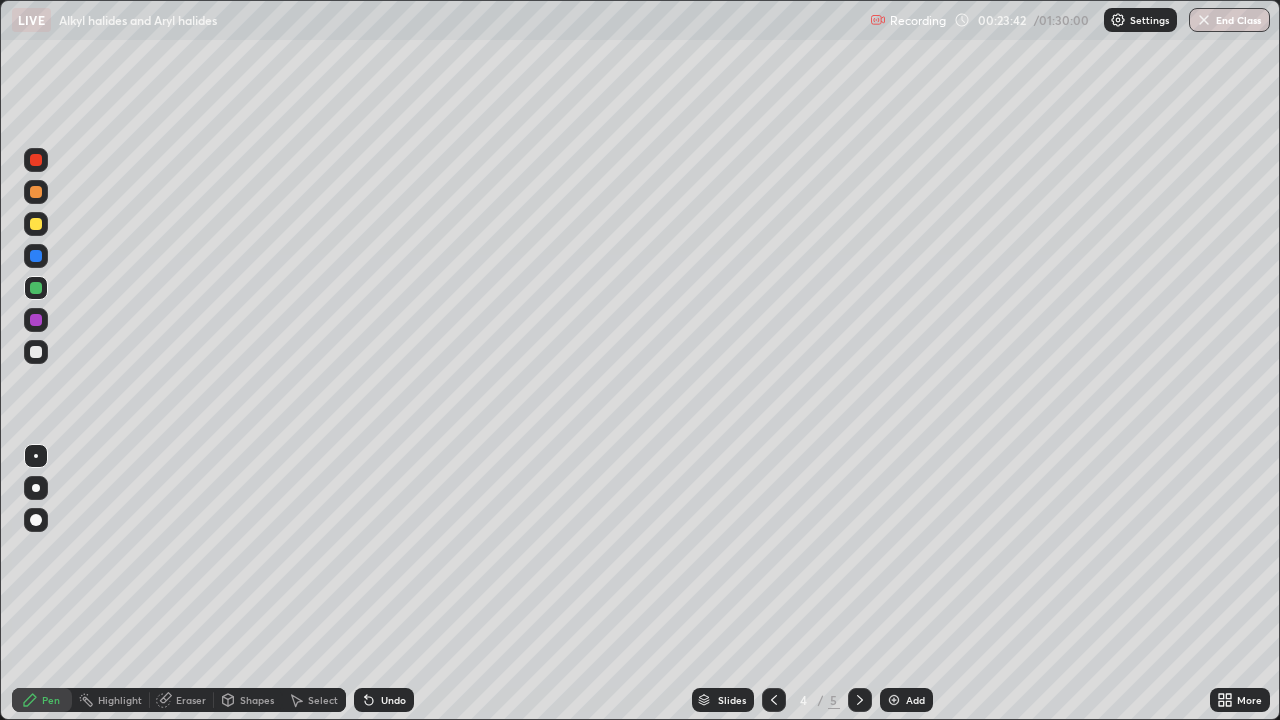 click 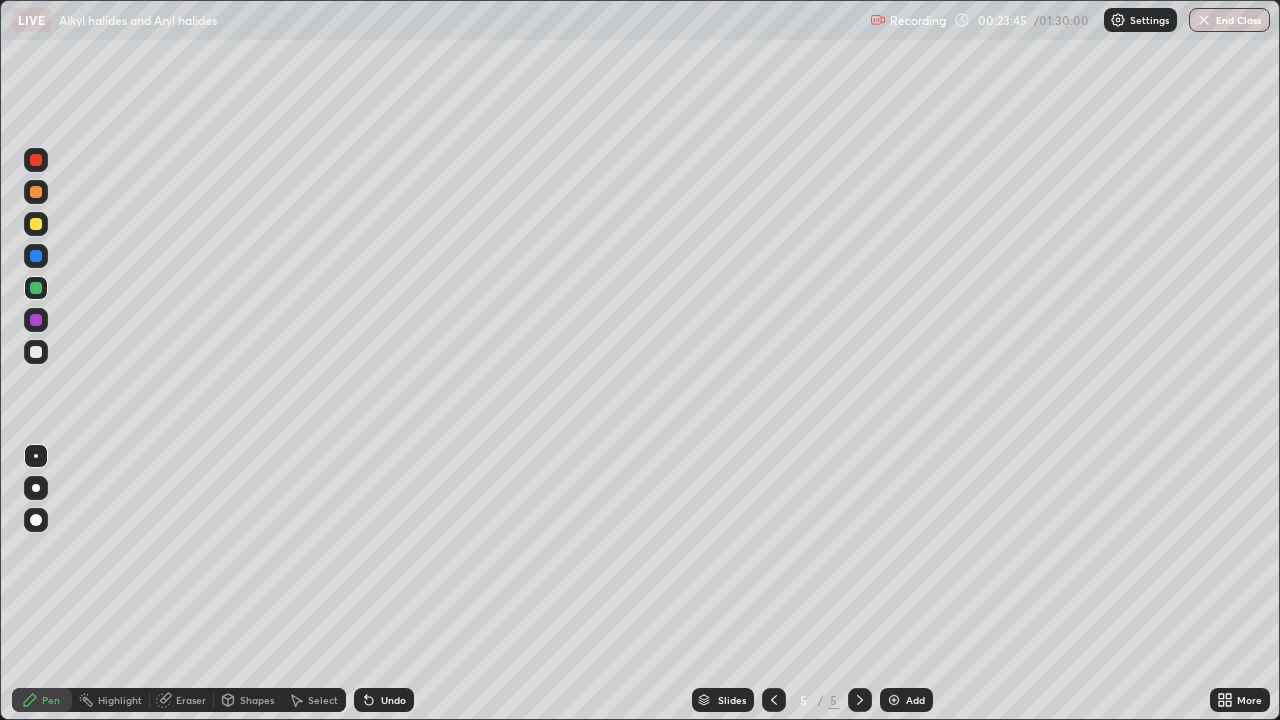 click on "Eraser" at bounding box center (191, 700) 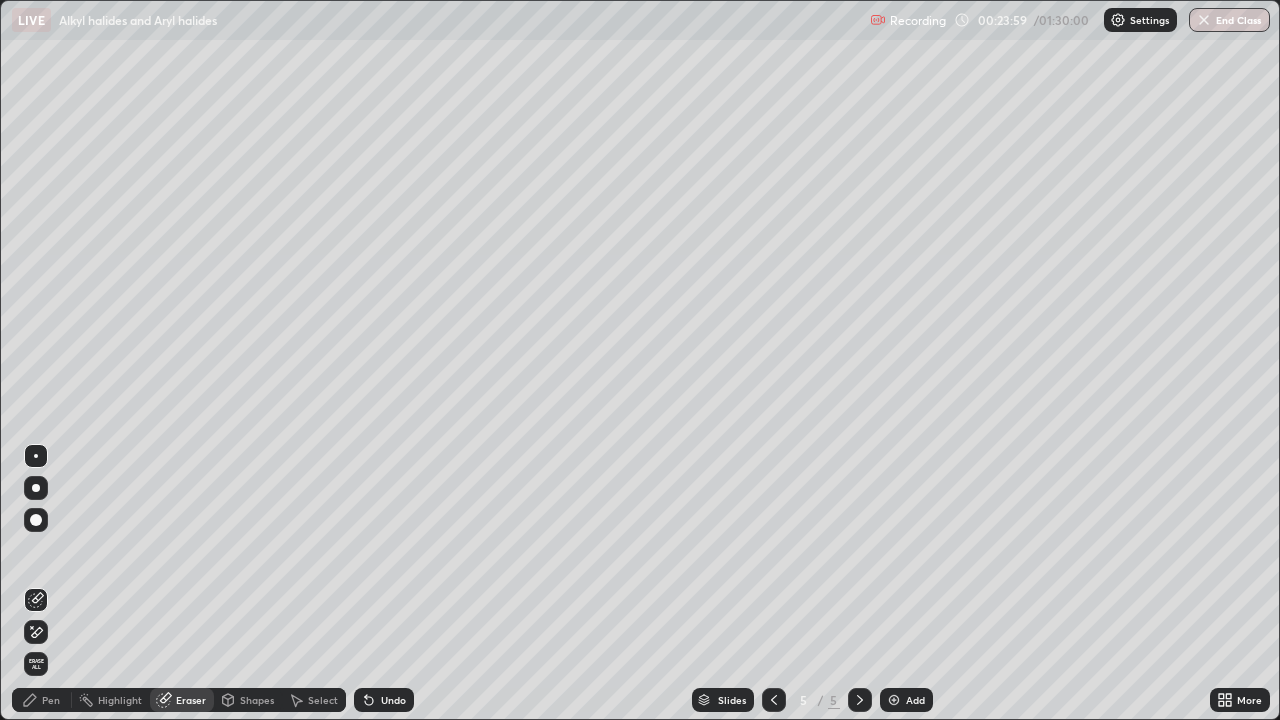 click on "Pen" at bounding box center [51, 700] 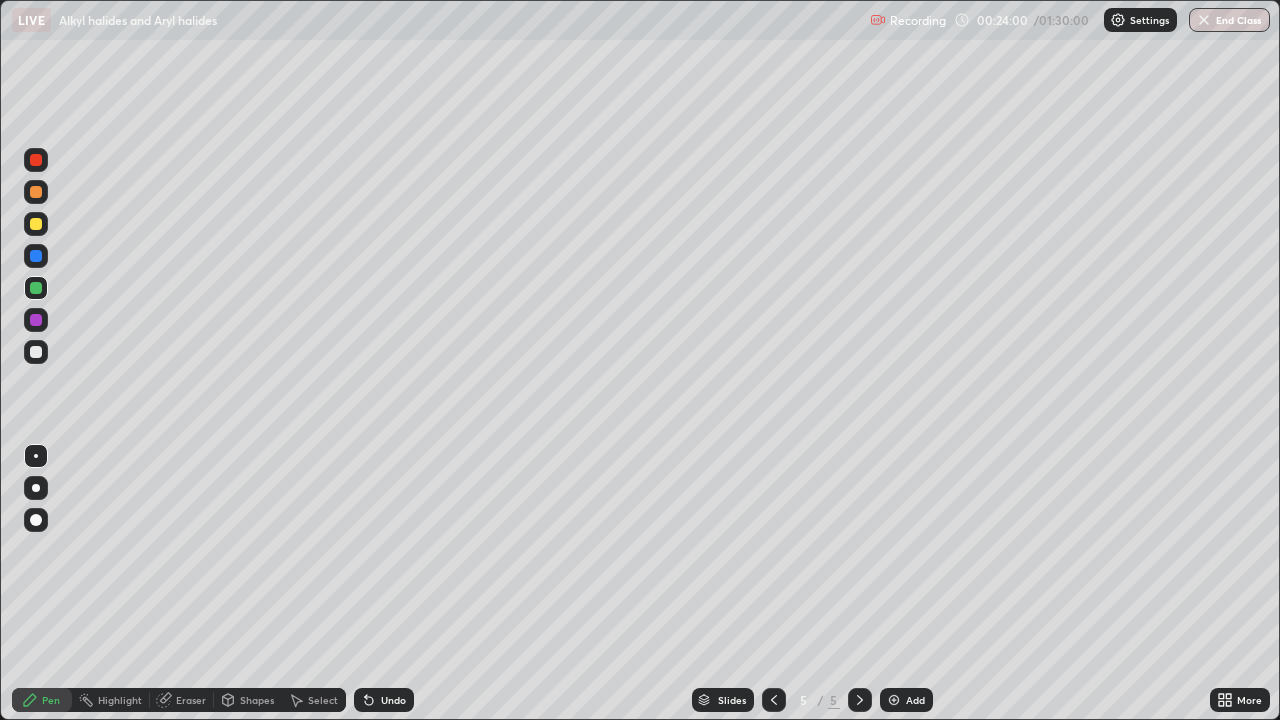 click at bounding box center [36, 160] 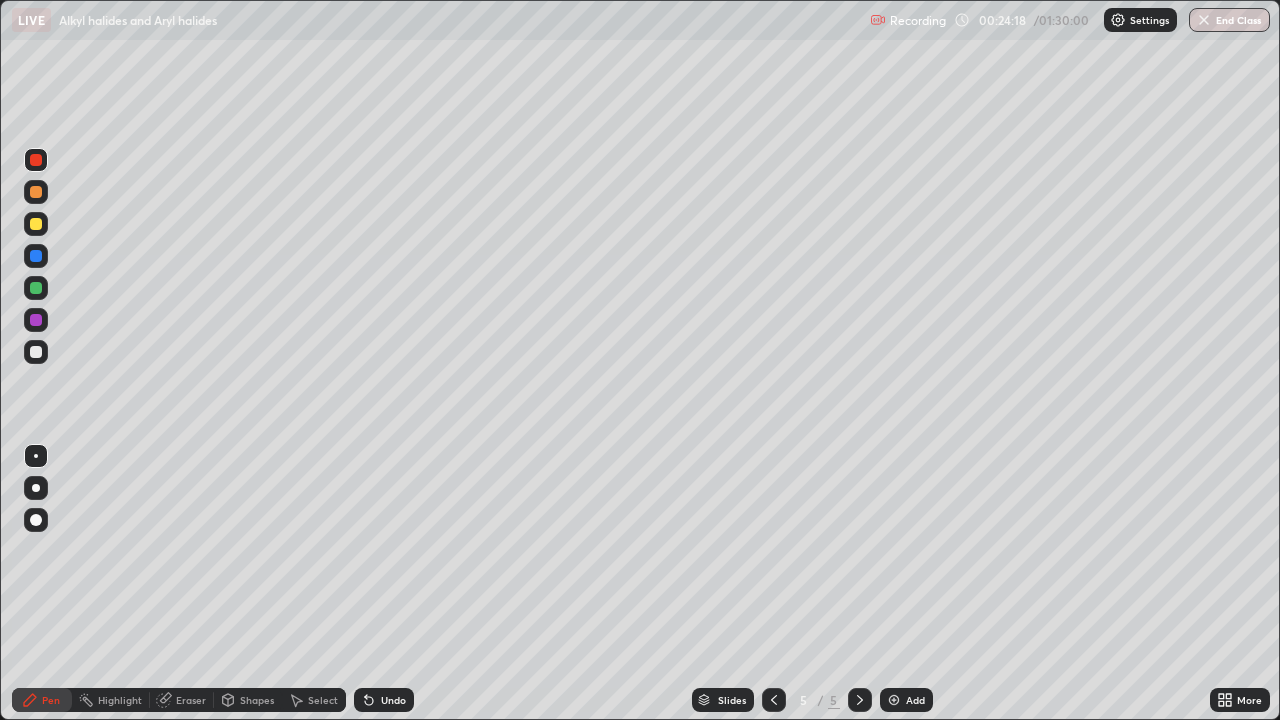 click at bounding box center (36, 352) 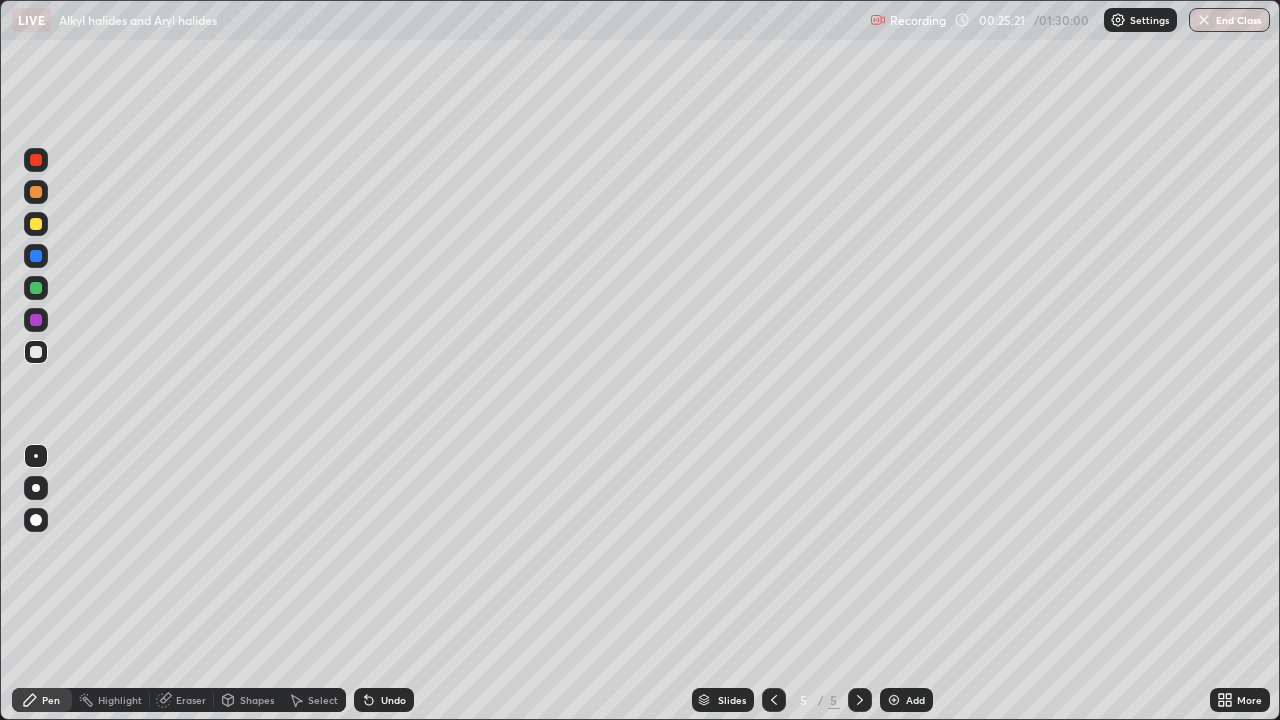 click 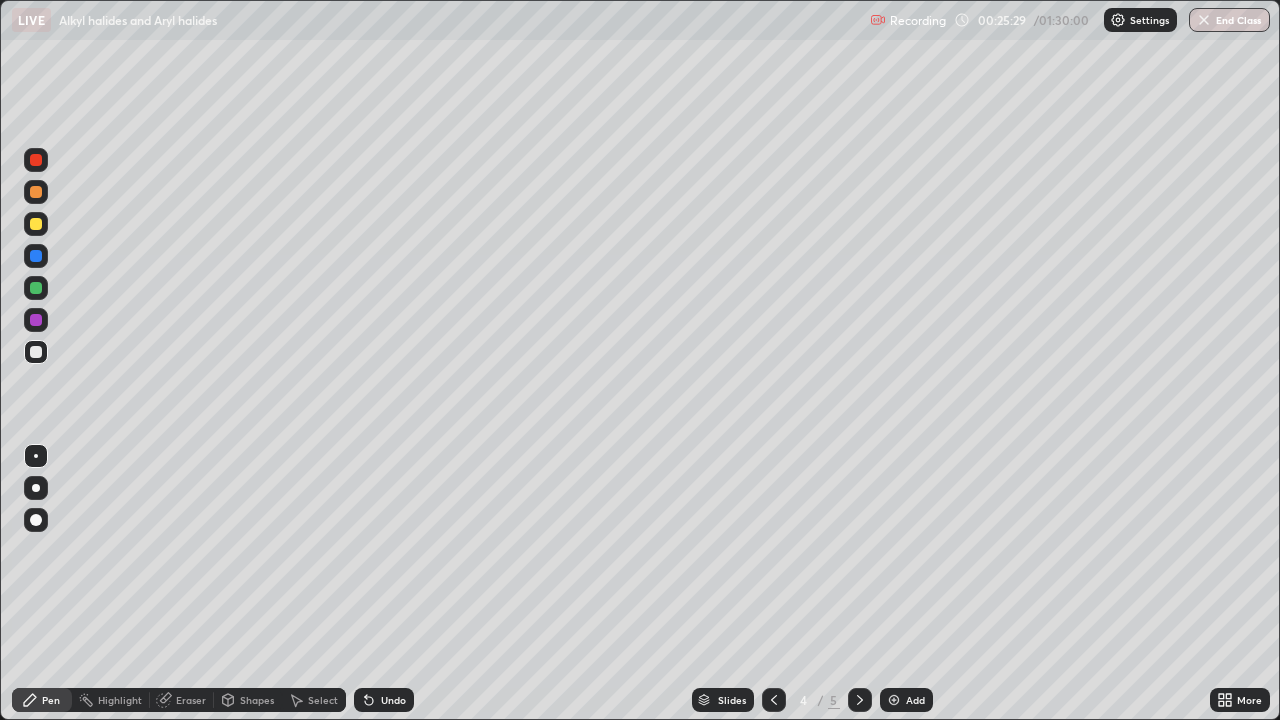 click on "Eraser" at bounding box center [191, 700] 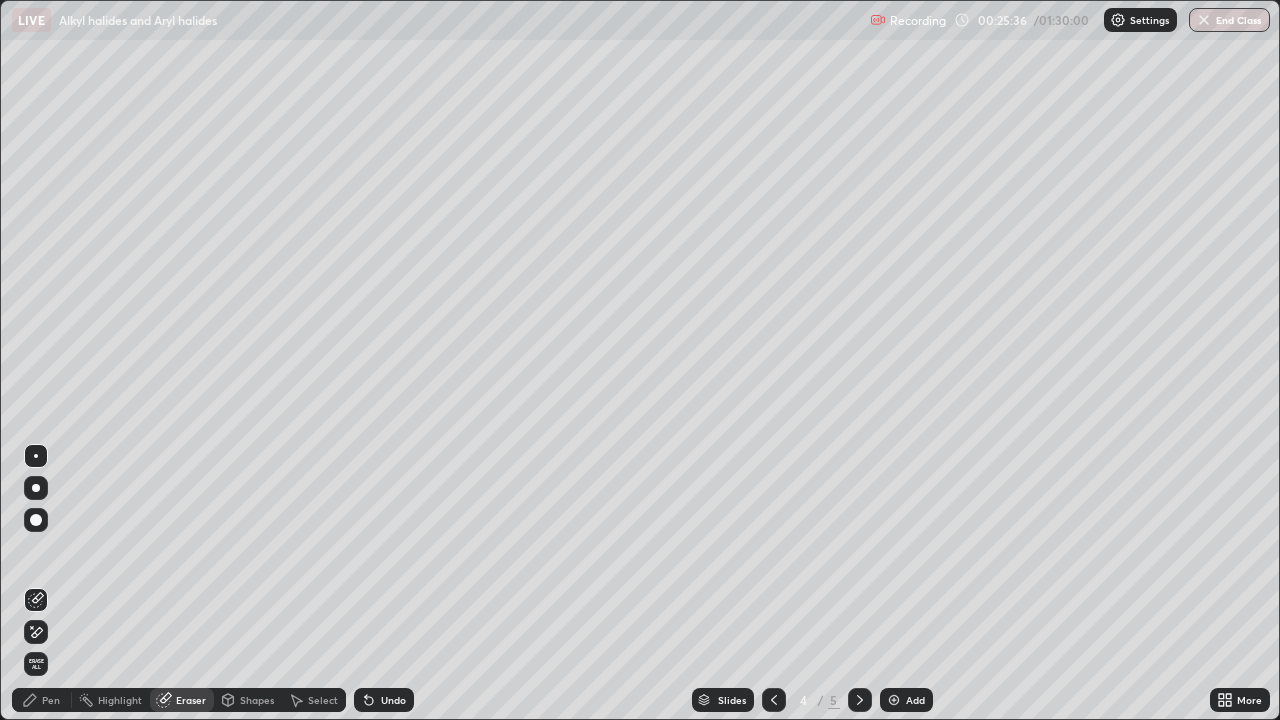 click 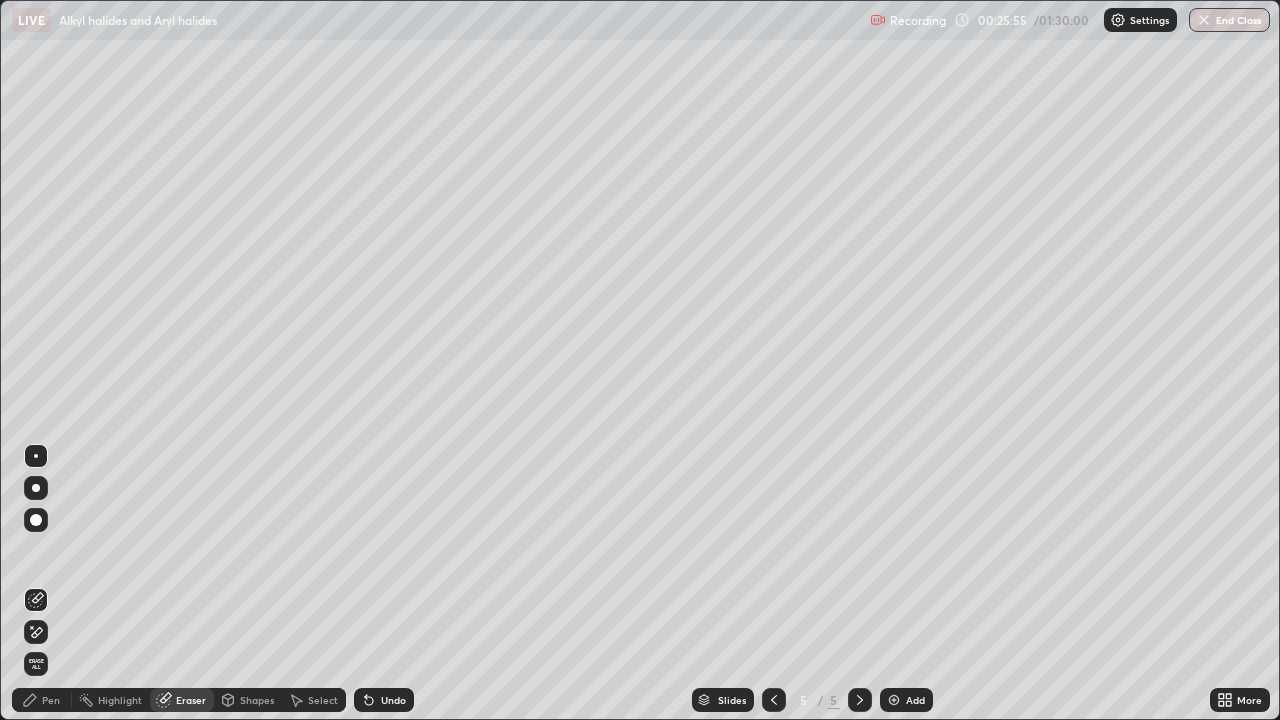click at bounding box center [774, 700] 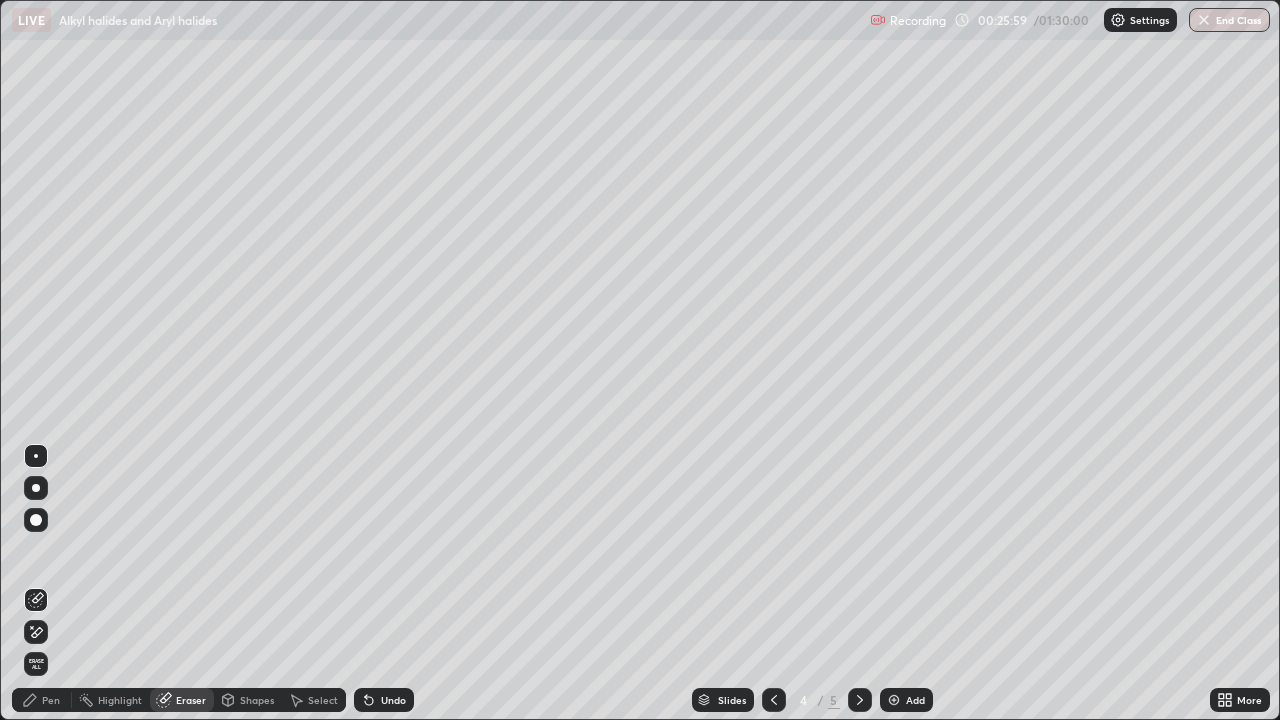 click on "Pen" at bounding box center (42, 700) 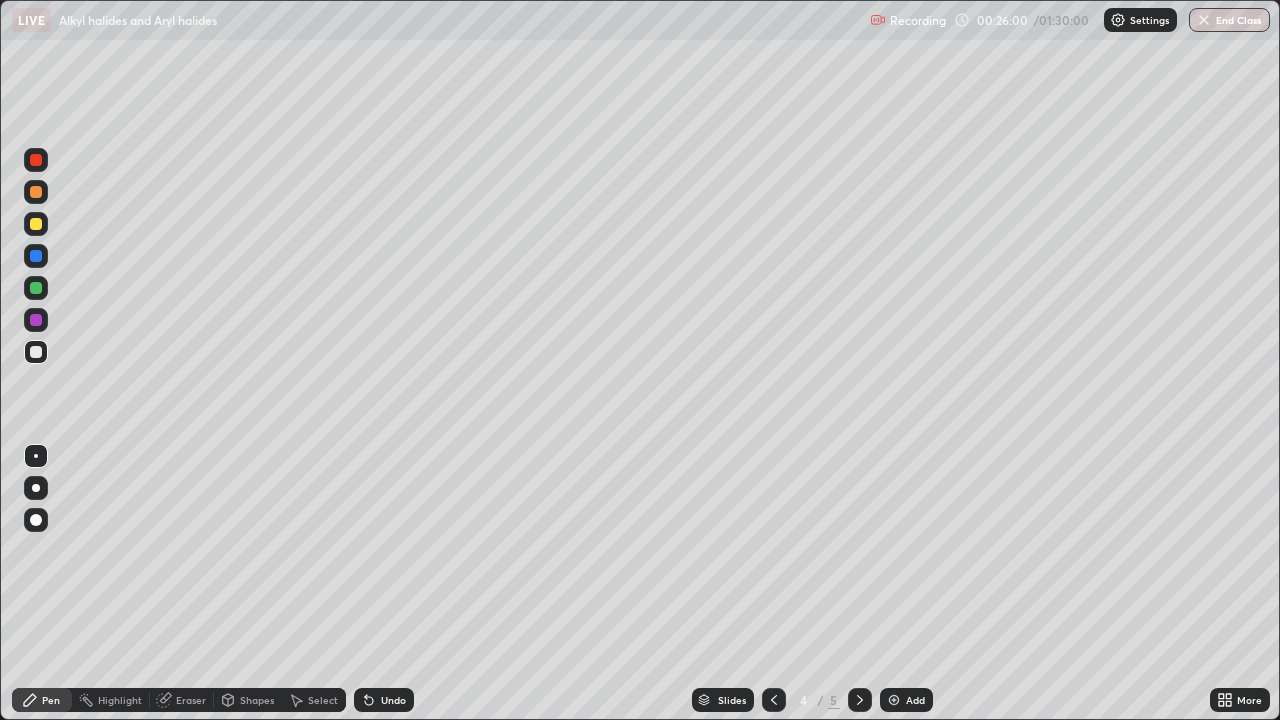 click at bounding box center (36, 224) 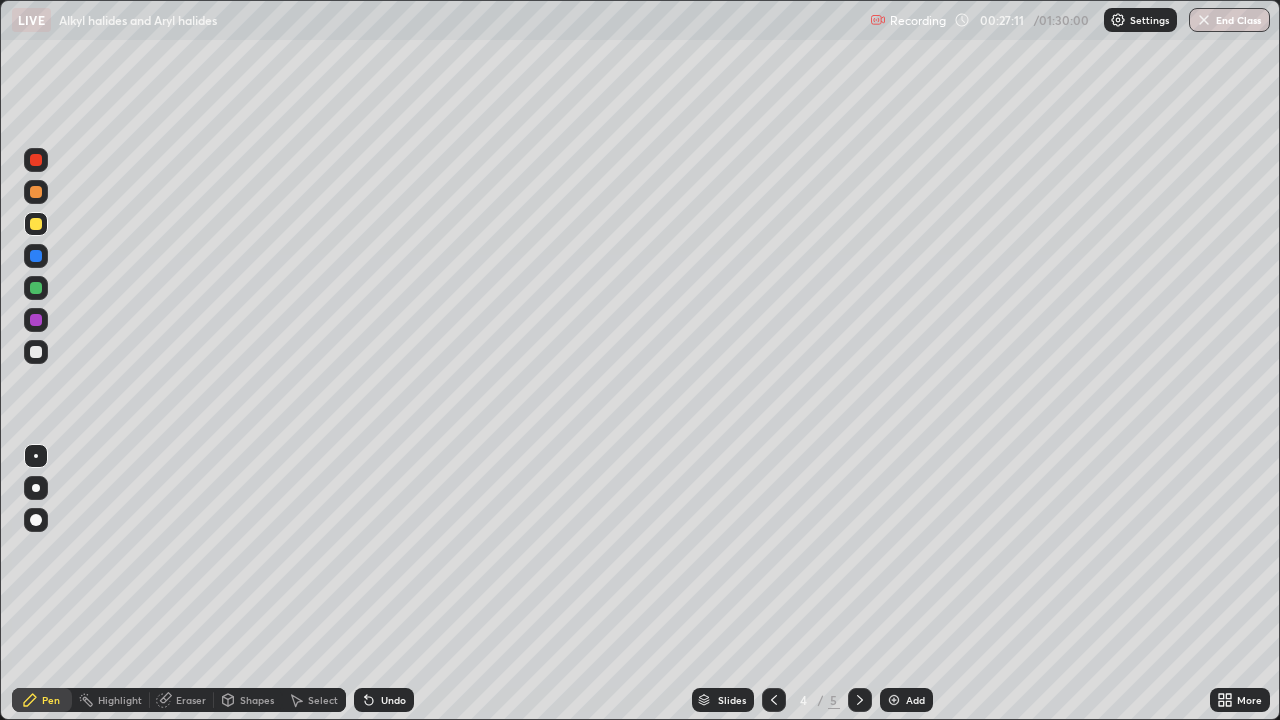 click 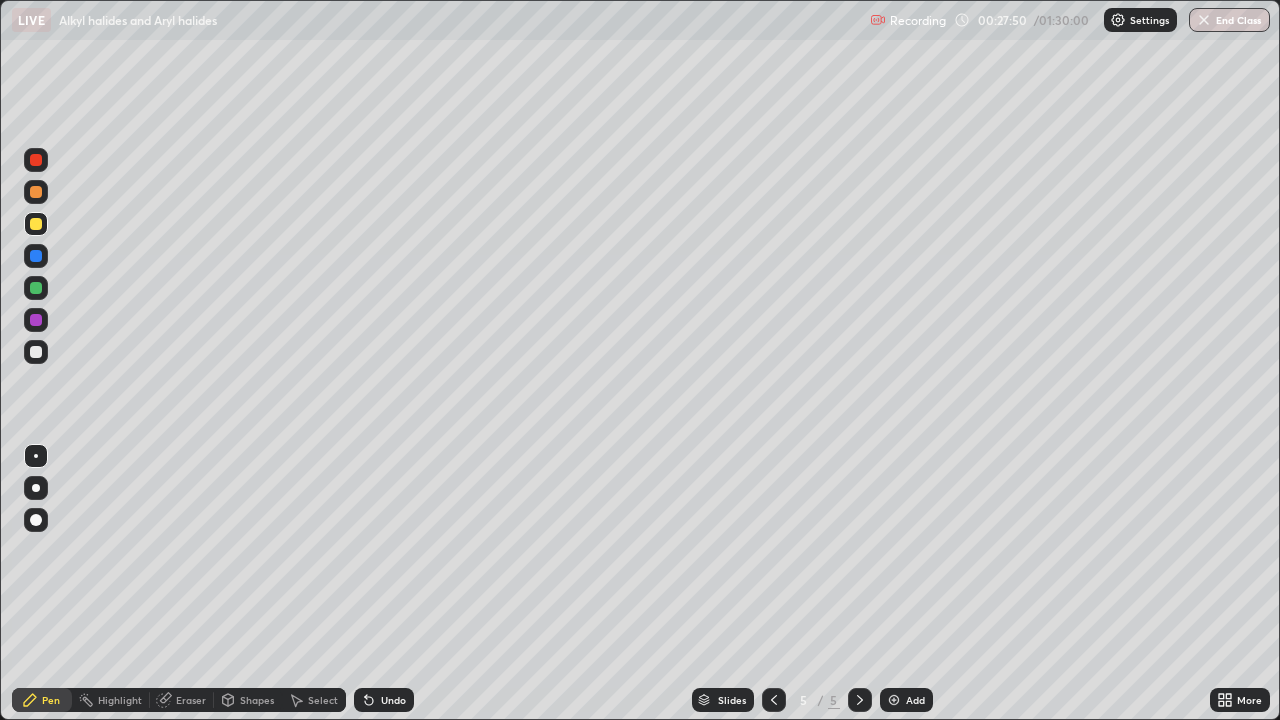 click at bounding box center (894, 700) 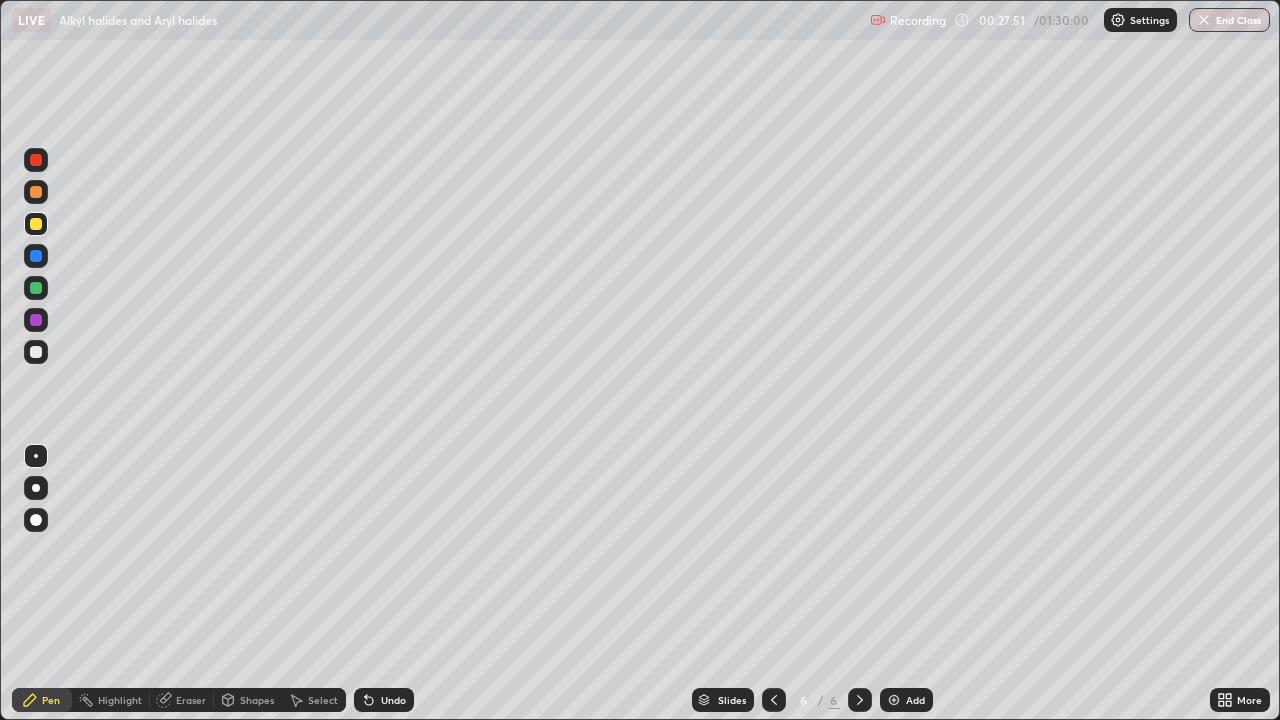 click at bounding box center (36, 352) 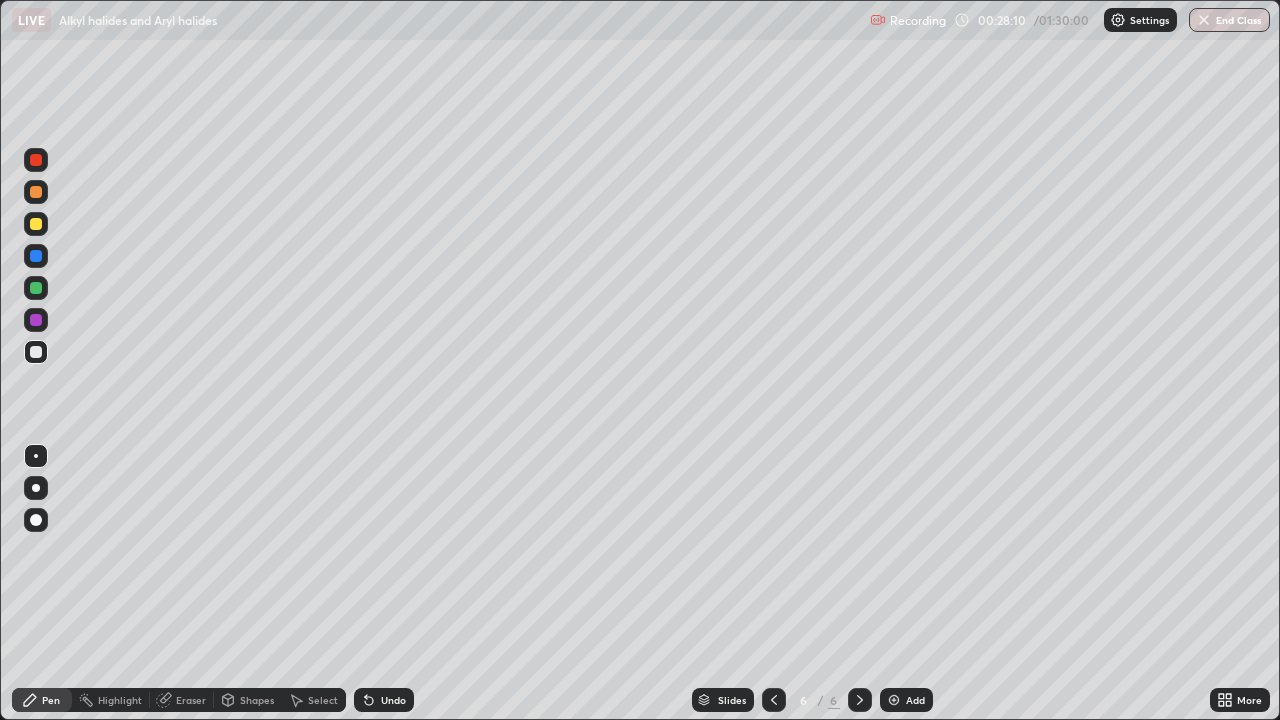 click at bounding box center (36, 352) 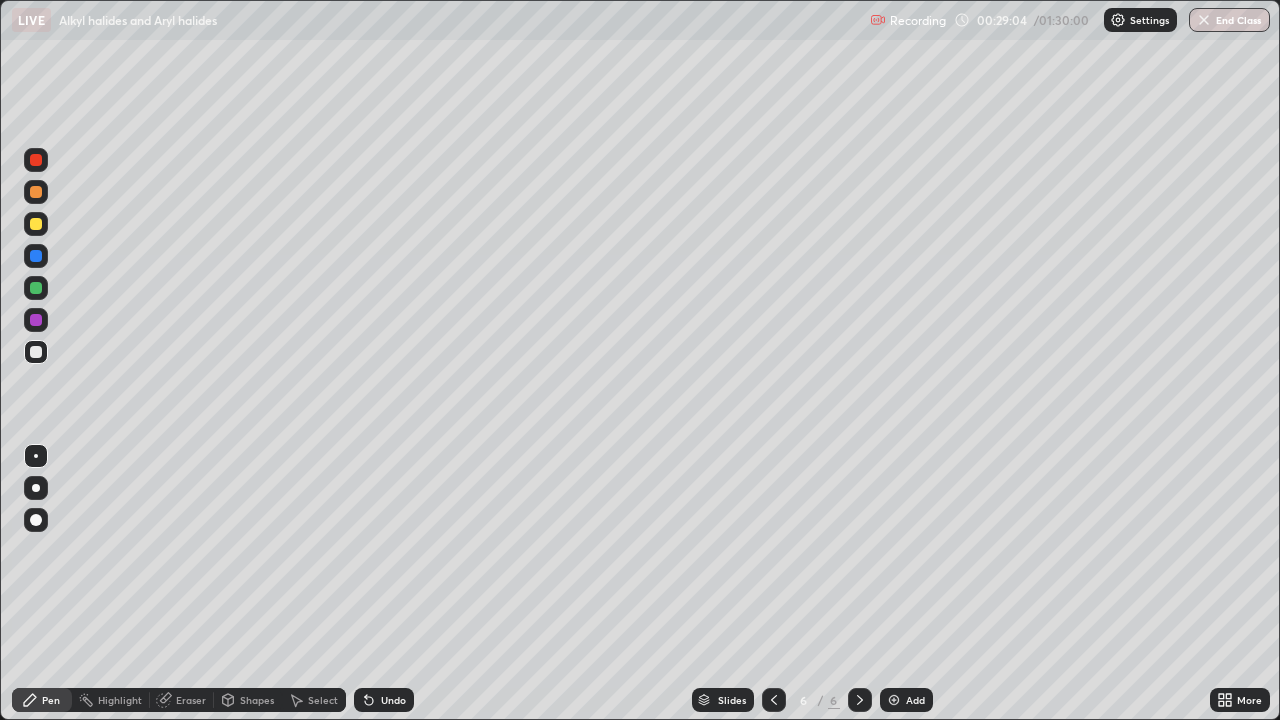 click at bounding box center [36, 224] 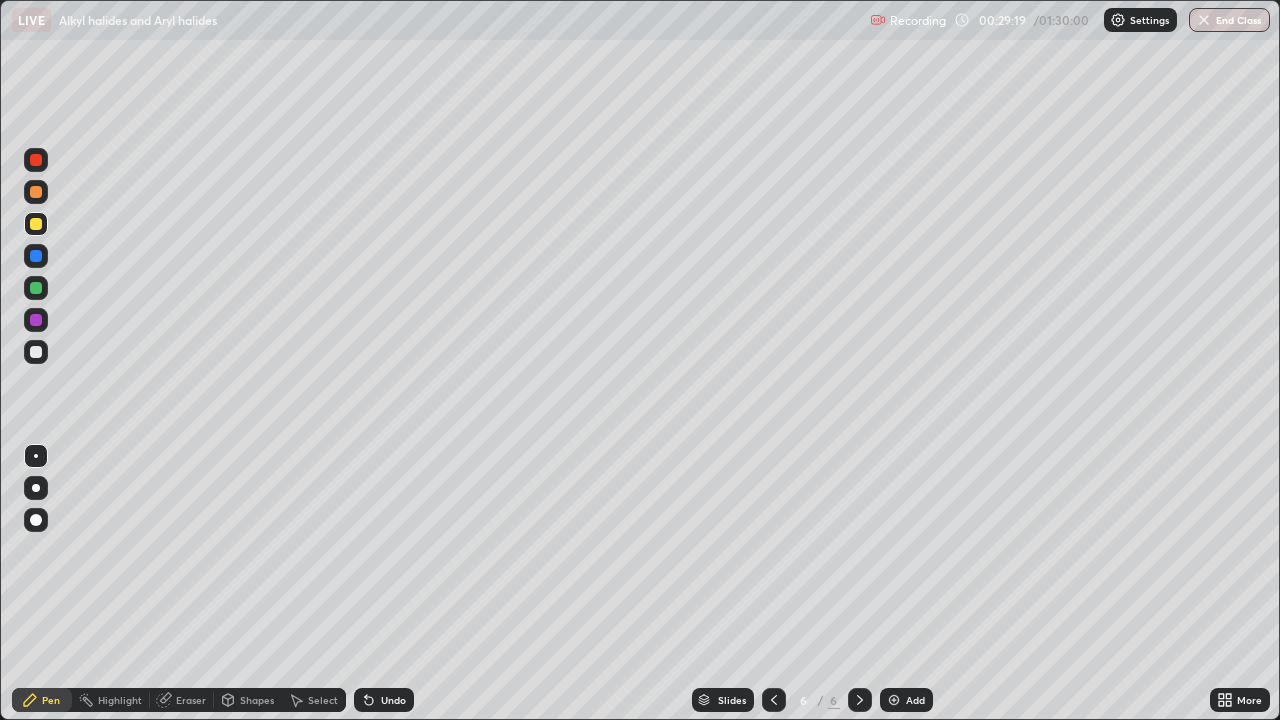 click at bounding box center (36, 320) 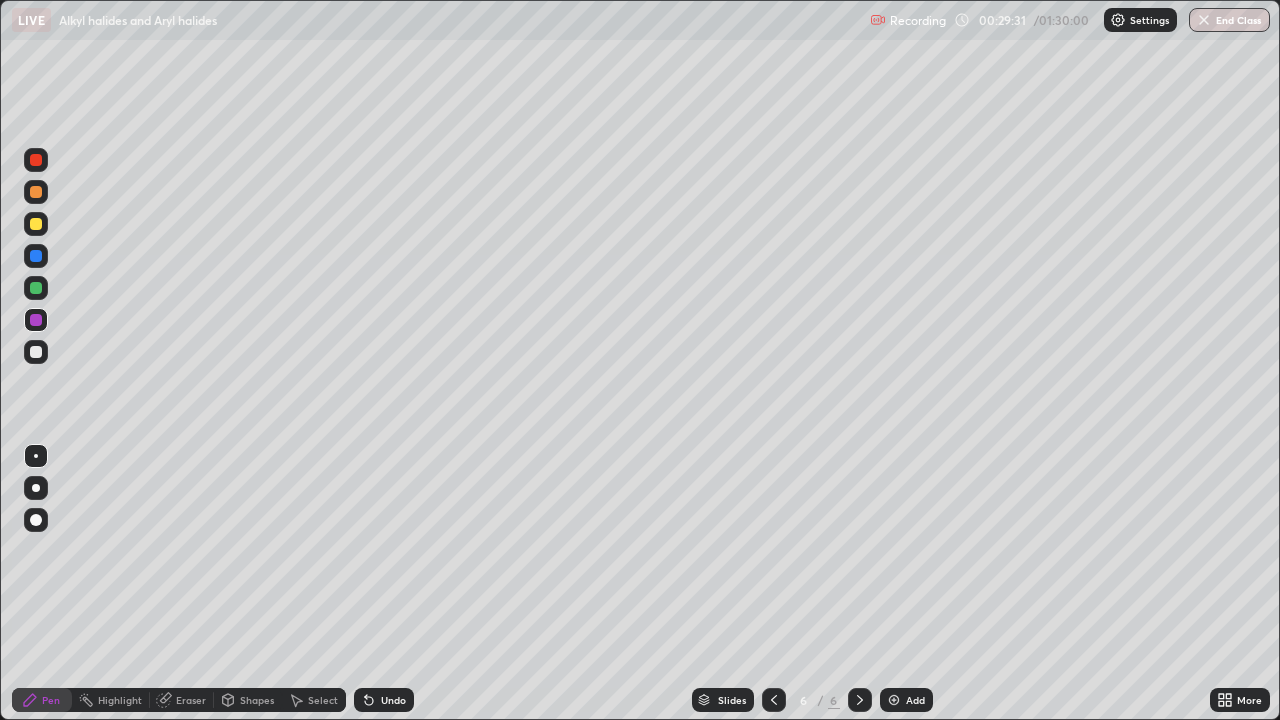 click at bounding box center (36, 352) 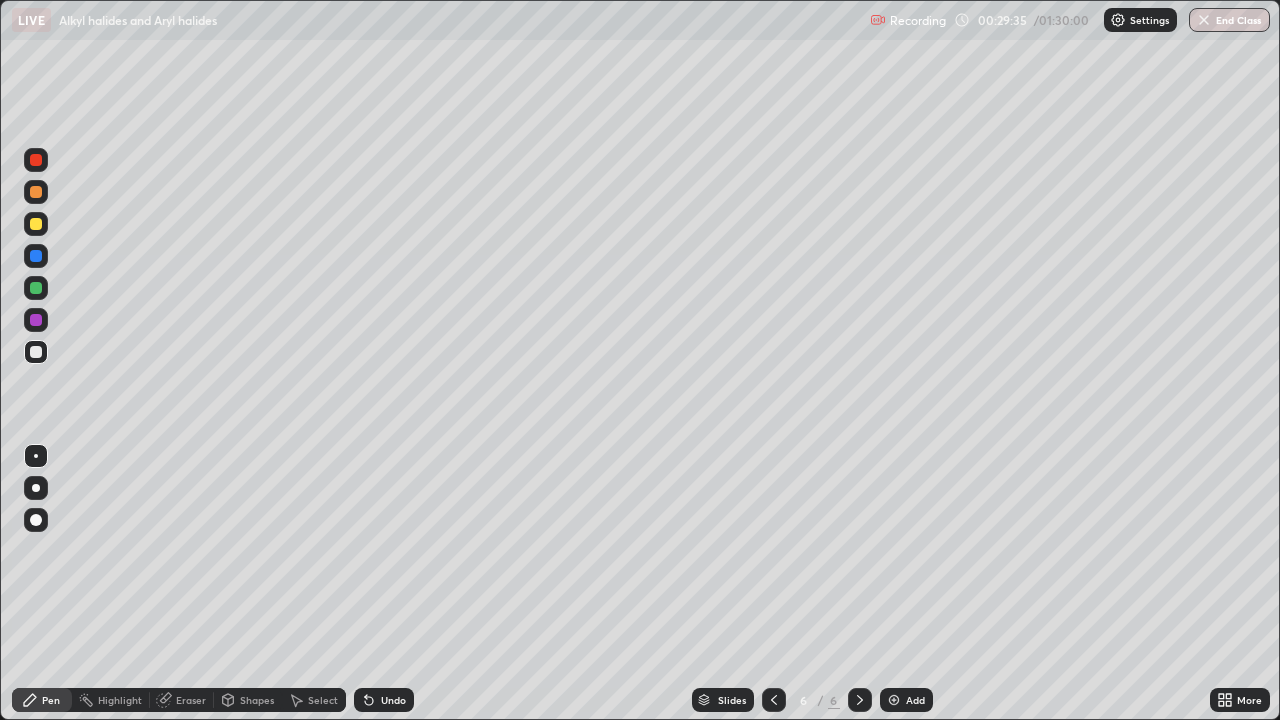 click on "Shapes" at bounding box center (257, 700) 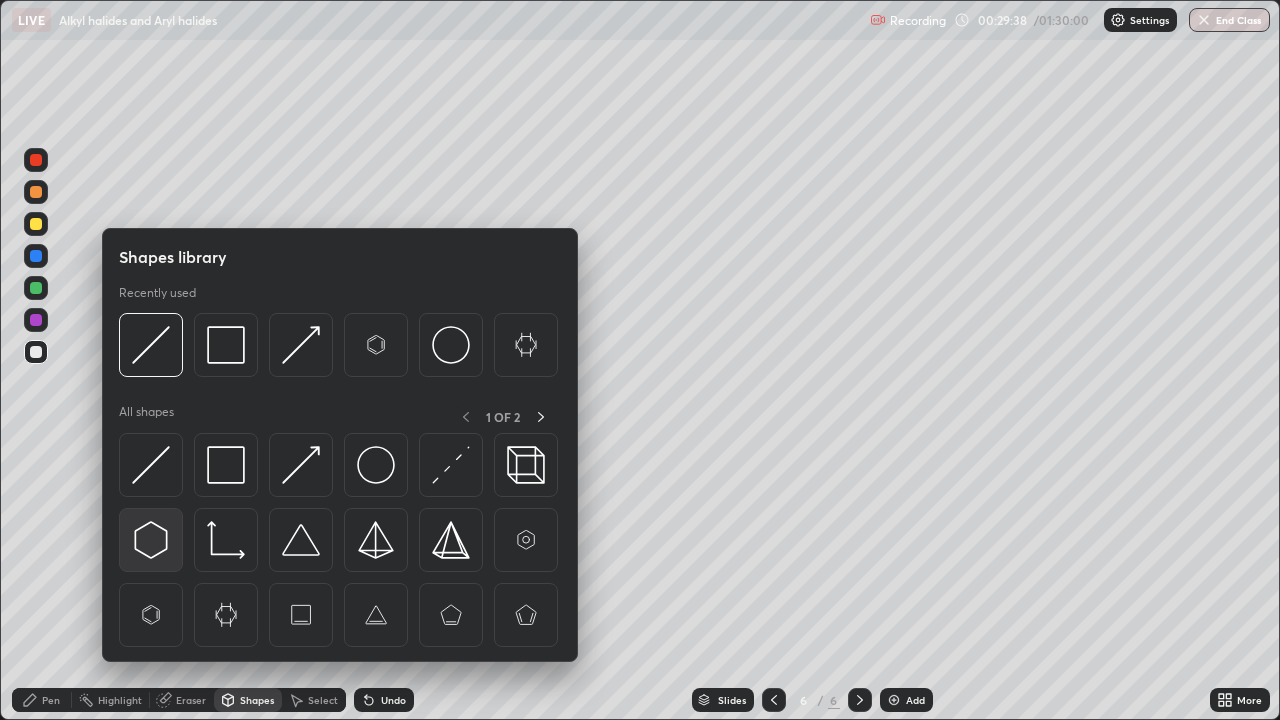 click at bounding box center (151, 540) 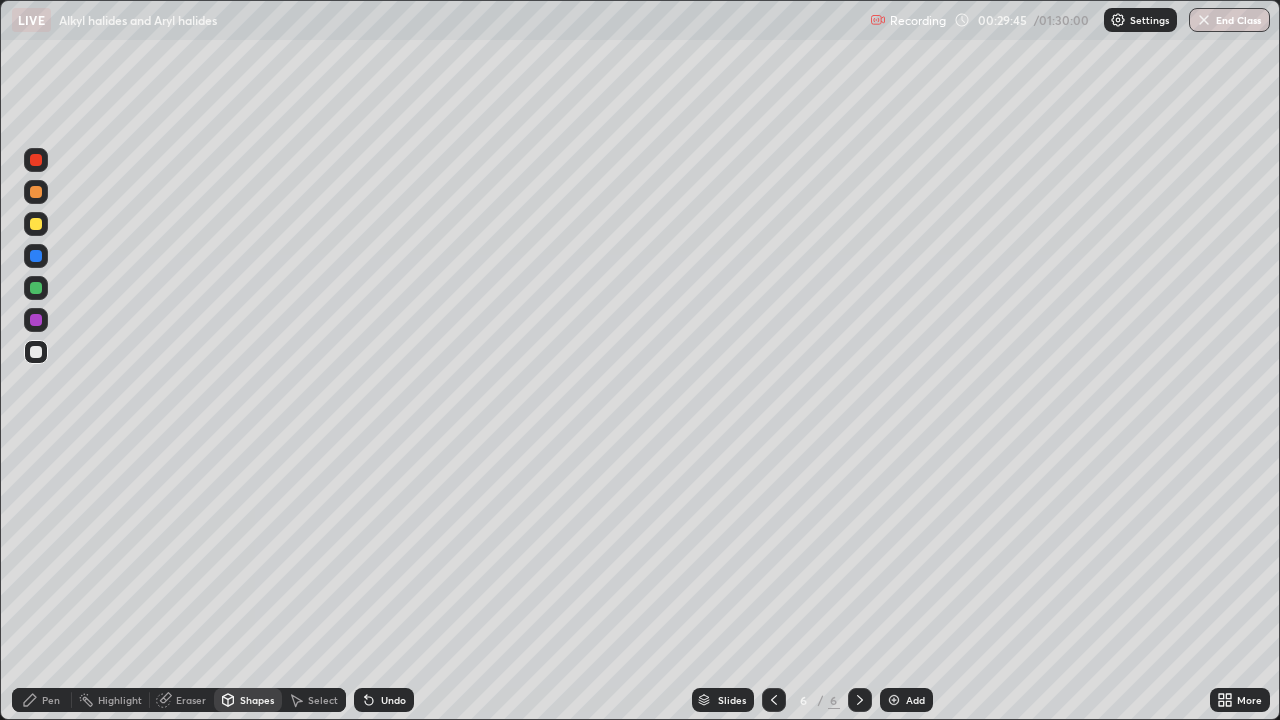 click on "Pen" at bounding box center (51, 700) 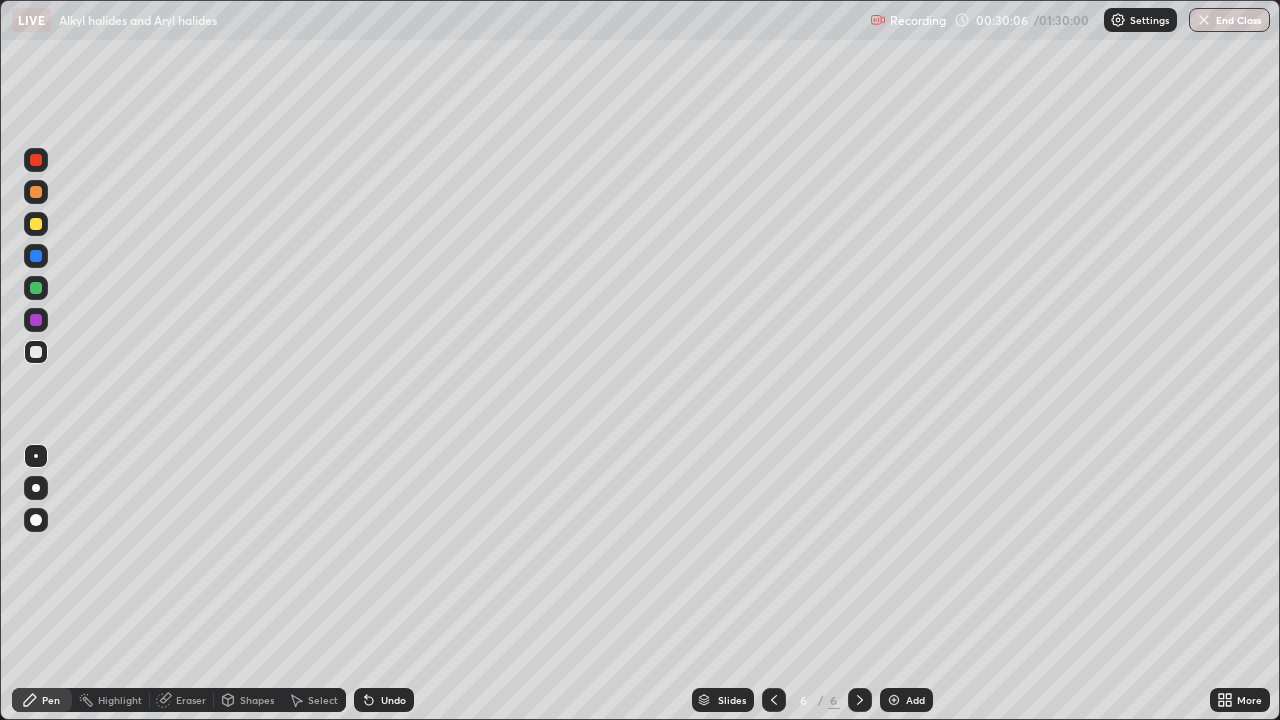 click on "Eraser" at bounding box center [191, 700] 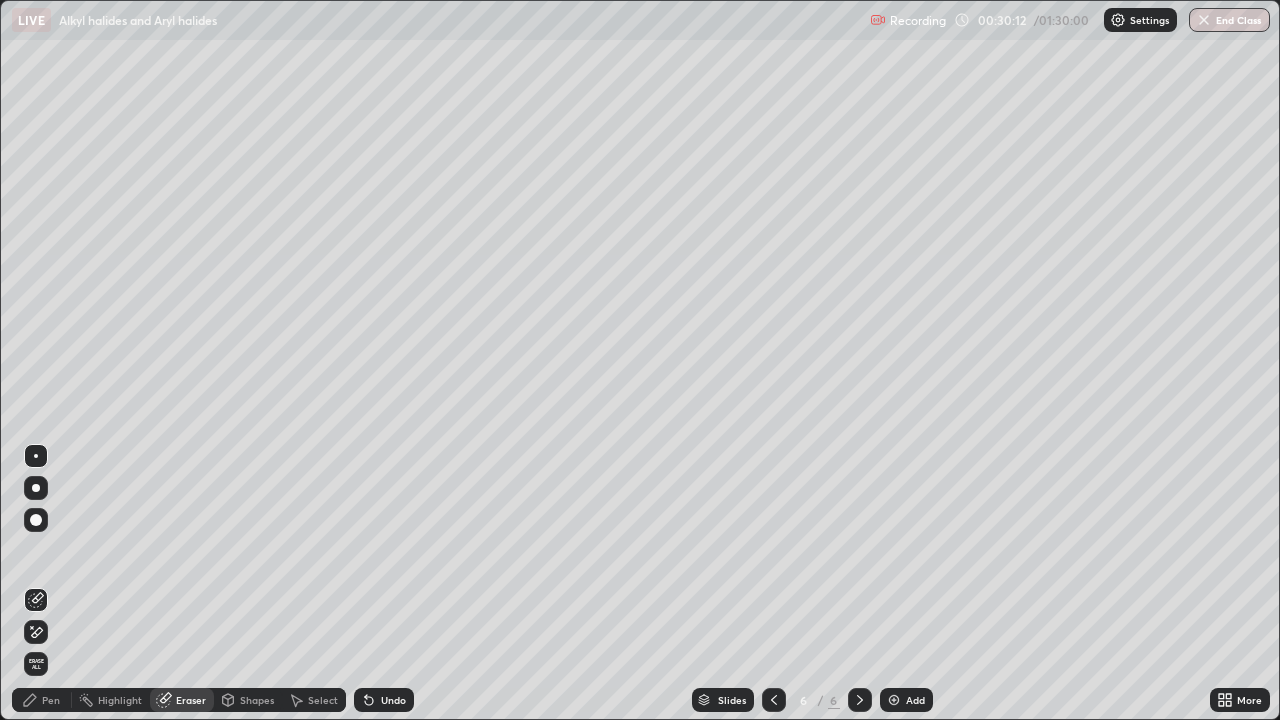 click on "Pen" at bounding box center [51, 700] 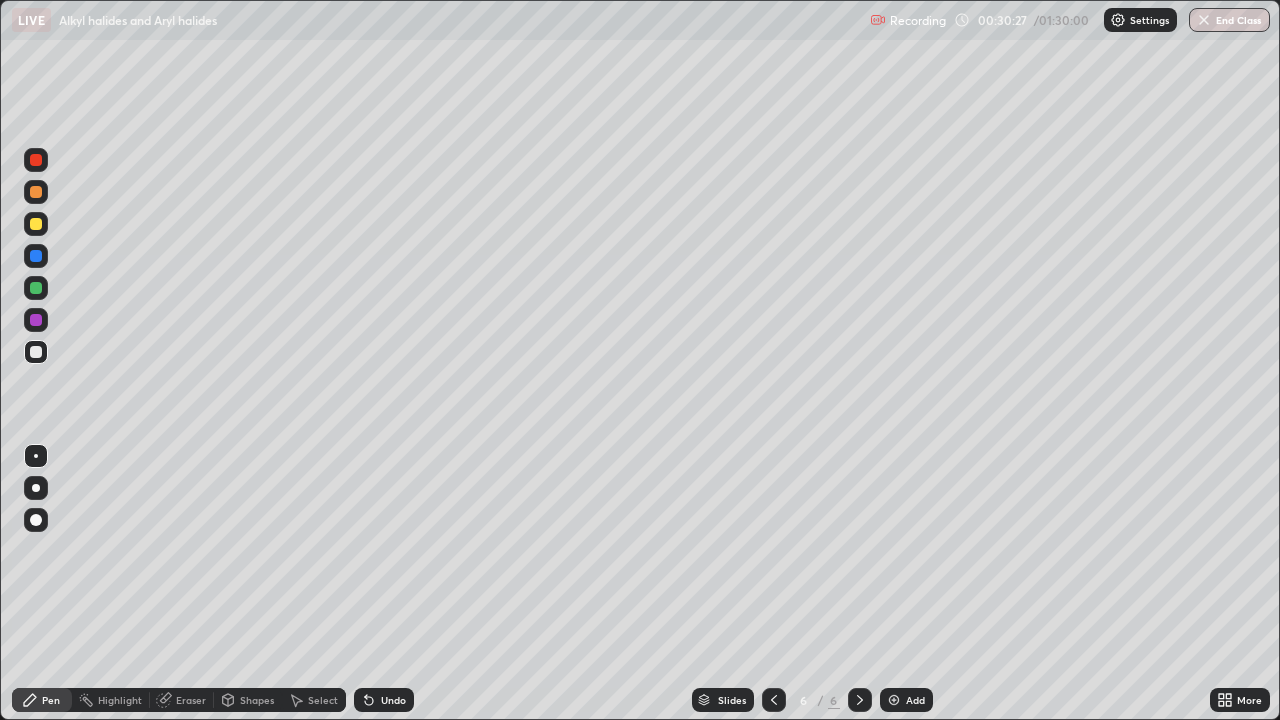 click on "Eraser" at bounding box center (191, 700) 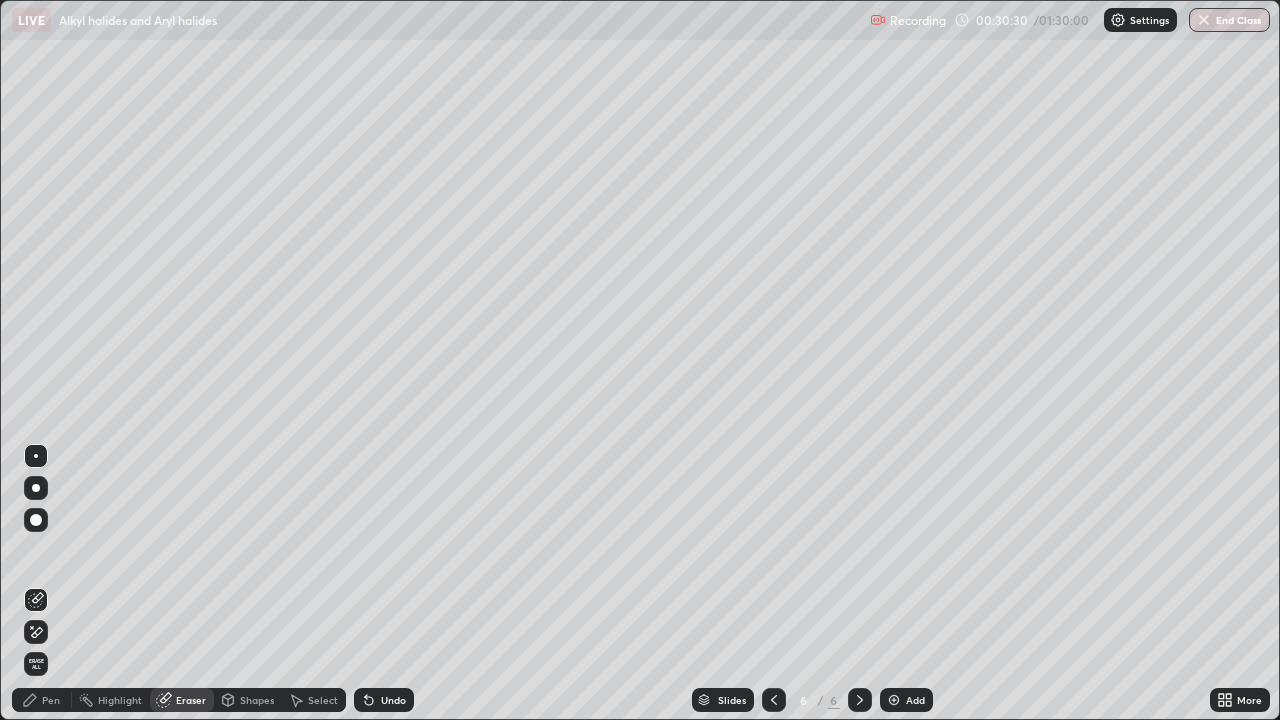 click on "Pen" at bounding box center [51, 700] 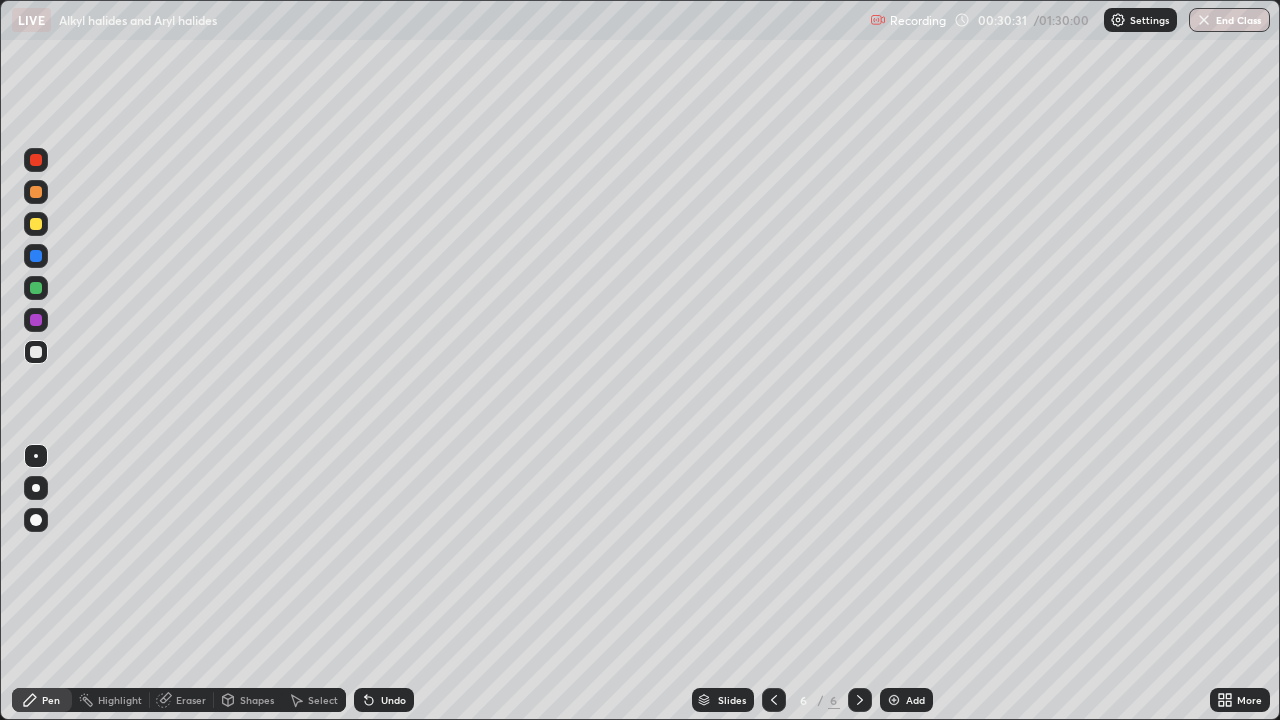 click on "Shapes" at bounding box center (257, 700) 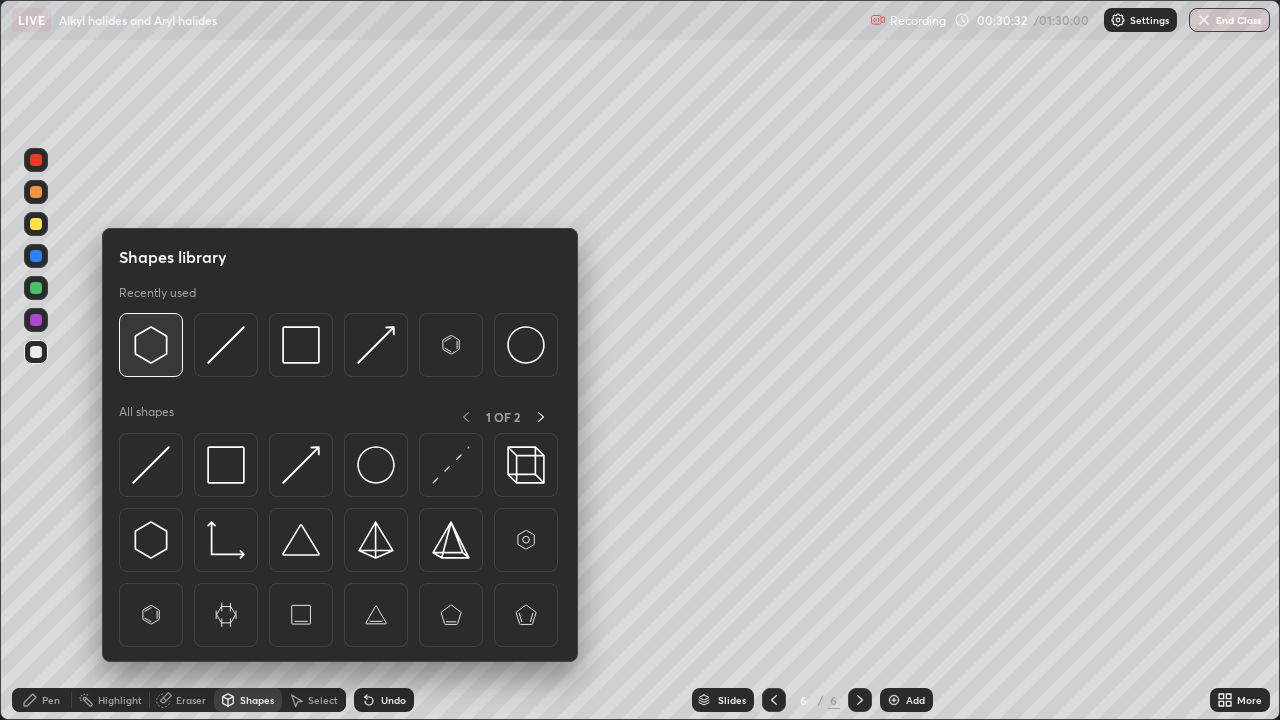 click at bounding box center [151, 345] 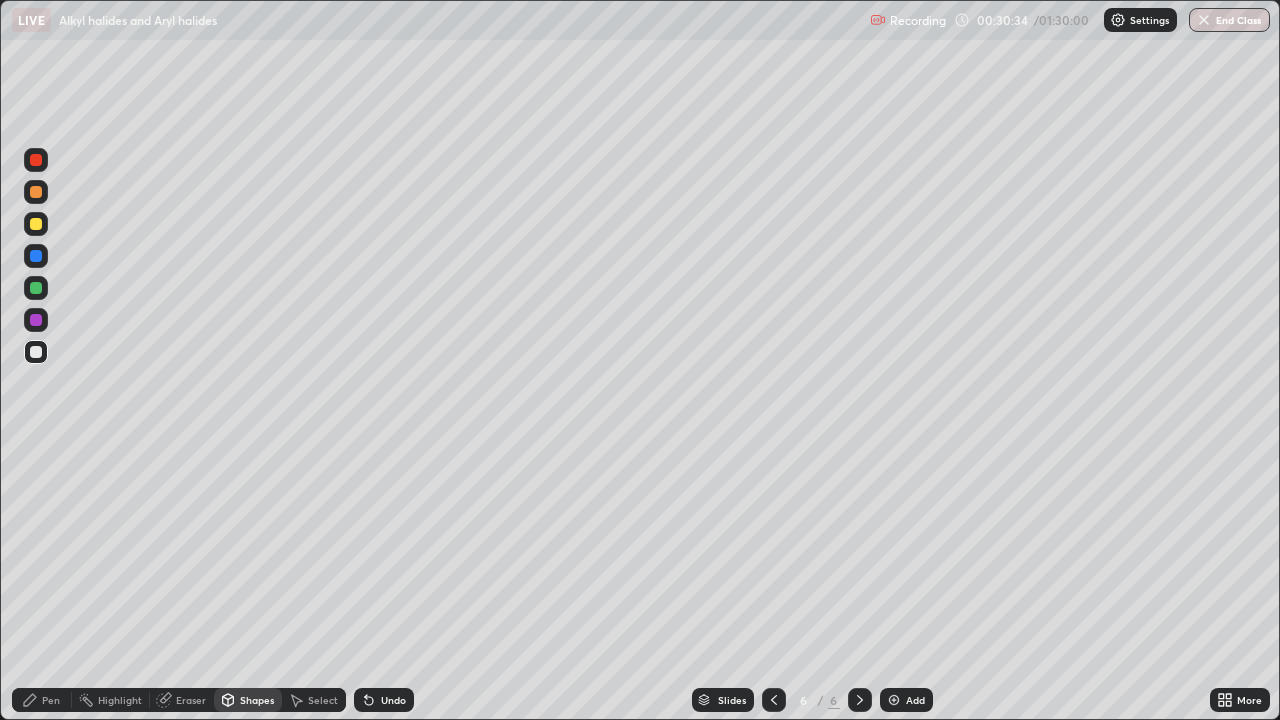click on "Pen" at bounding box center (51, 700) 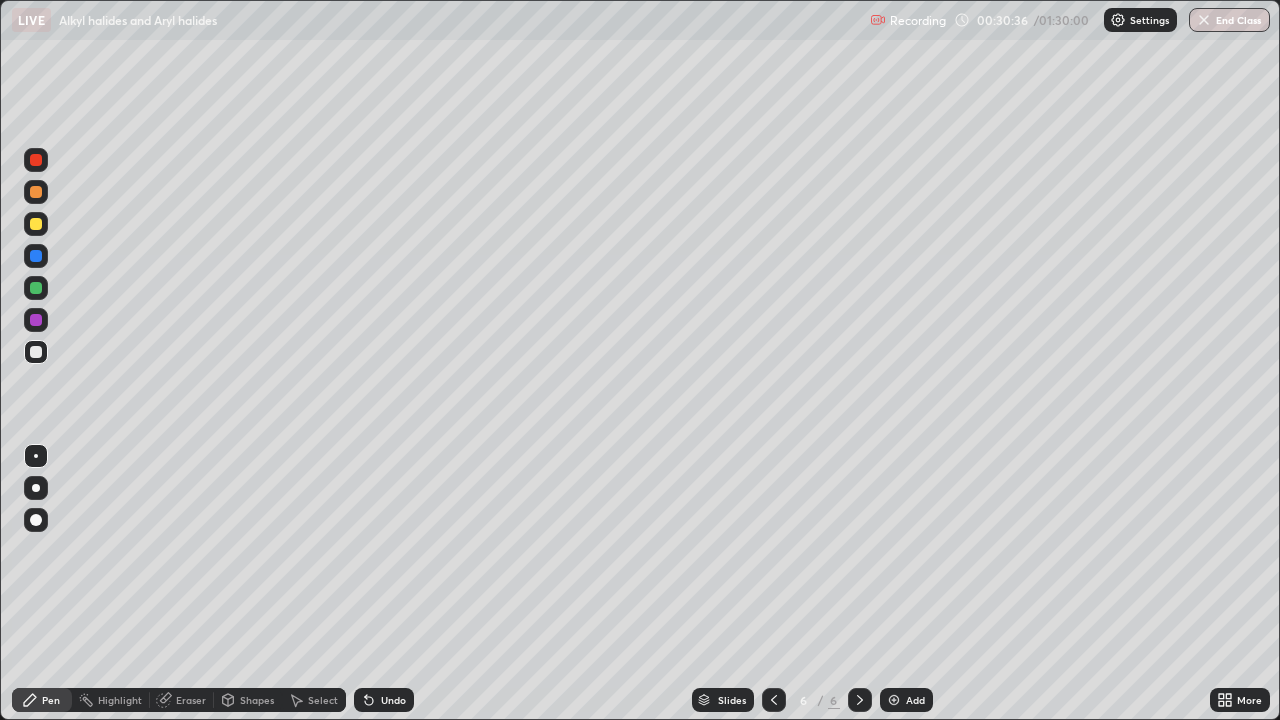 click at bounding box center (36, 160) 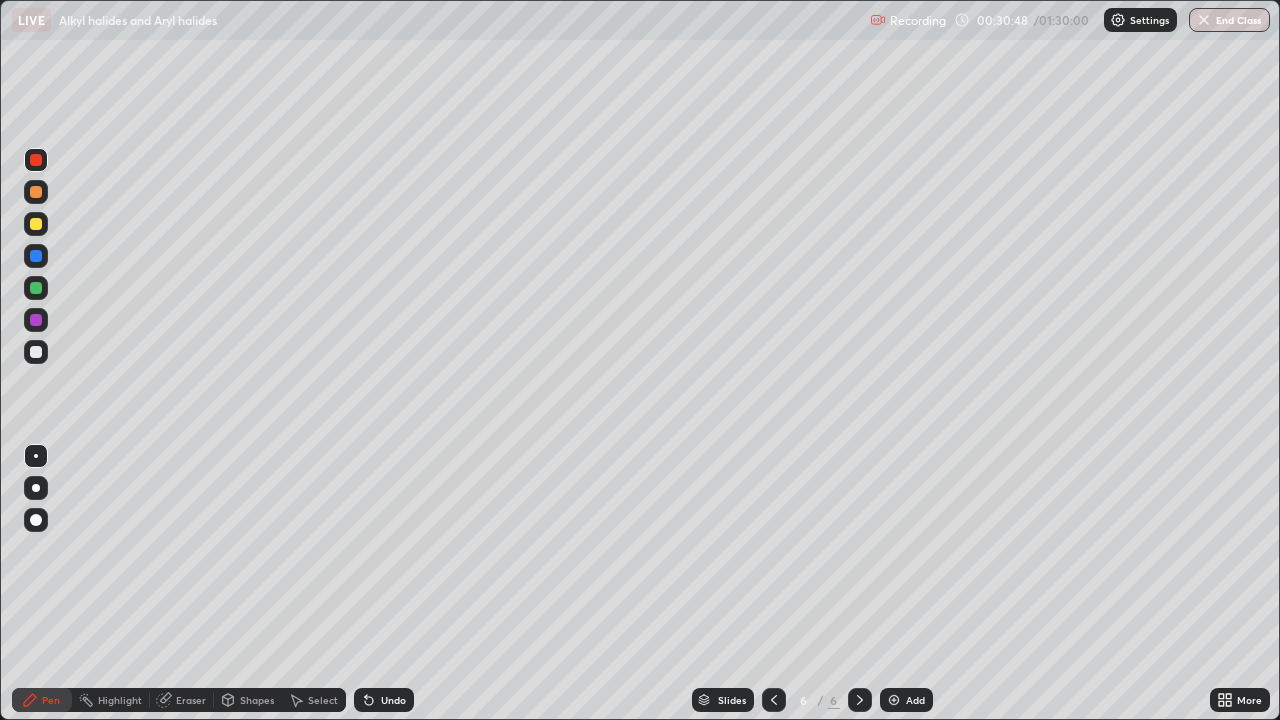 click at bounding box center [36, 352] 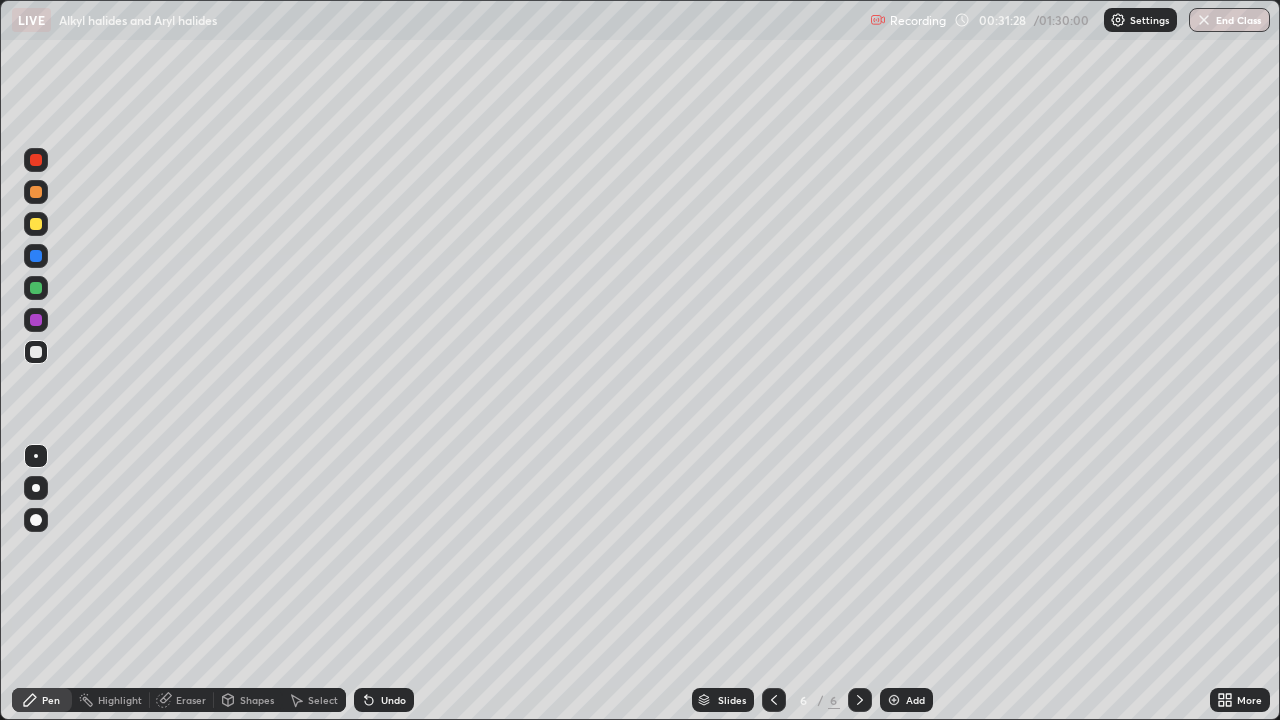 click at bounding box center [36, 288] 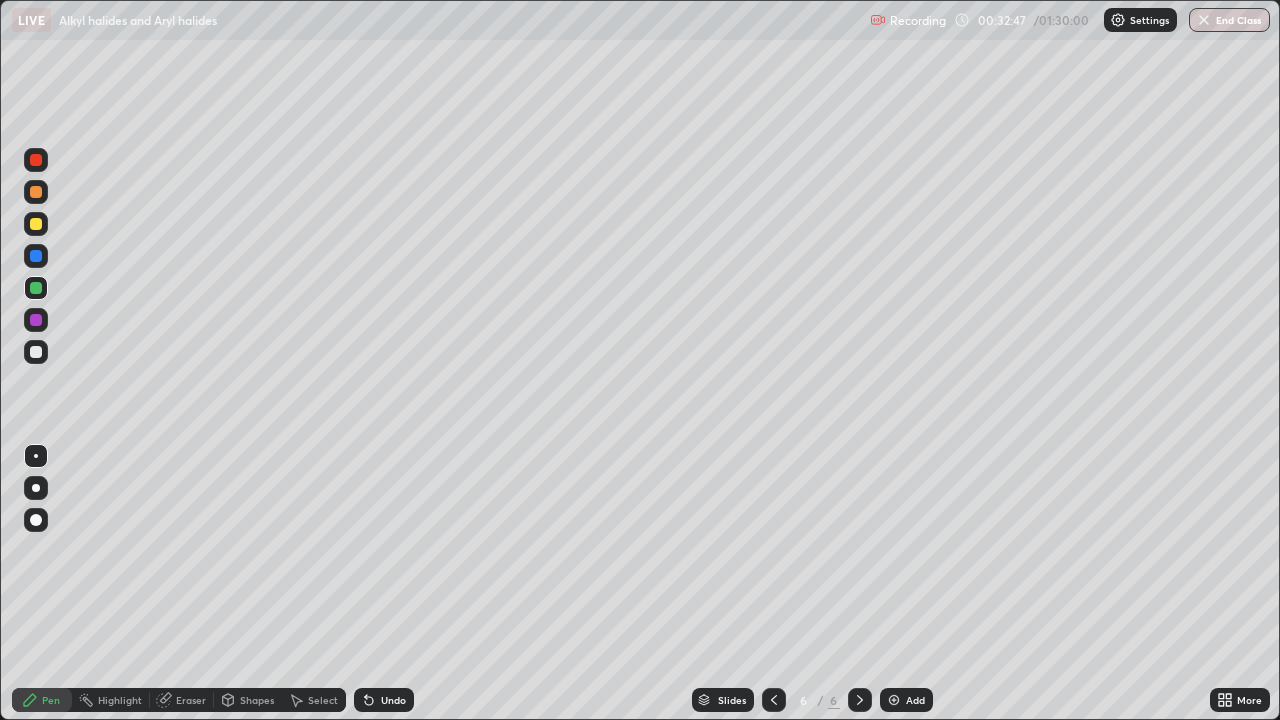 click at bounding box center (36, 320) 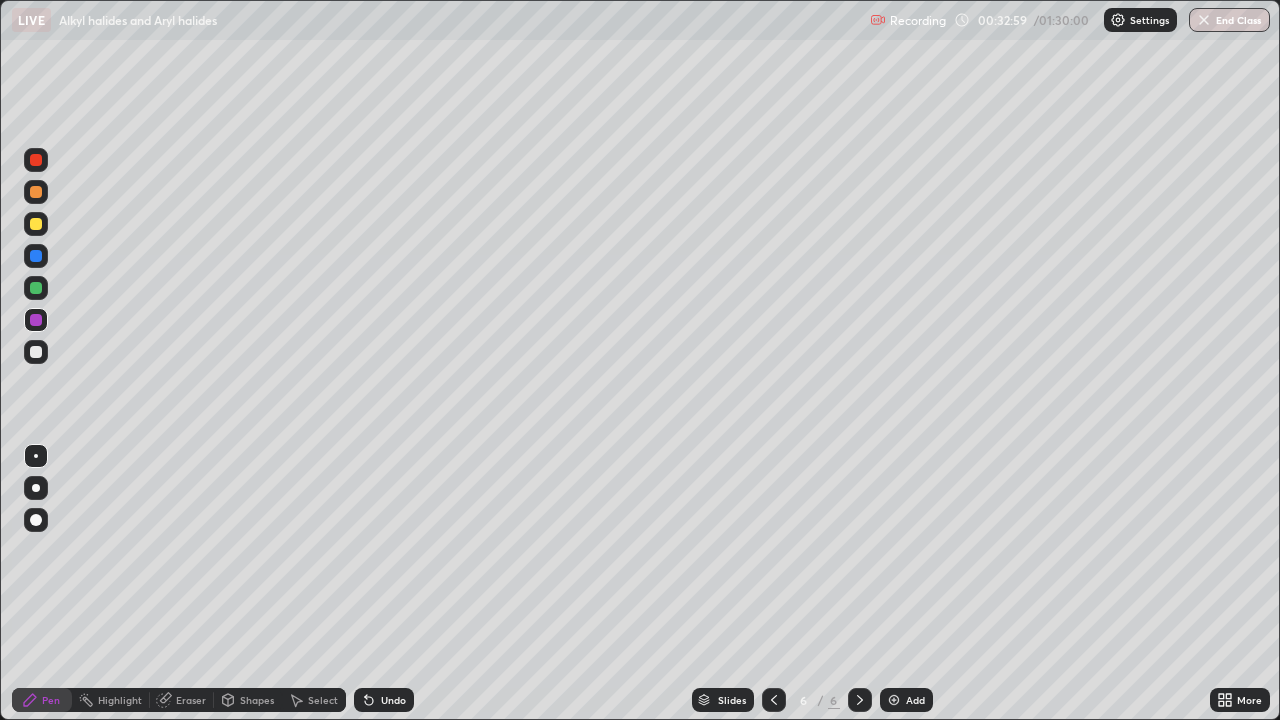 click at bounding box center [36, 352] 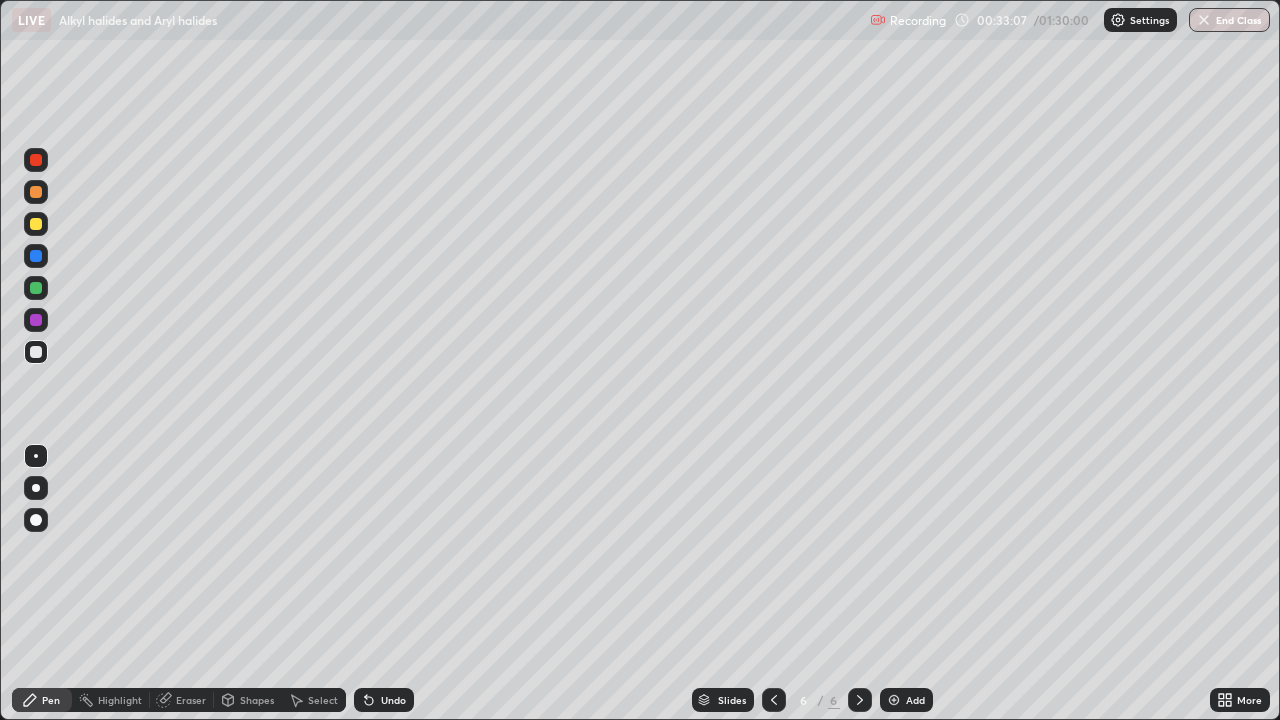 click 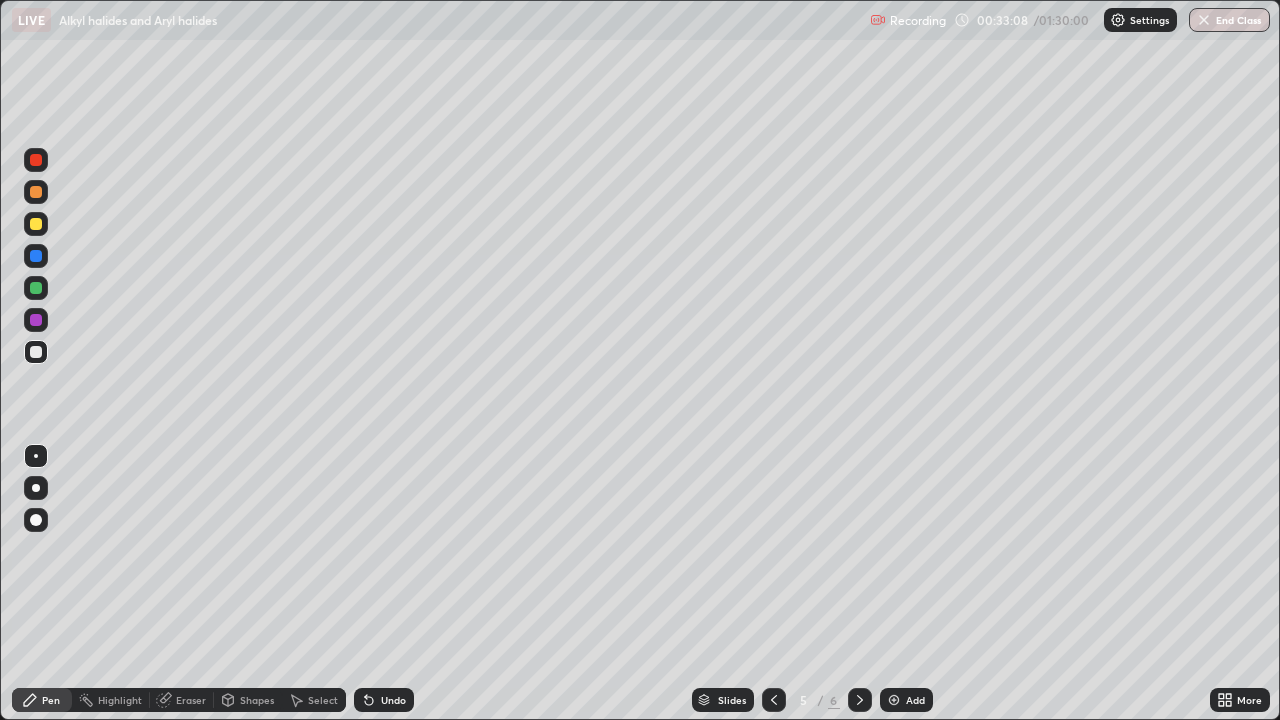 click 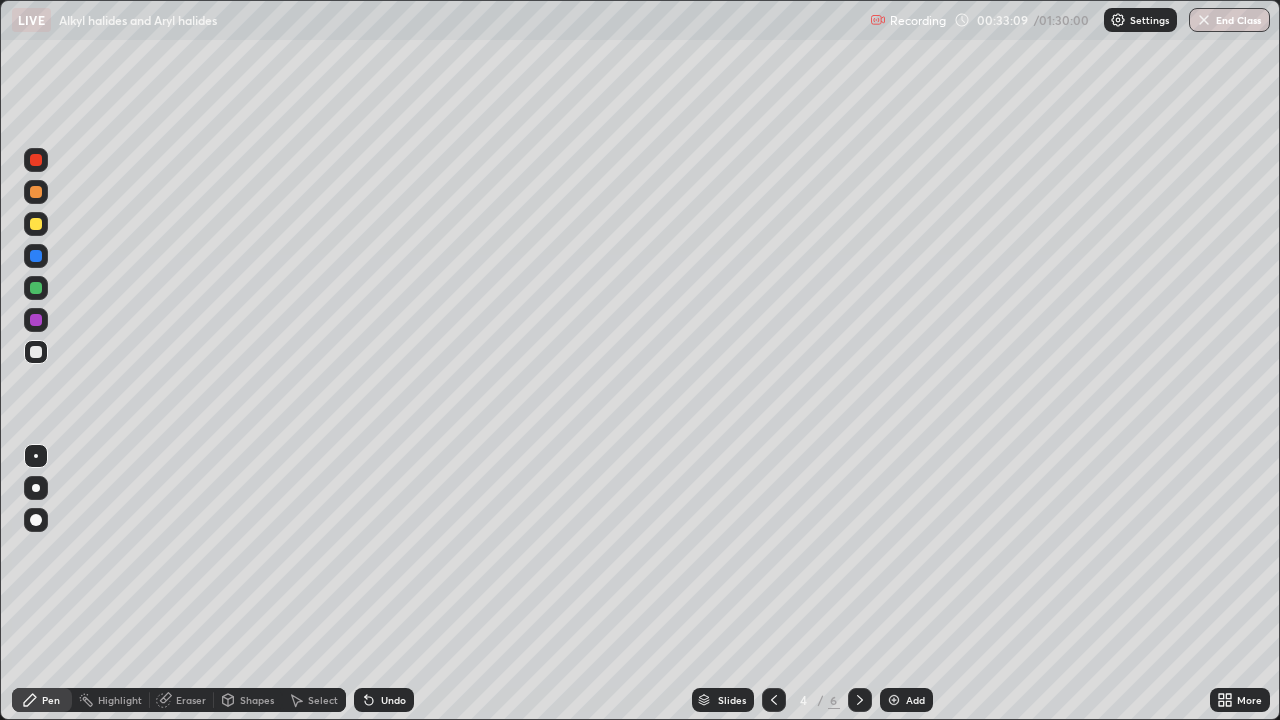click at bounding box center (774, 700) 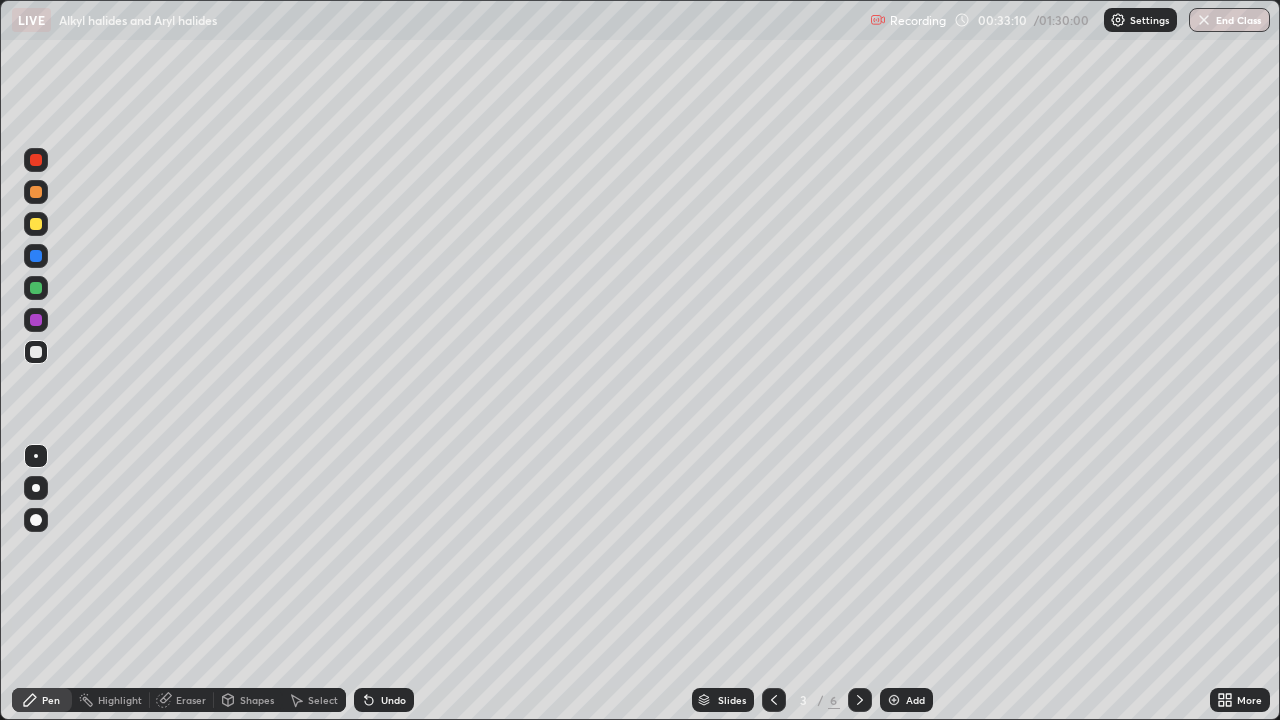 click at bounding box center [774, 700] 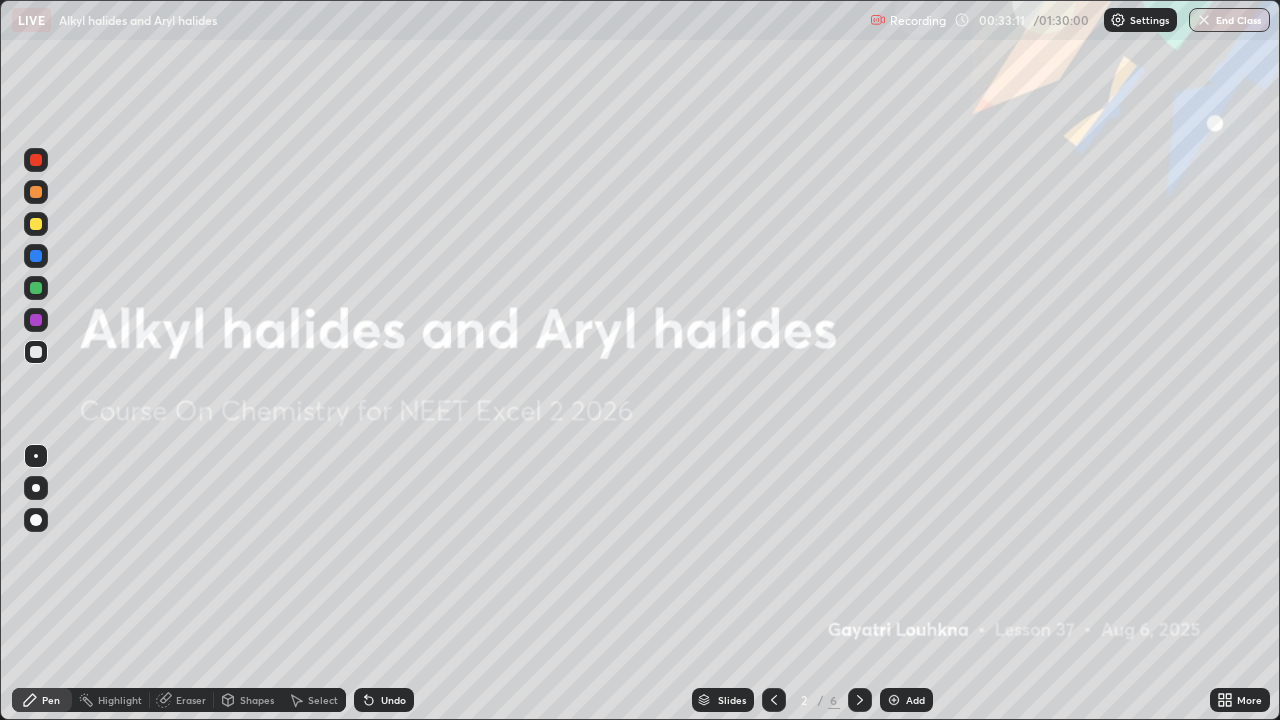 click at bounding box center [860, 700] 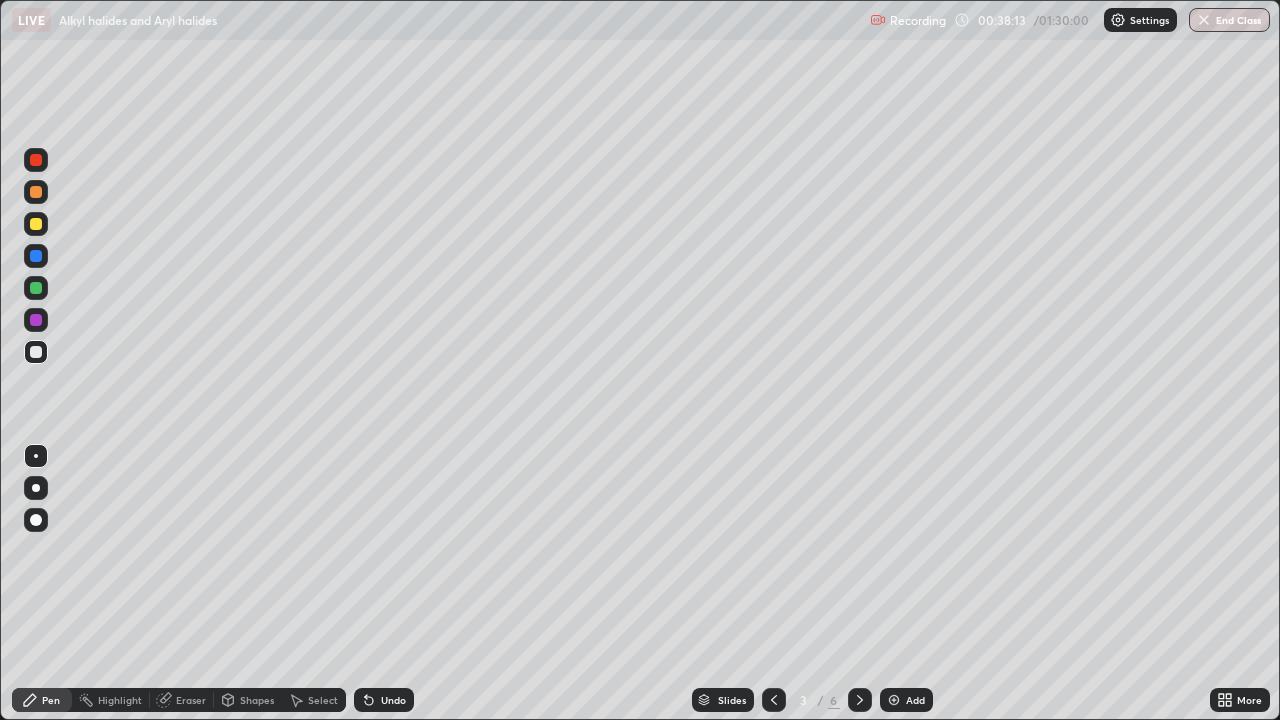 click 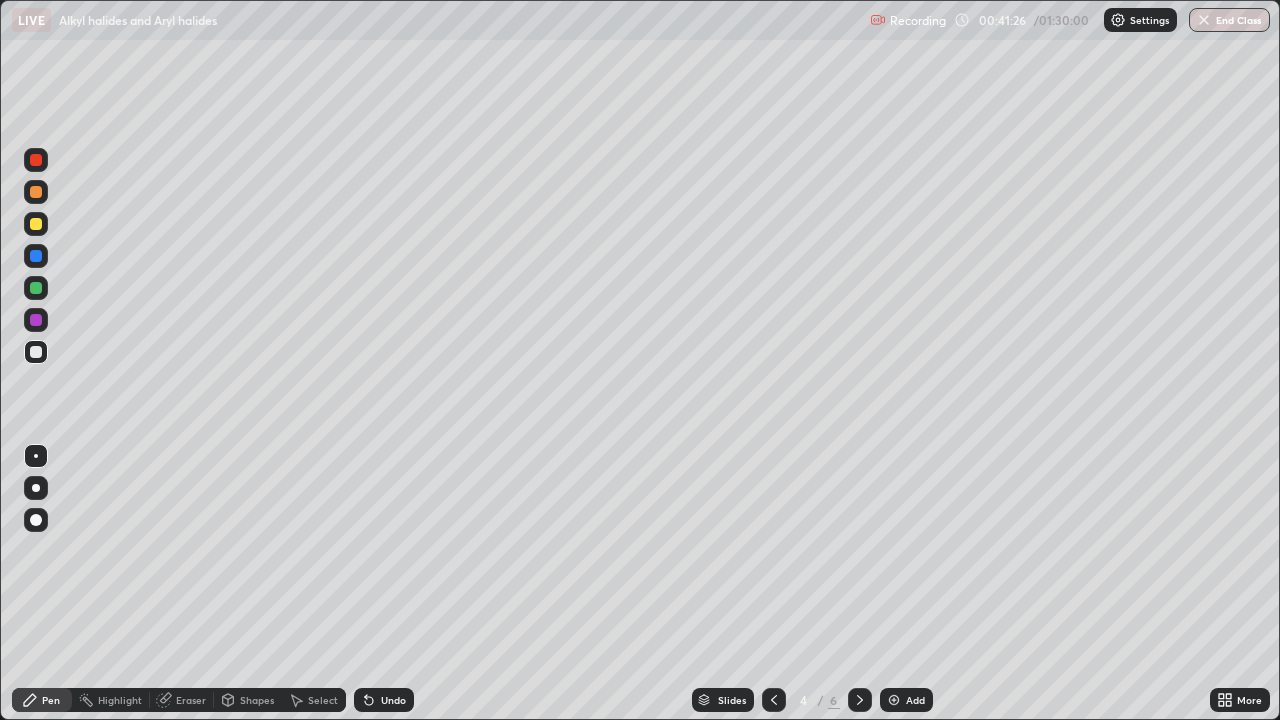 click 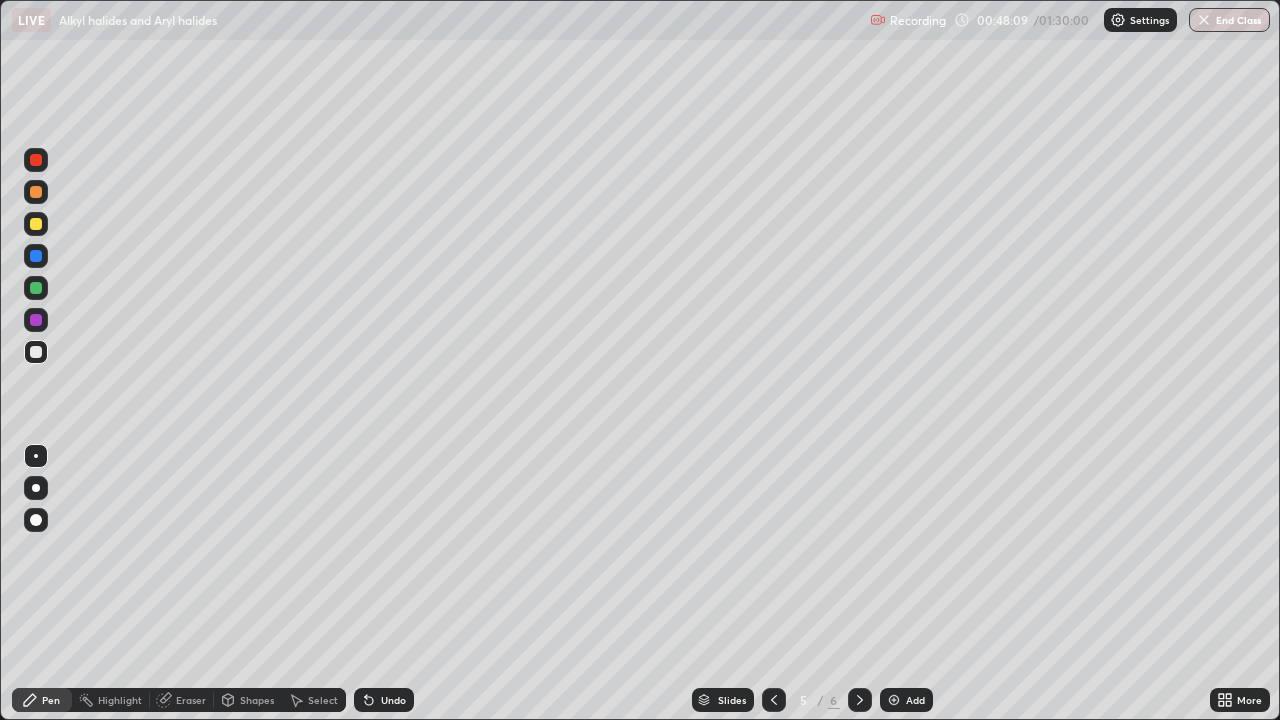 click 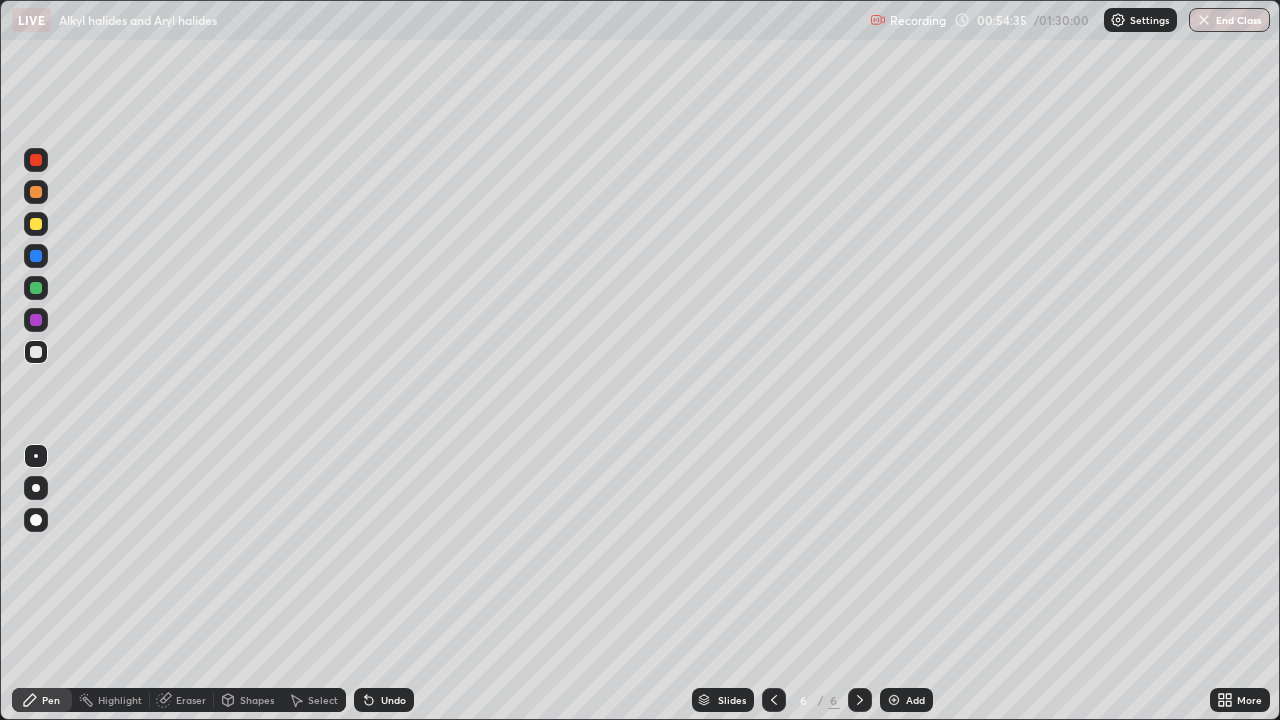 click at bounding box center (894, 700) 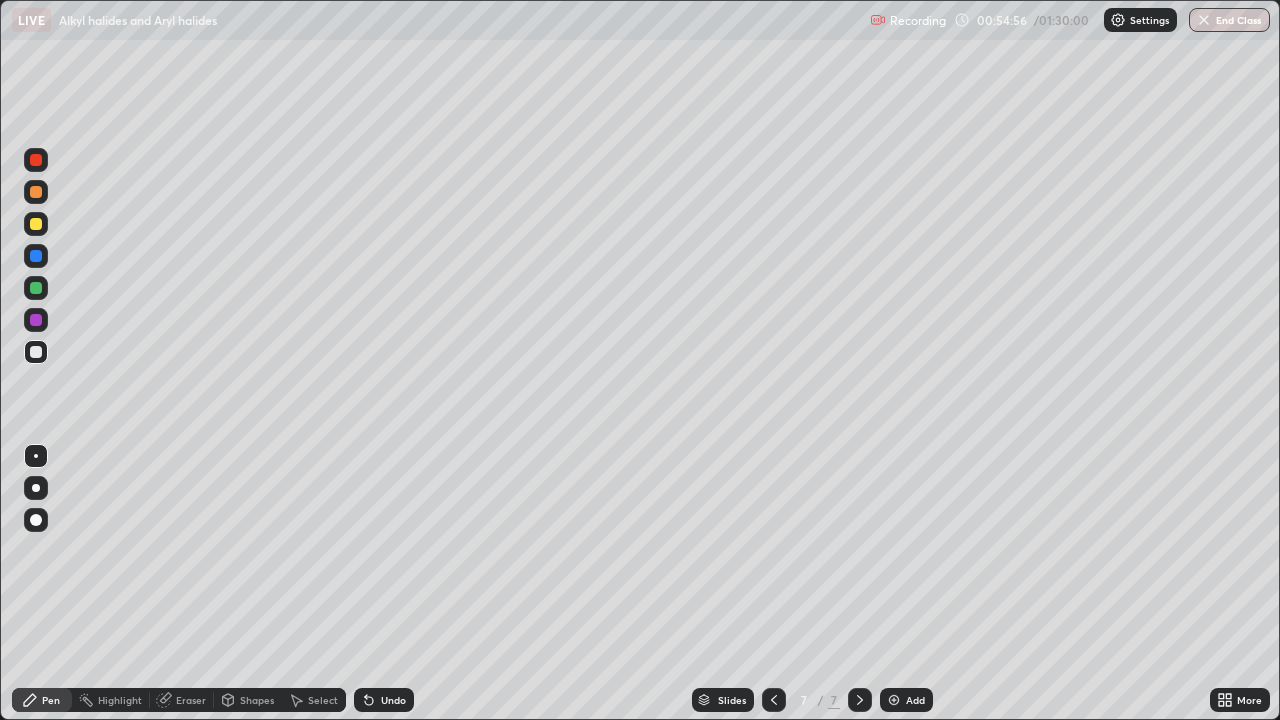 click on "Shapes" at bounding box center [257, 700] 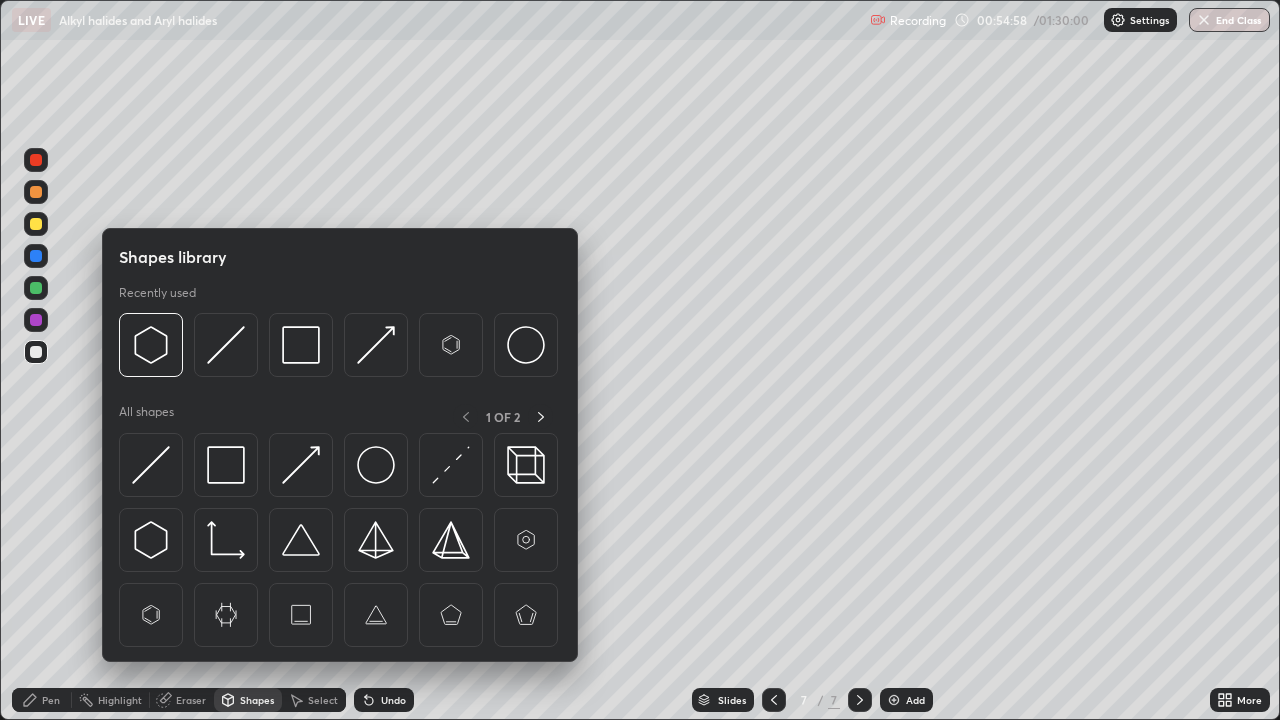 click at bounding box center [36, 224] 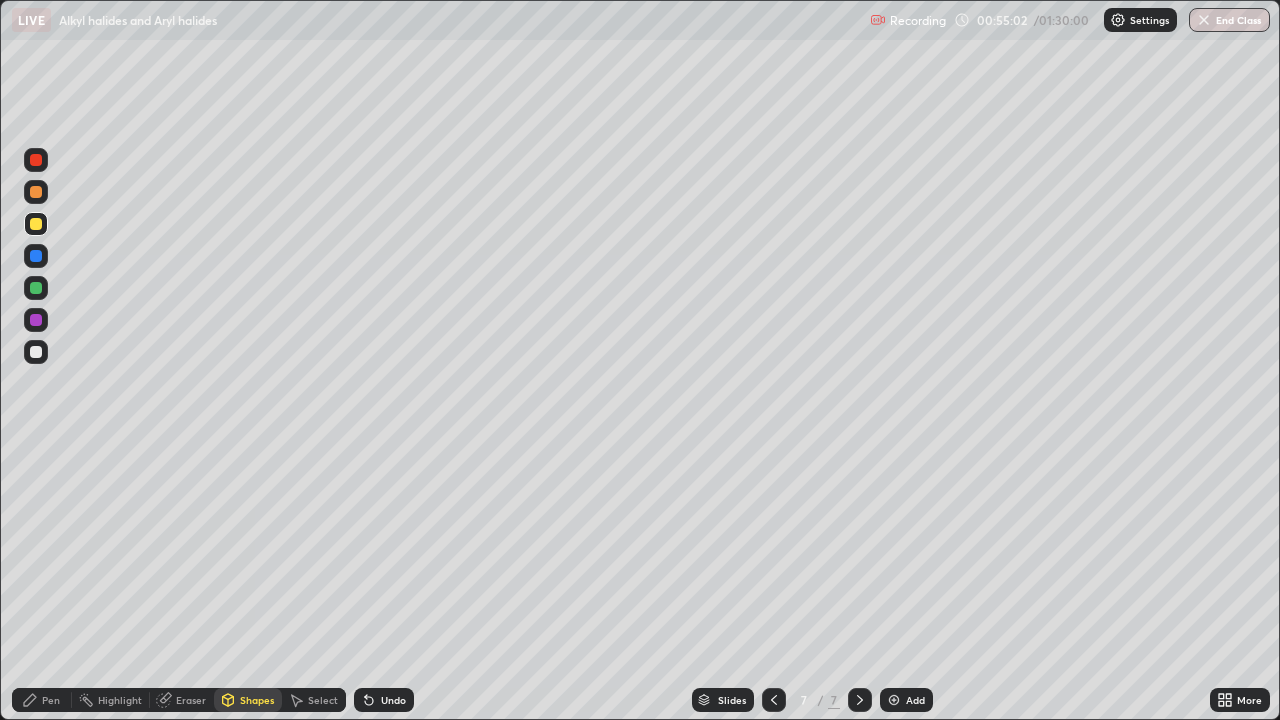 click on "Pen" at bounding box center (51, 700) 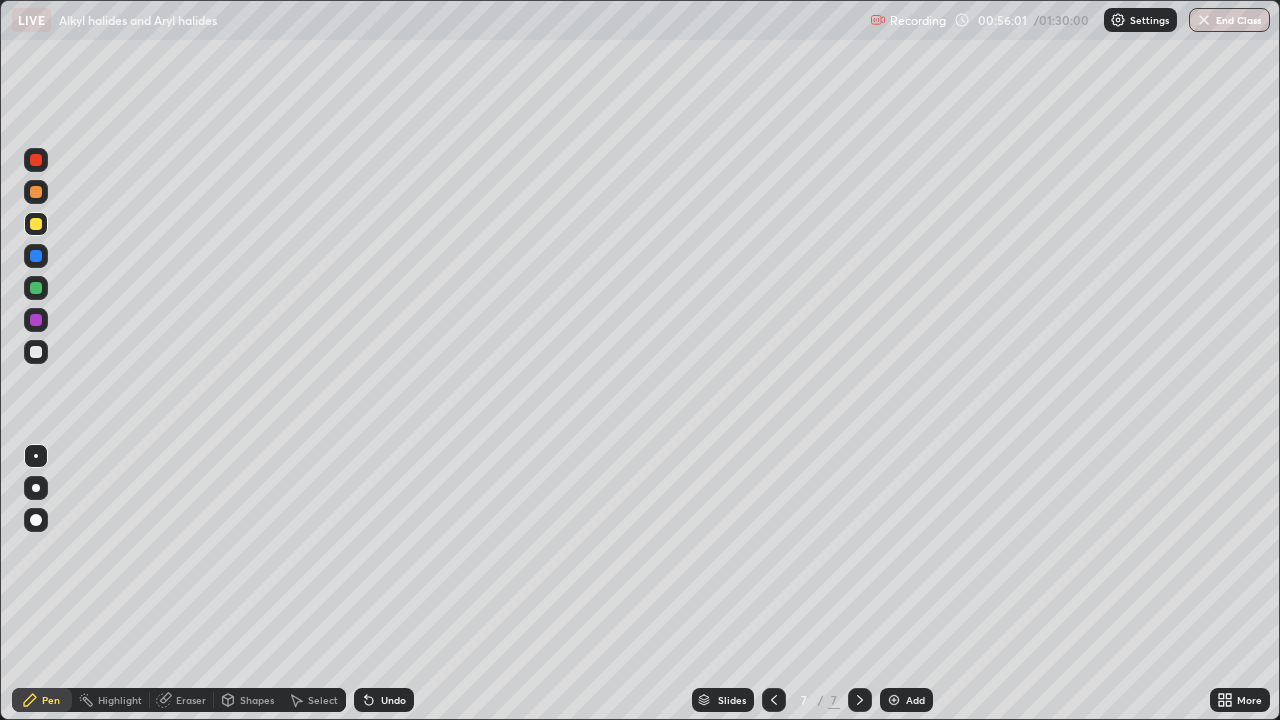 click at bounding box center (36, 352) 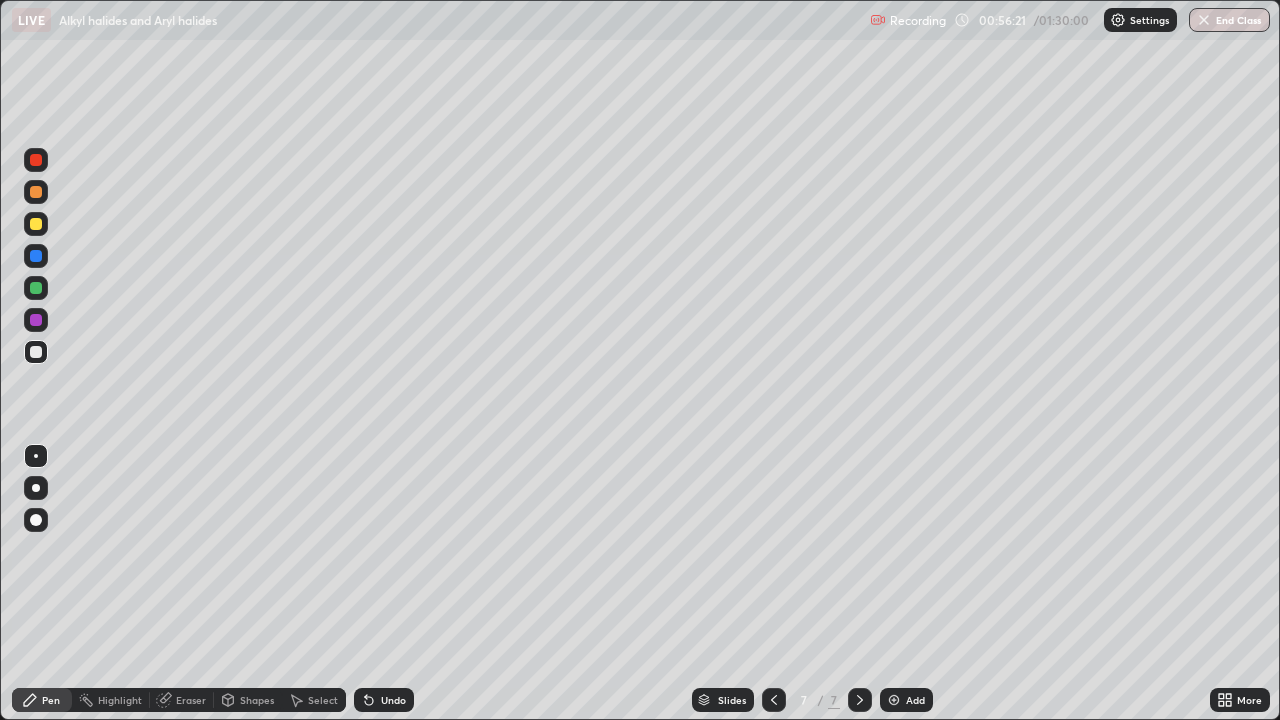 click on "Shapes" at bounding box center [248, 700] 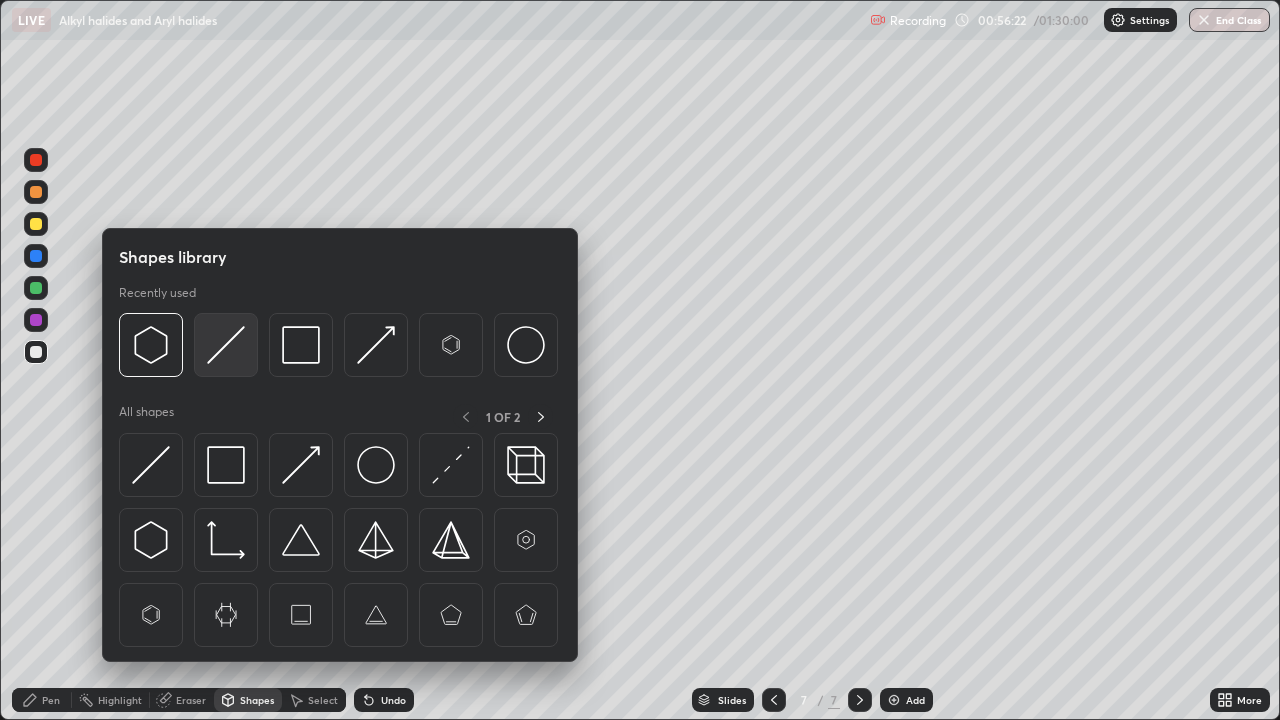 click at bounding box center [226, 345] 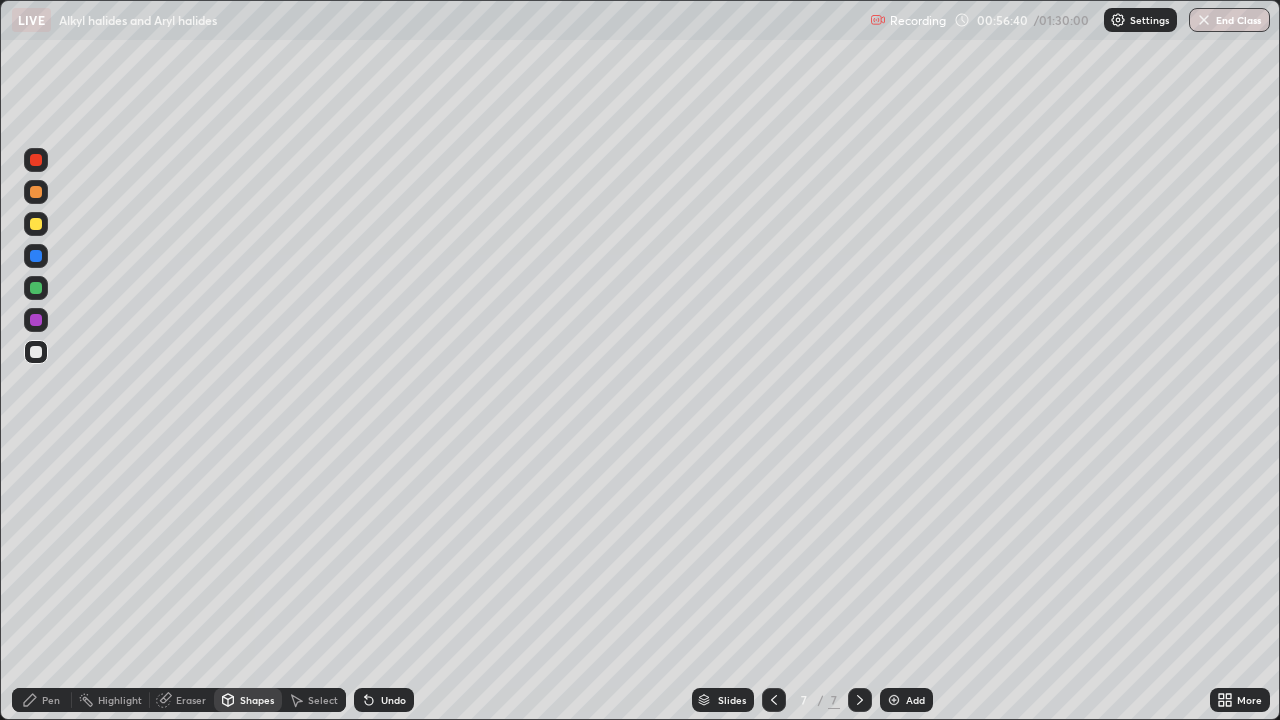 click on "Eraser" at bounding box center [191, 700] 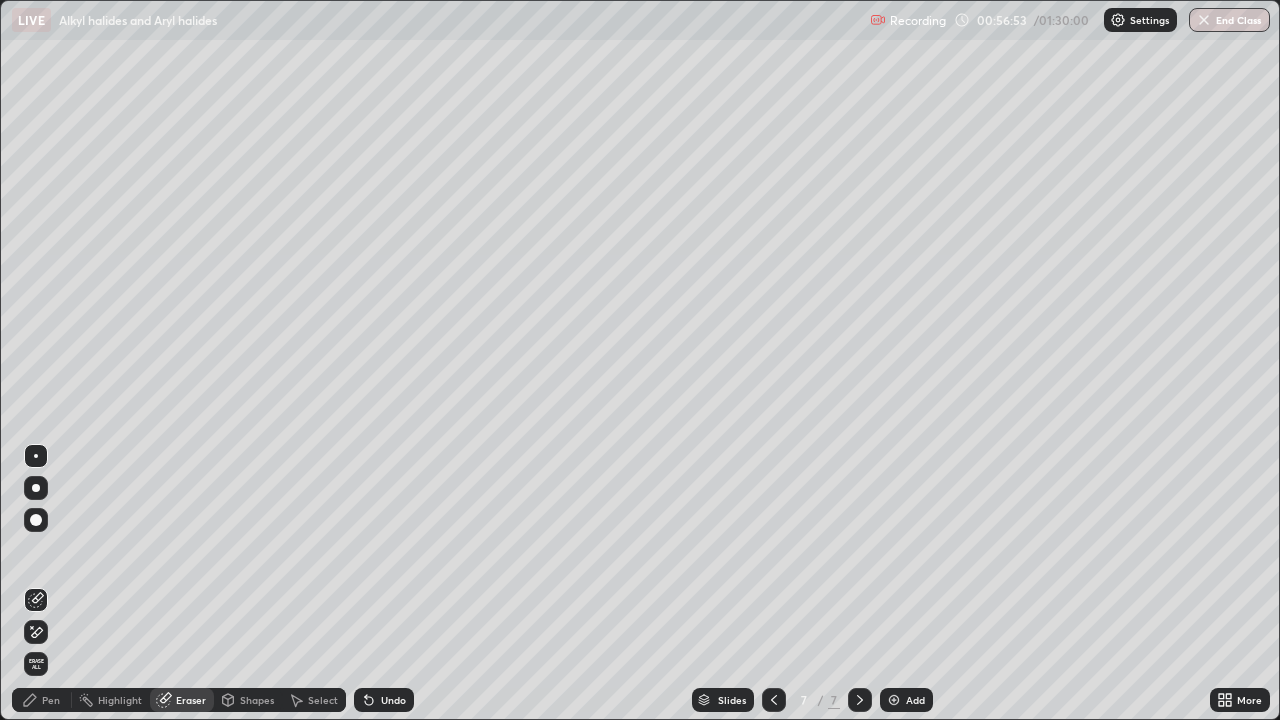 click on "Pen" at bounding box center (51, 700) 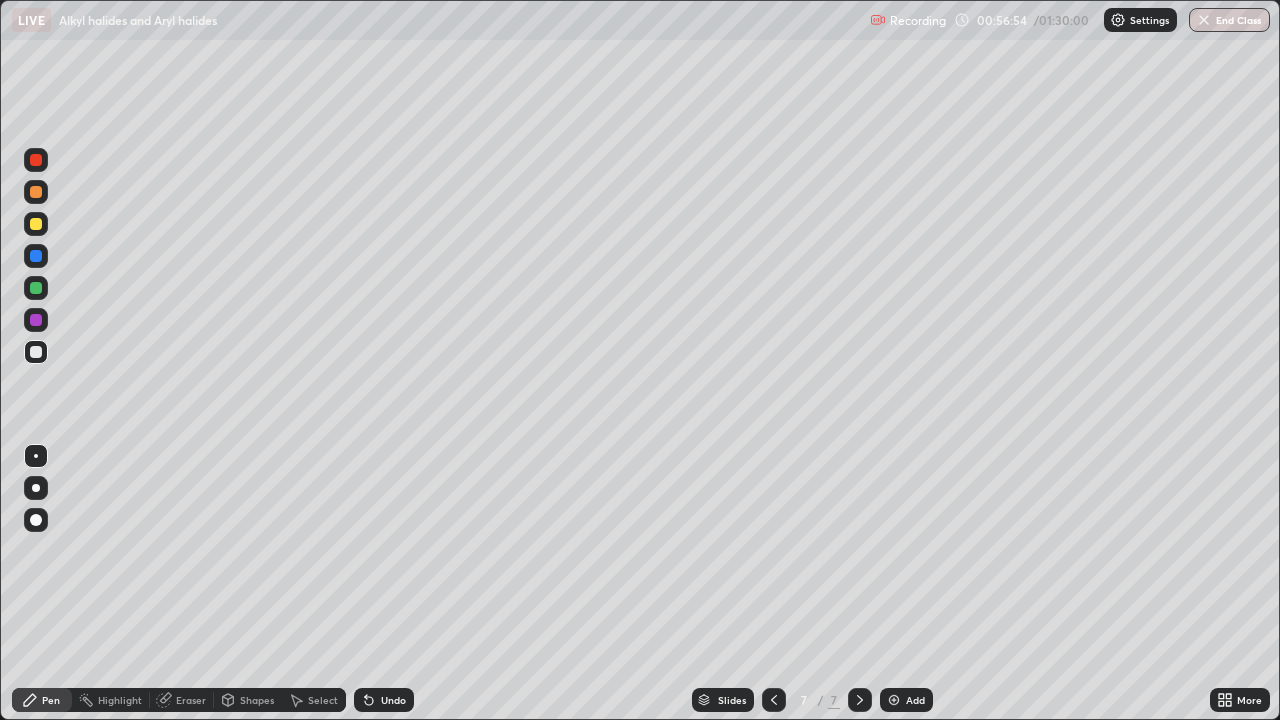 click at bounding box center [36, 224] 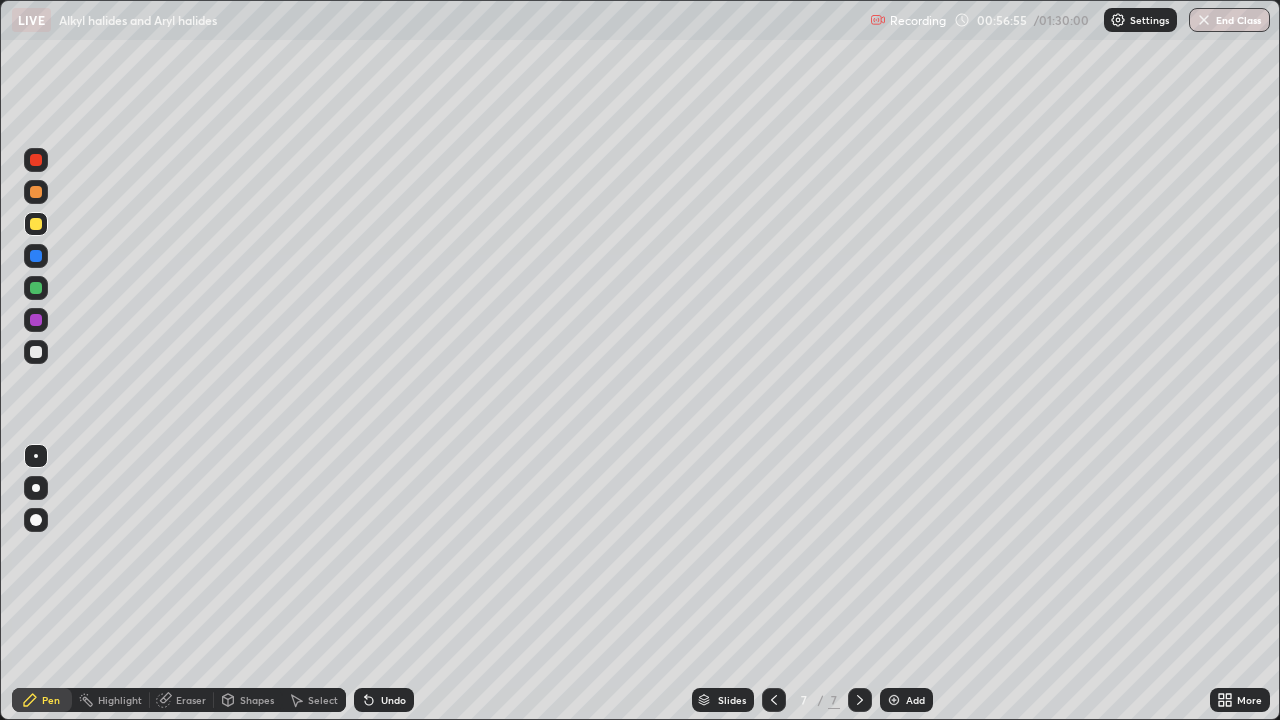 click at bounding box center [36, 160] 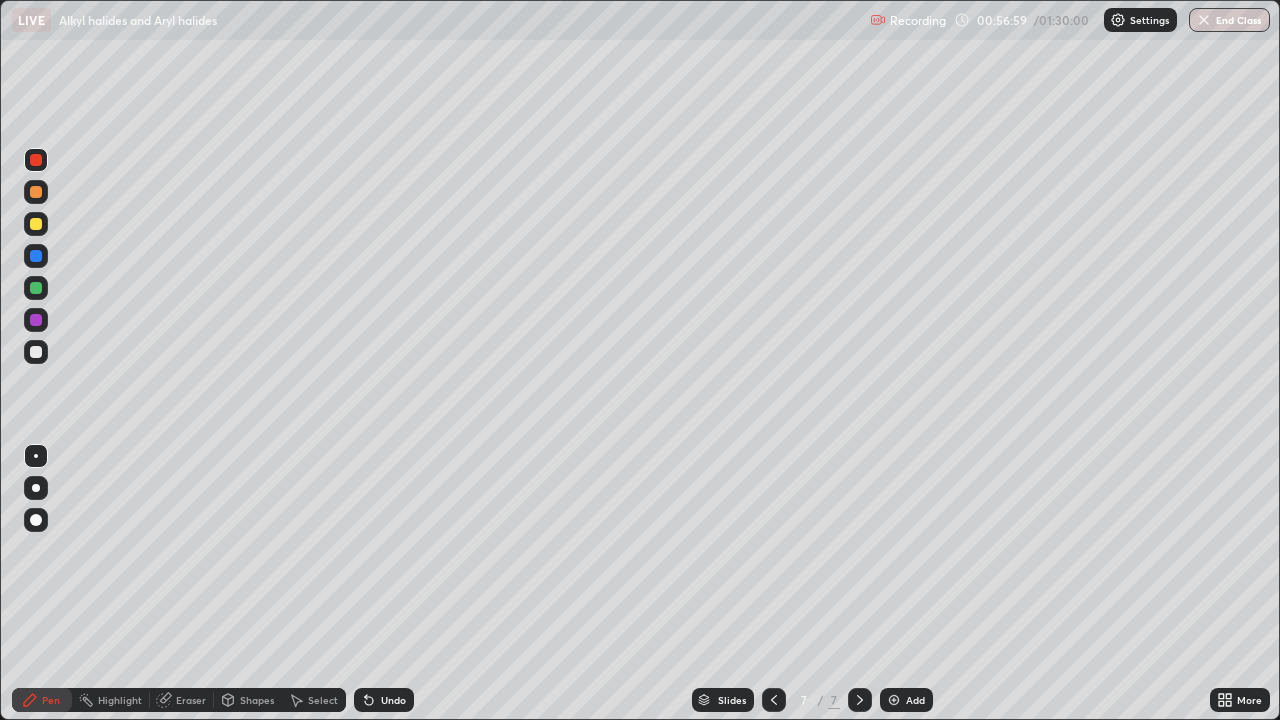 click at bounding box center [36, 288] 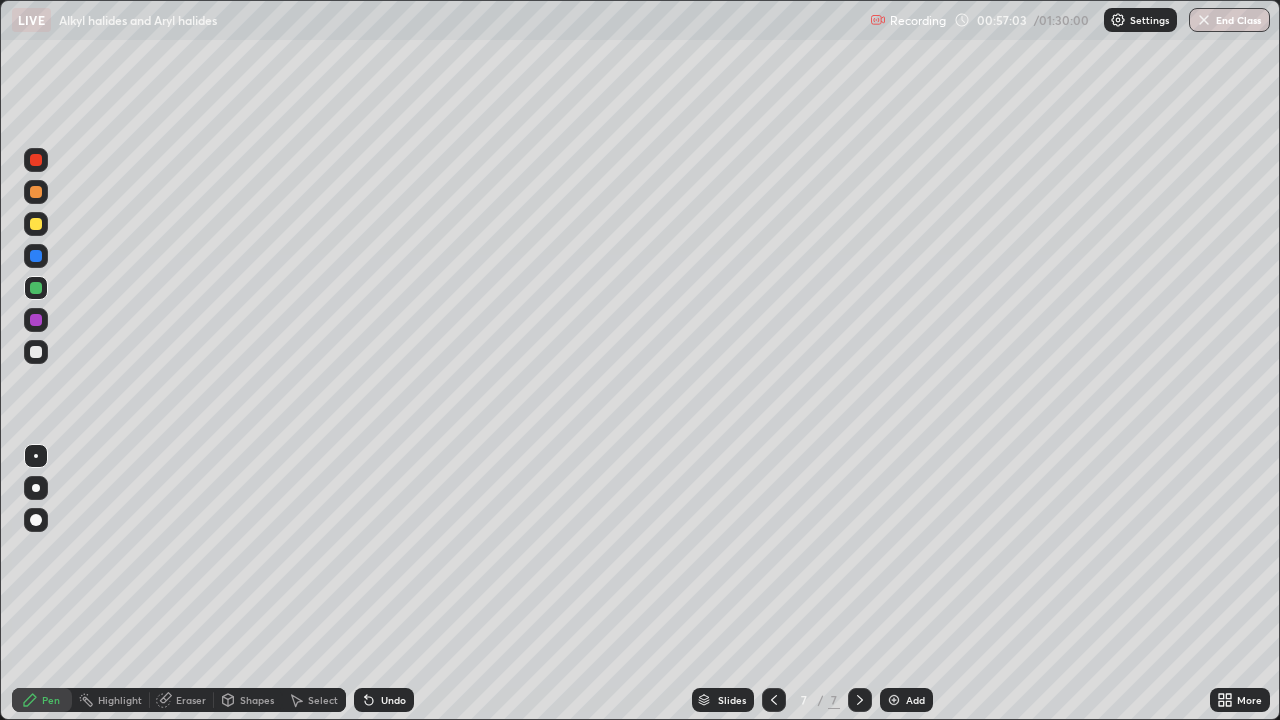 click on "Eraser" at bounding box center [191, 700] 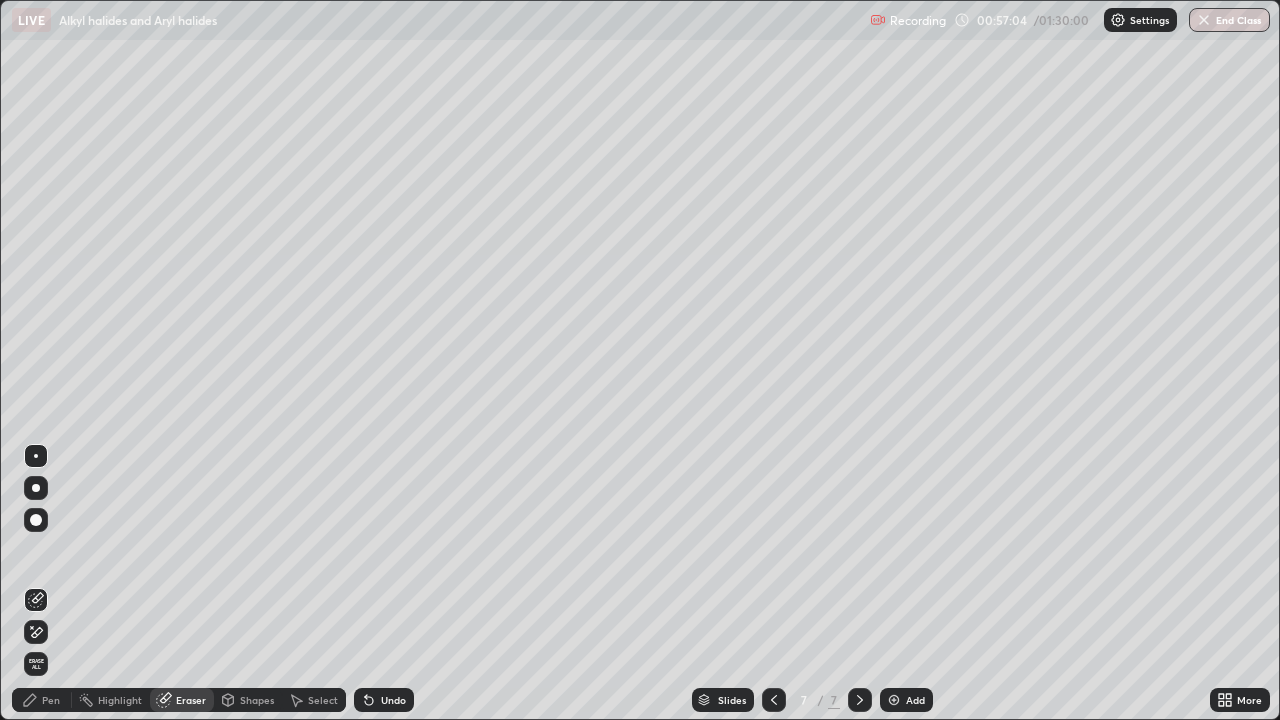 click 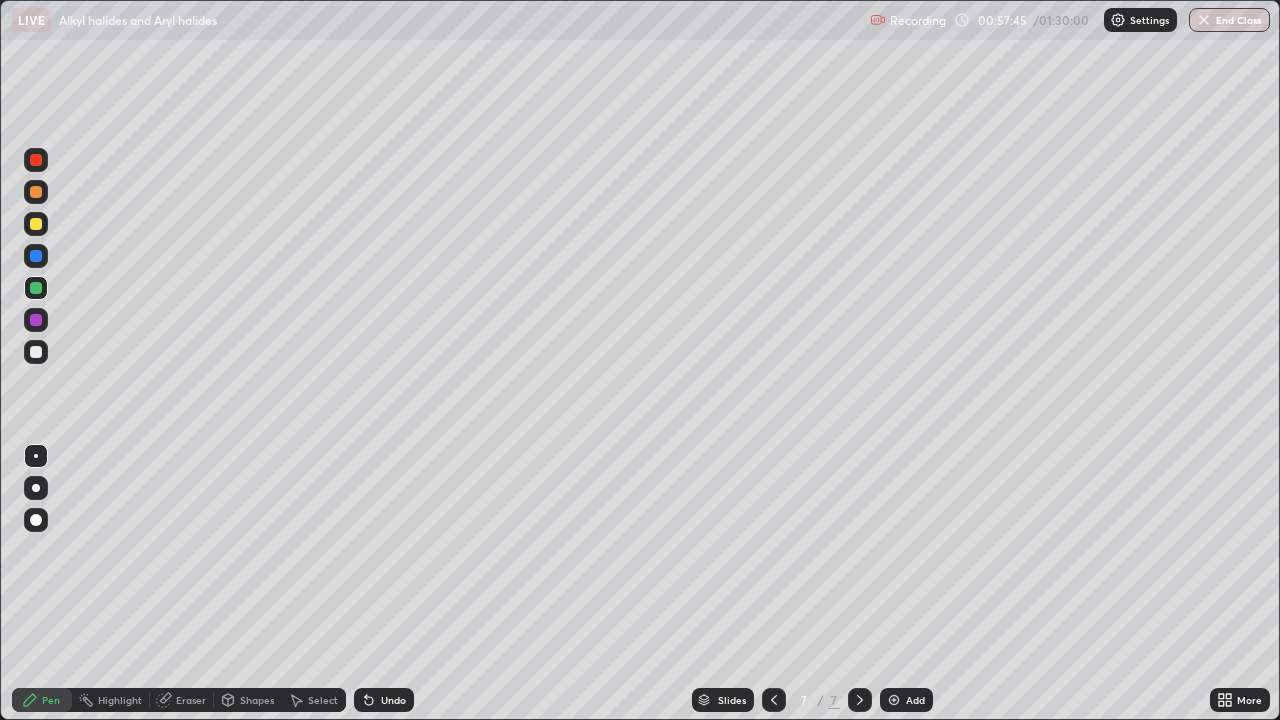 click at bounding box center [36, 320] 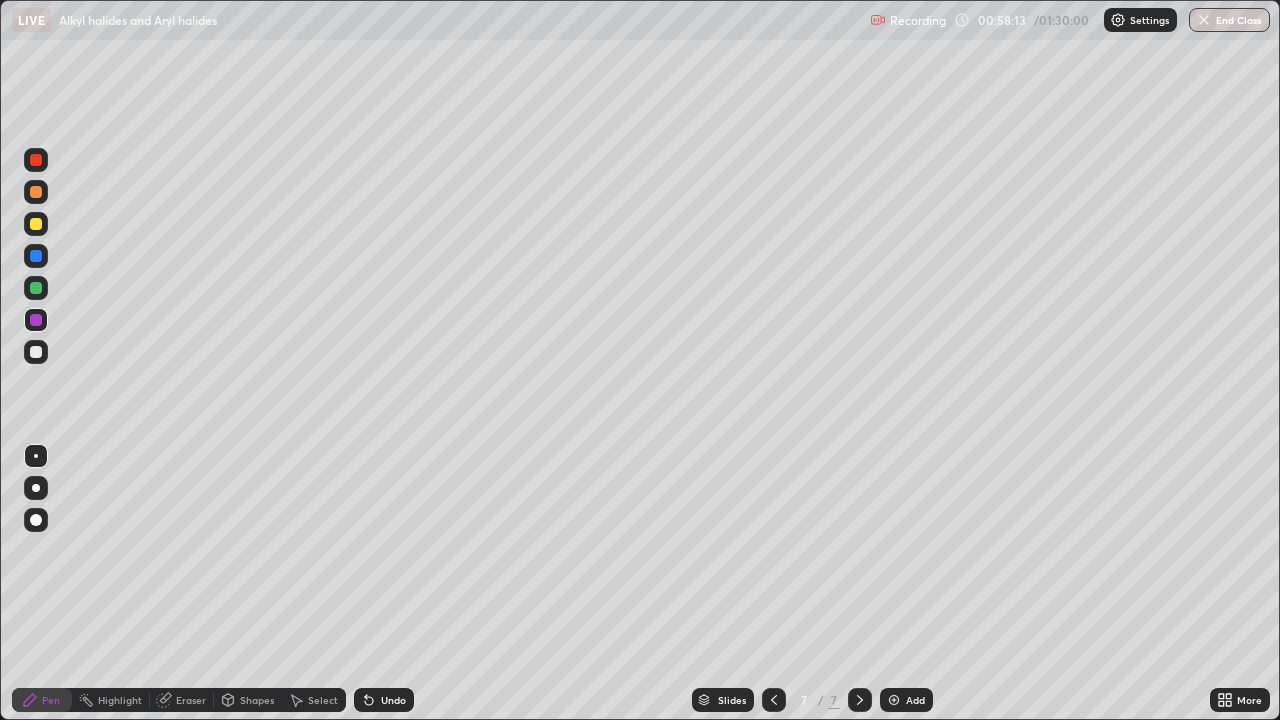 click at bounding box center (36, 256) 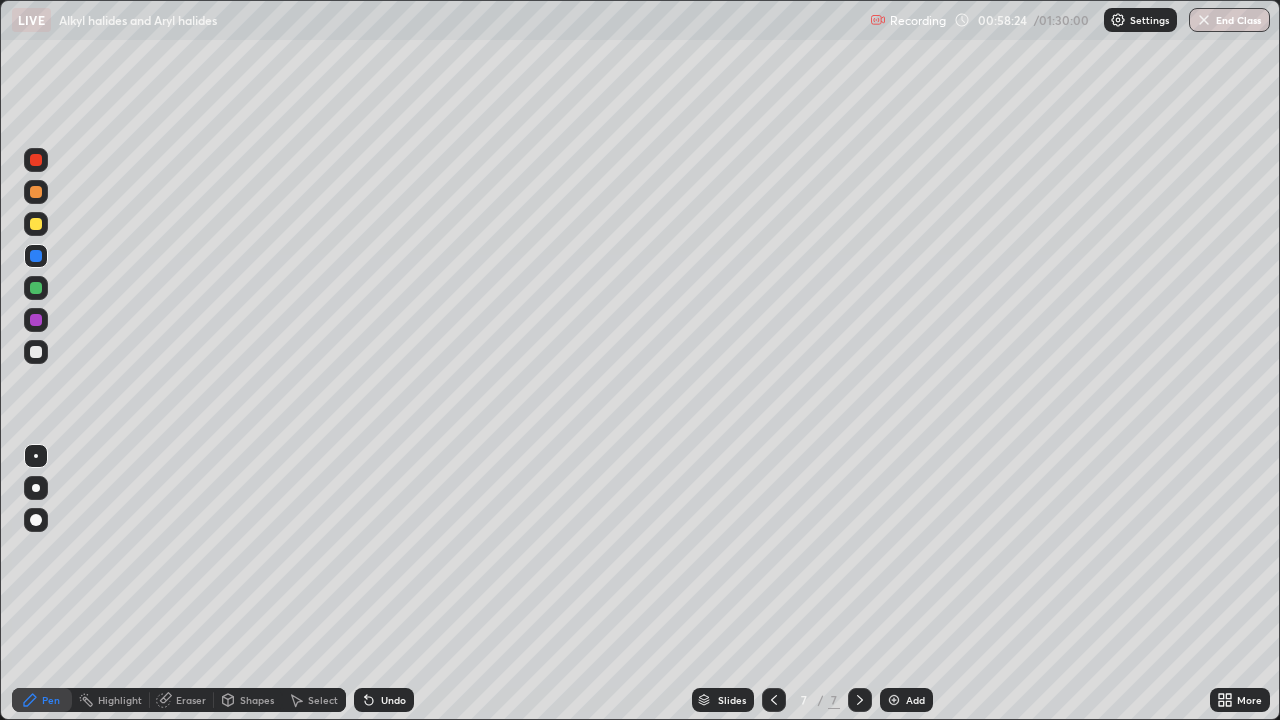 click on "Eraser" at bounding box center (182, 700) 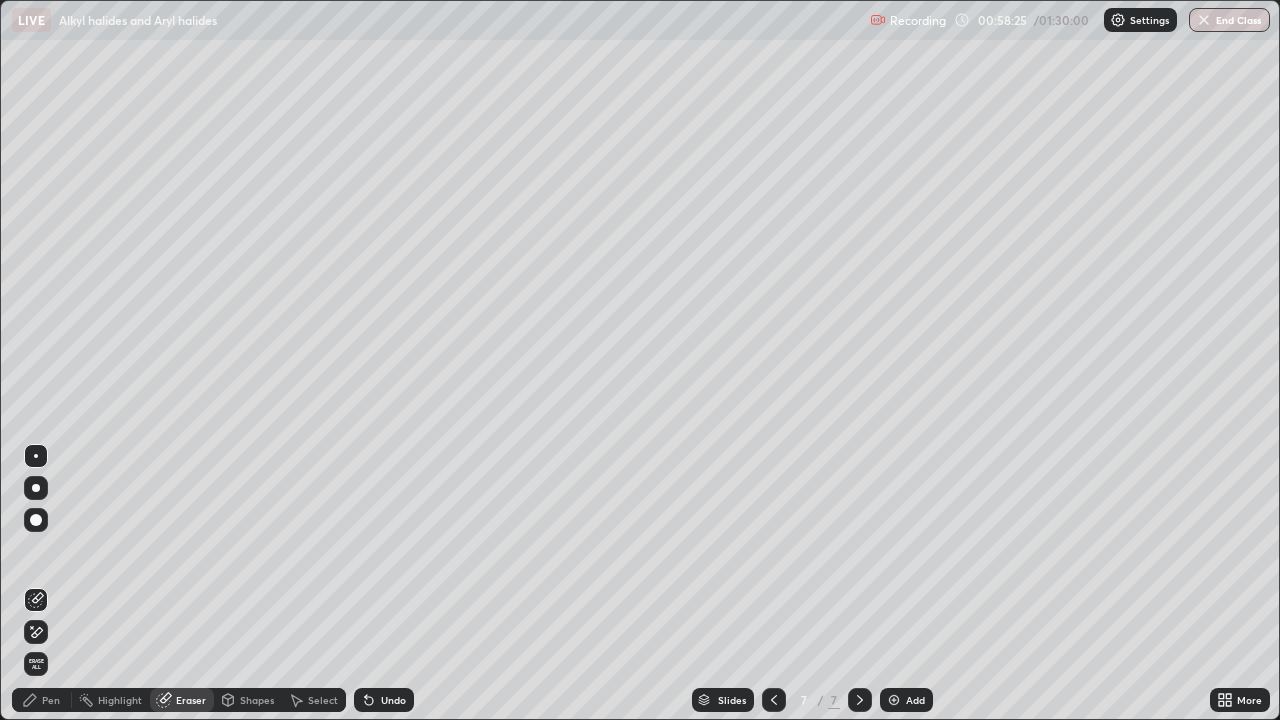 click on "Pen" at bounding box center [51, 700] 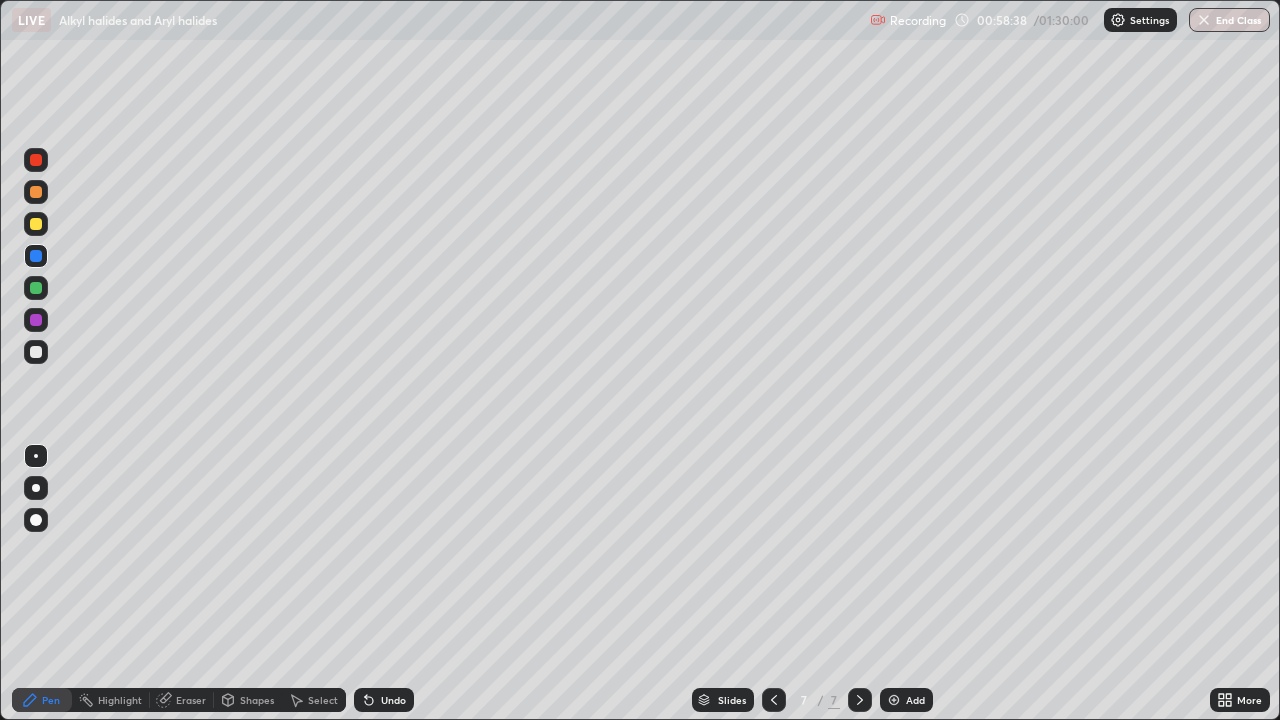 click at bounding box center (36, 320) 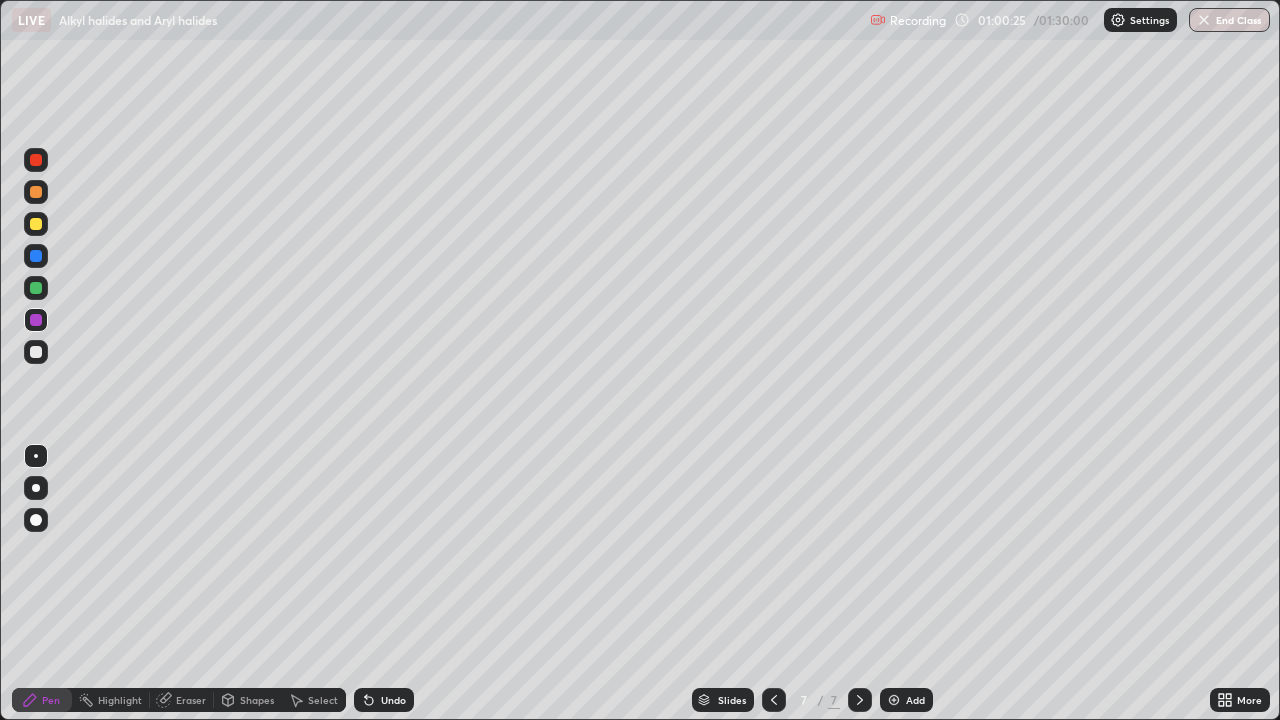 click at bounding box center (36, 352) 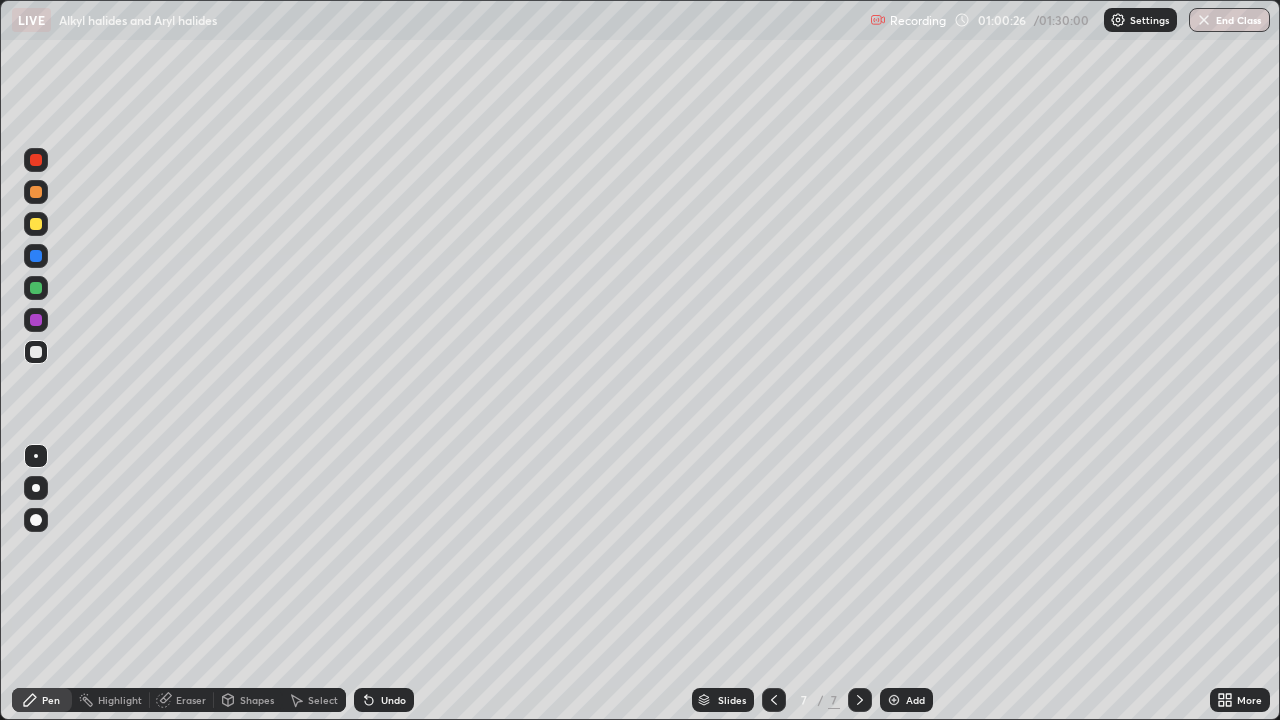 click on "Add" at bounding box center (906, 700) 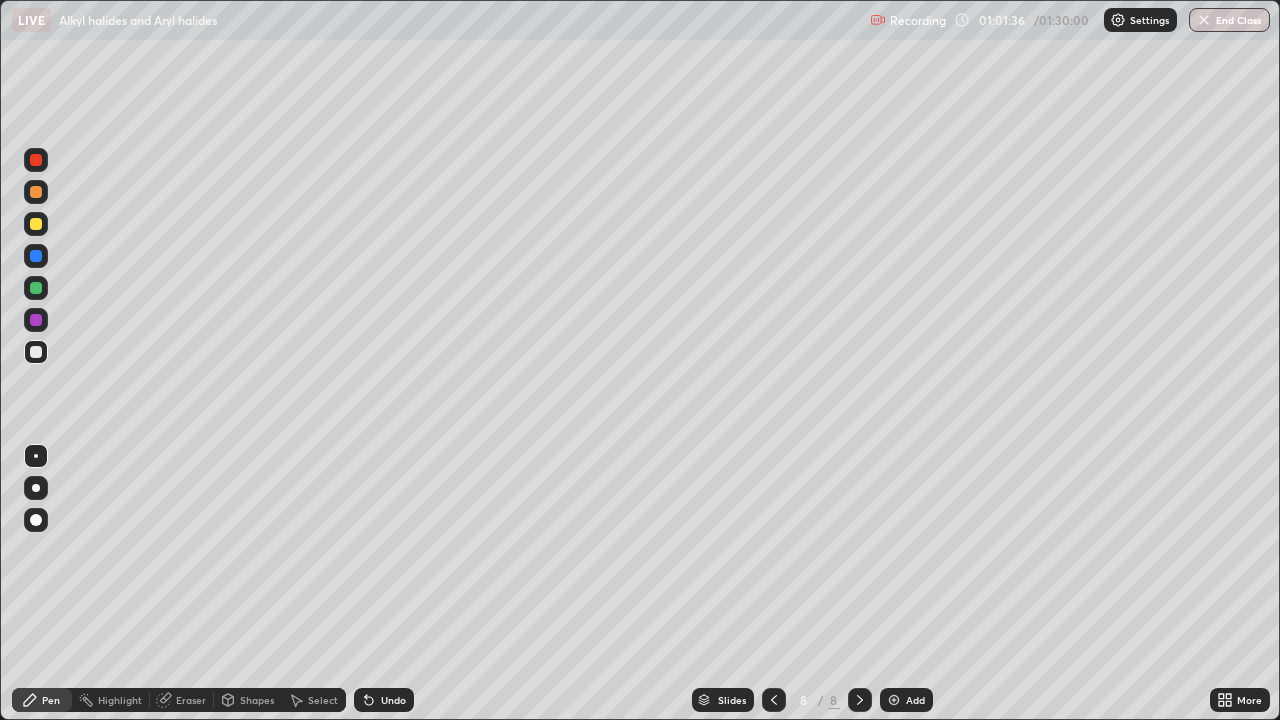 click 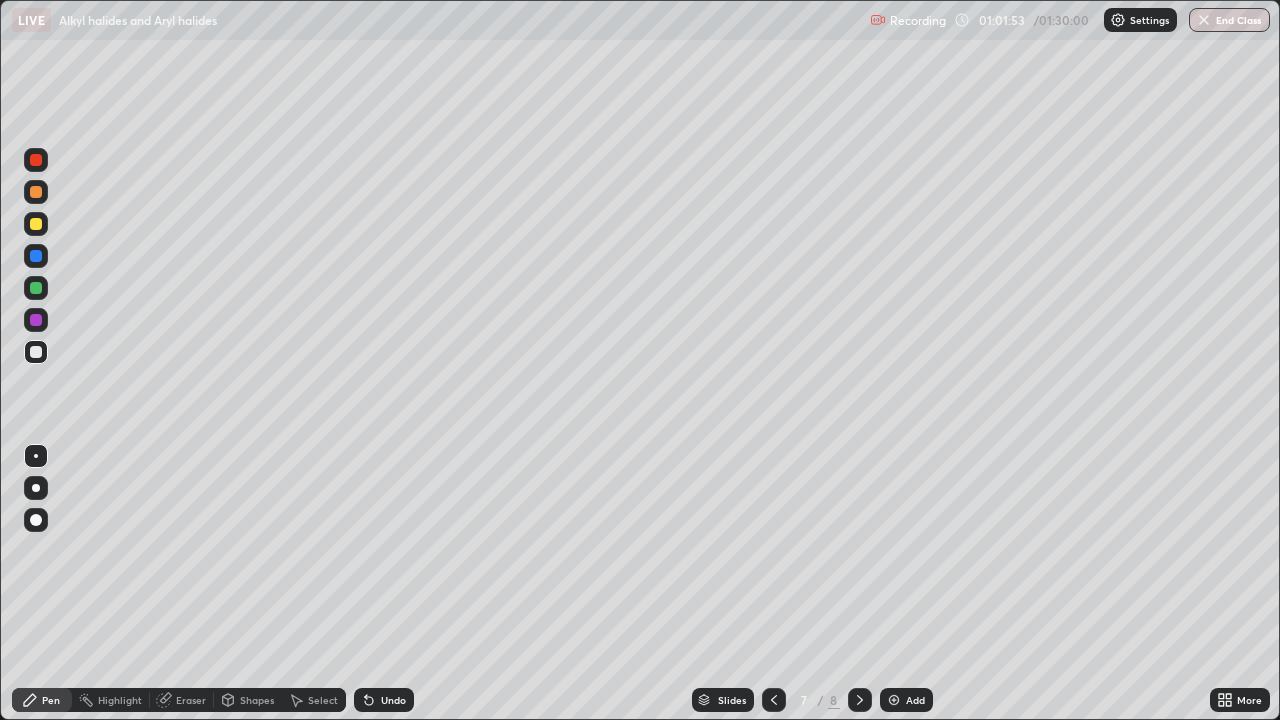 click at bounding box center (36, 352) 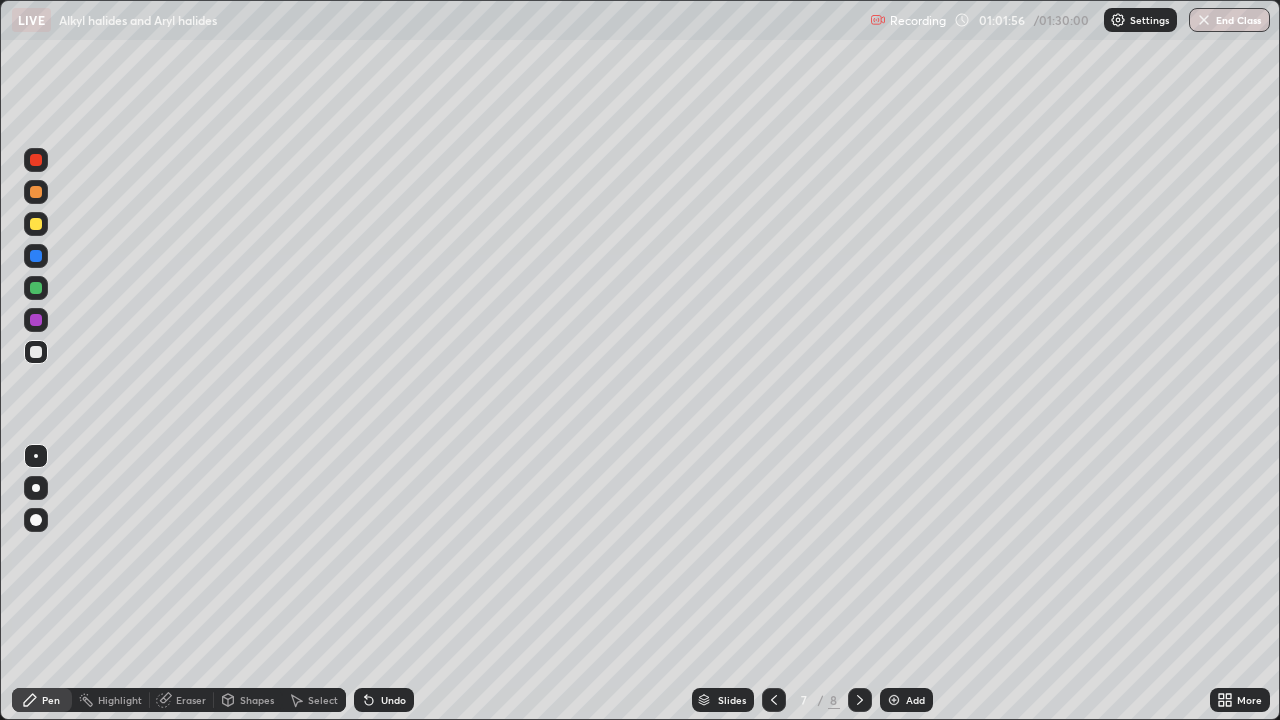 click at bounding box center [36, 160] 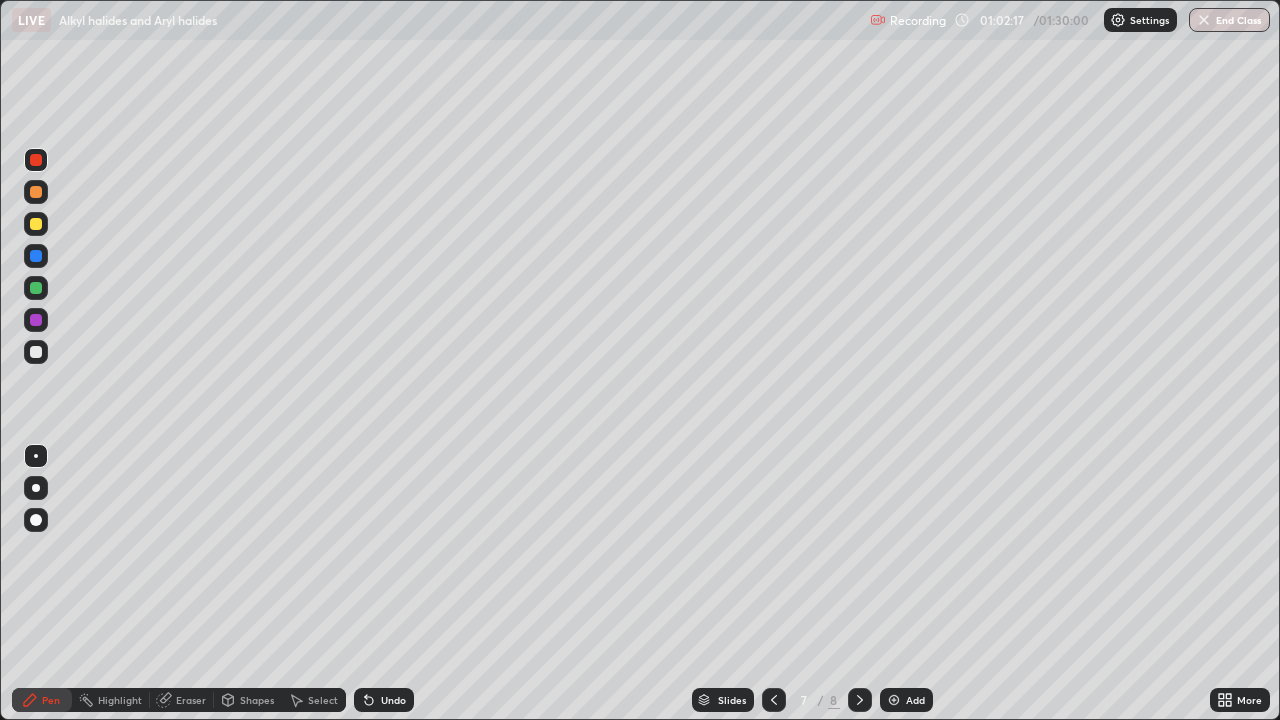 click on "Eraser" at bounding box center [191, 700] 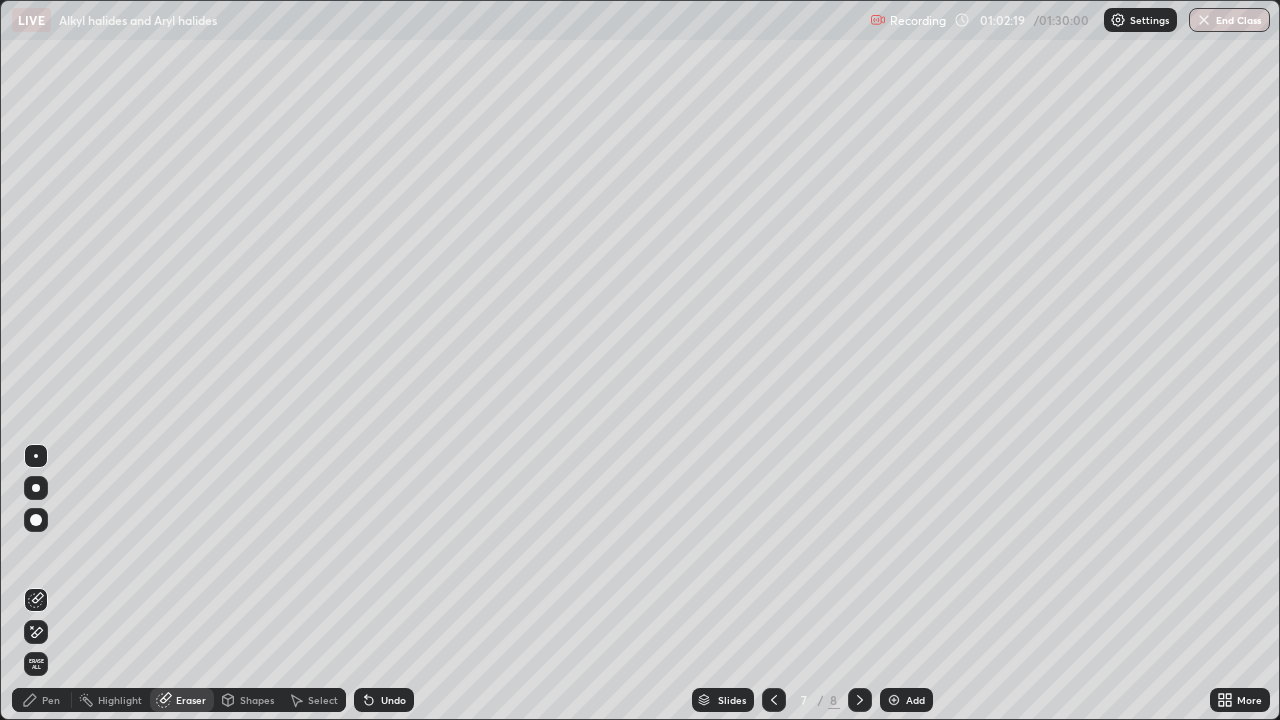 click on "Pen" at bounding box center [51, 700] 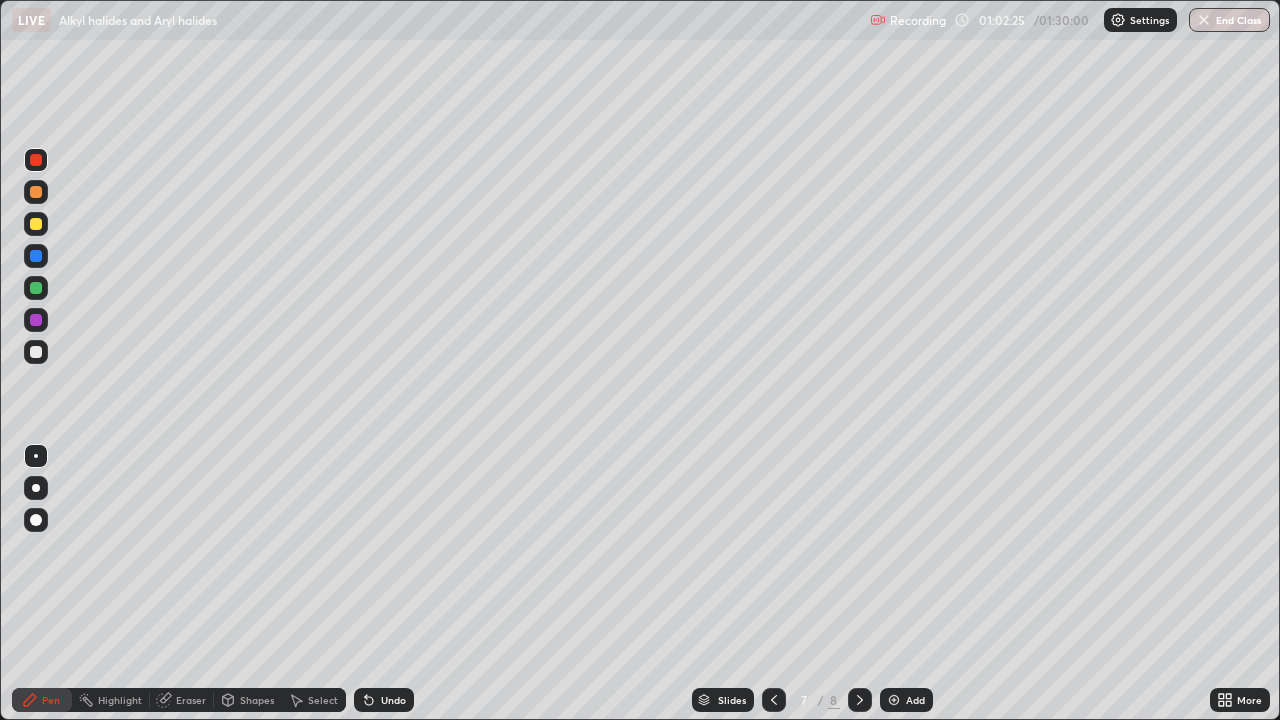 click at bounding box center [36, 256] 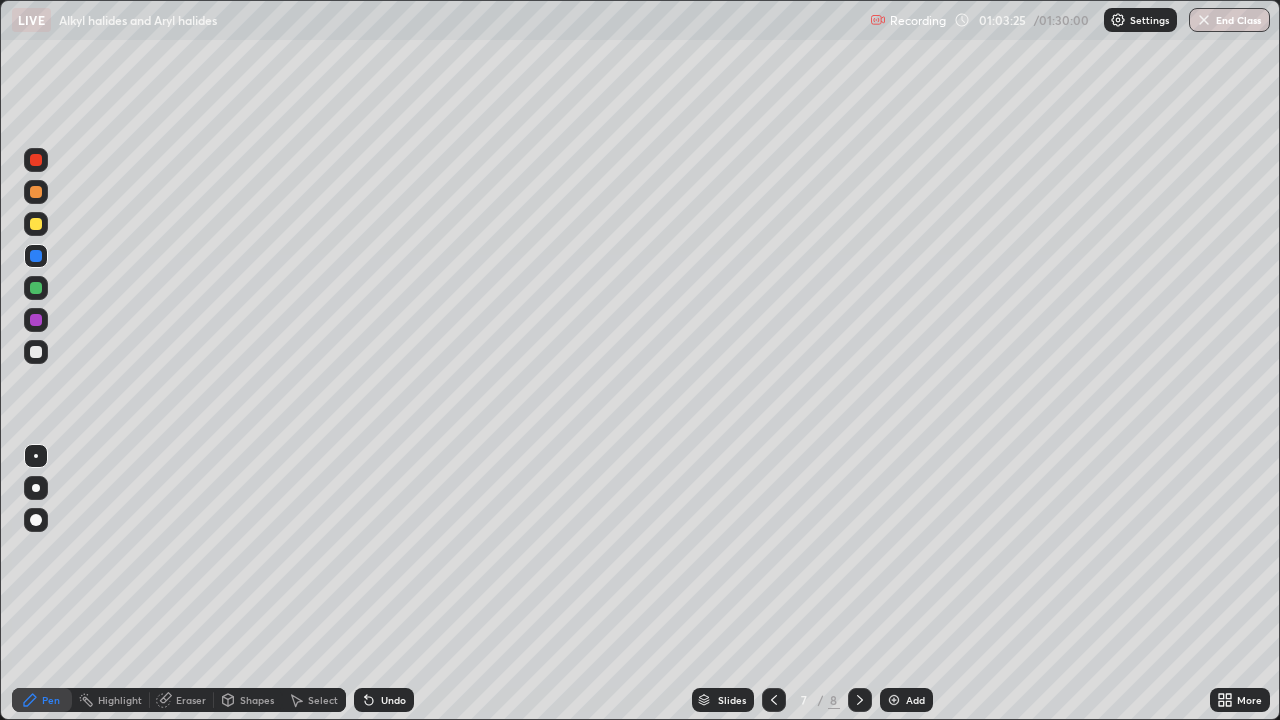 click at bounding box center (36, 352) 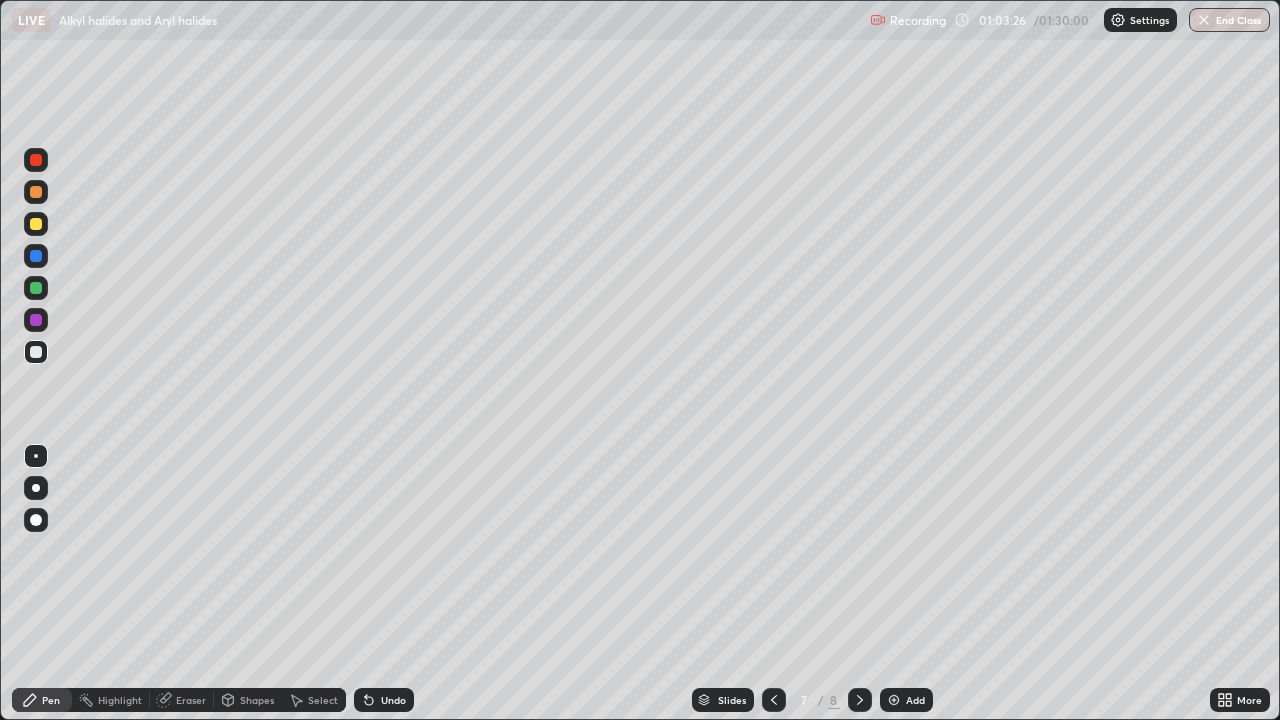 click 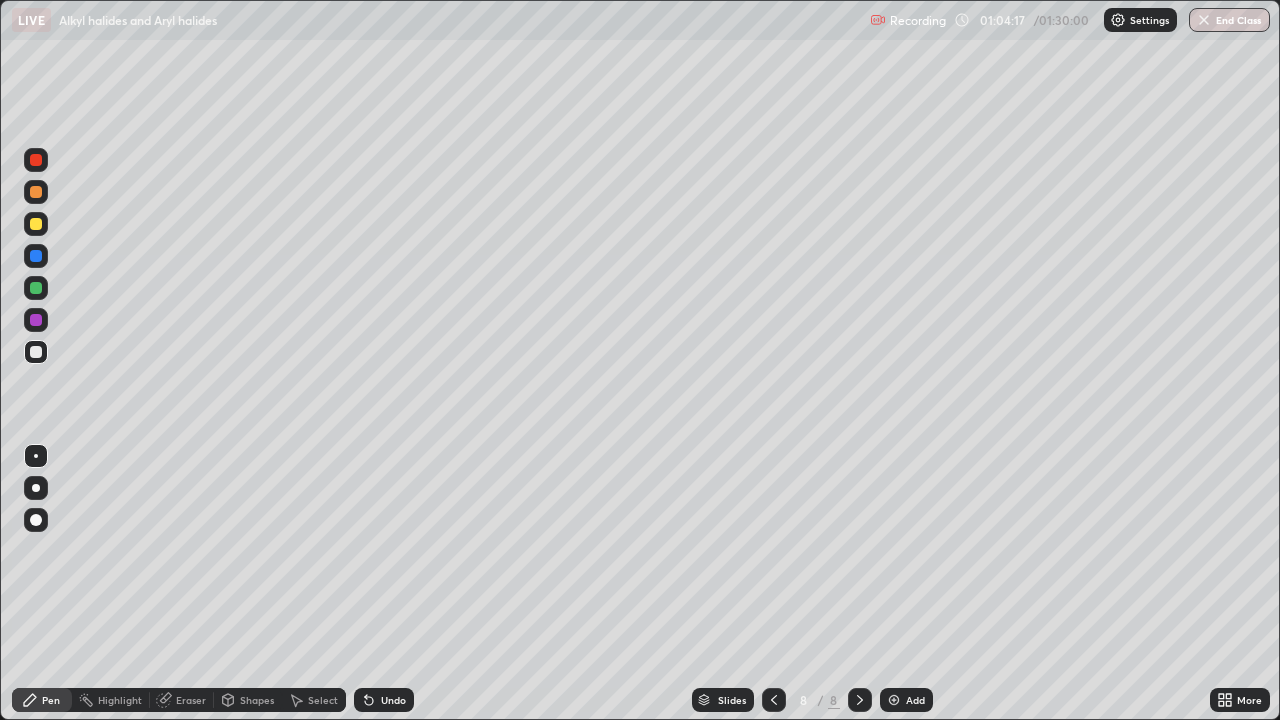 click at bounding box center (36, 224) 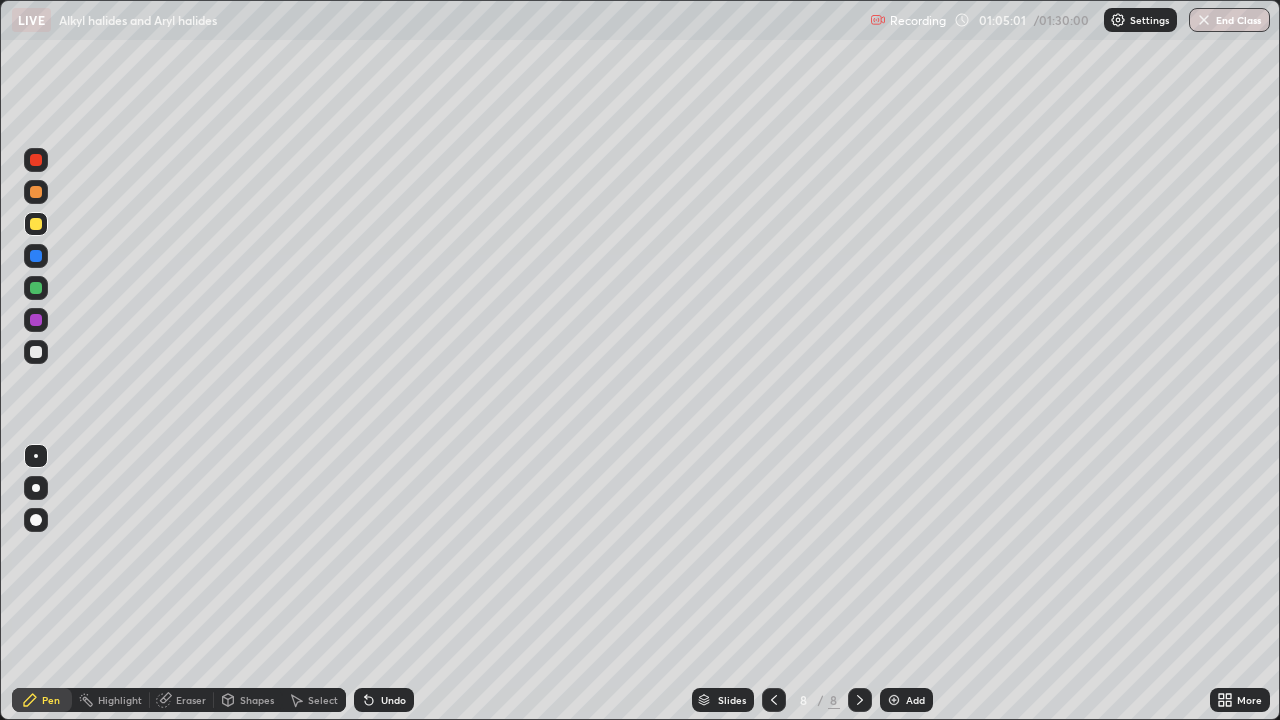 click at bounding box center [36, 288] 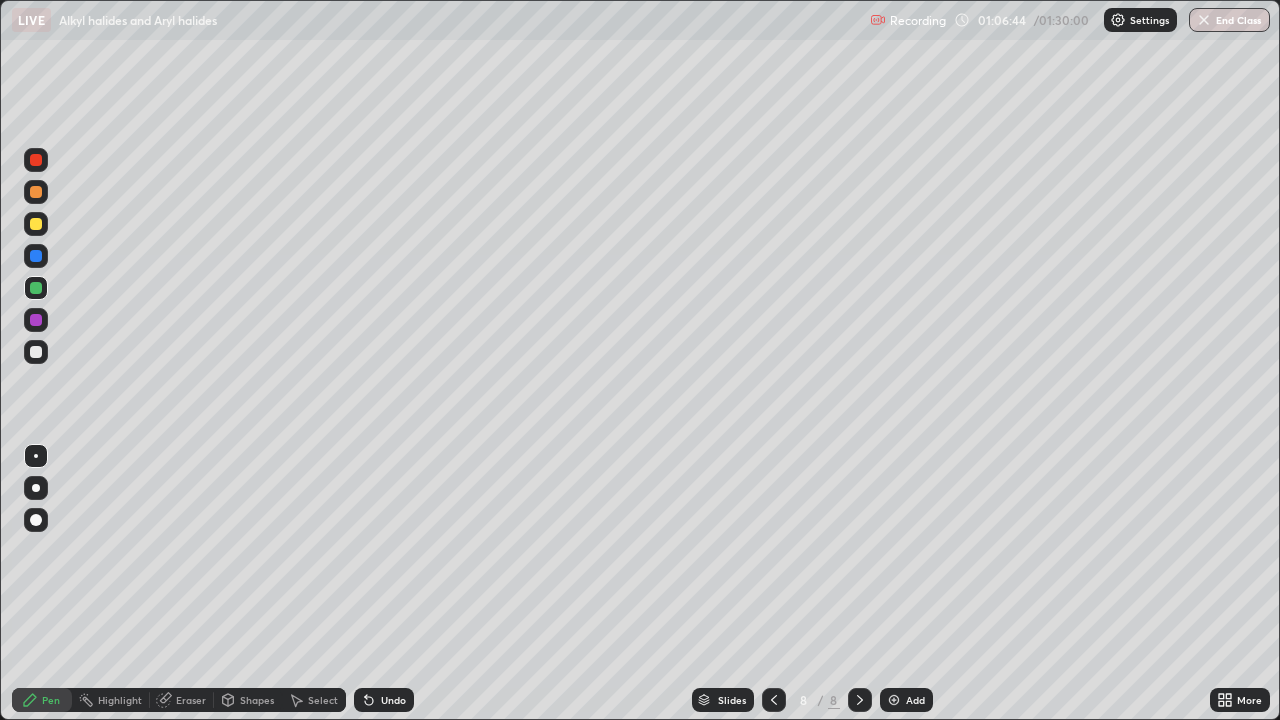 click 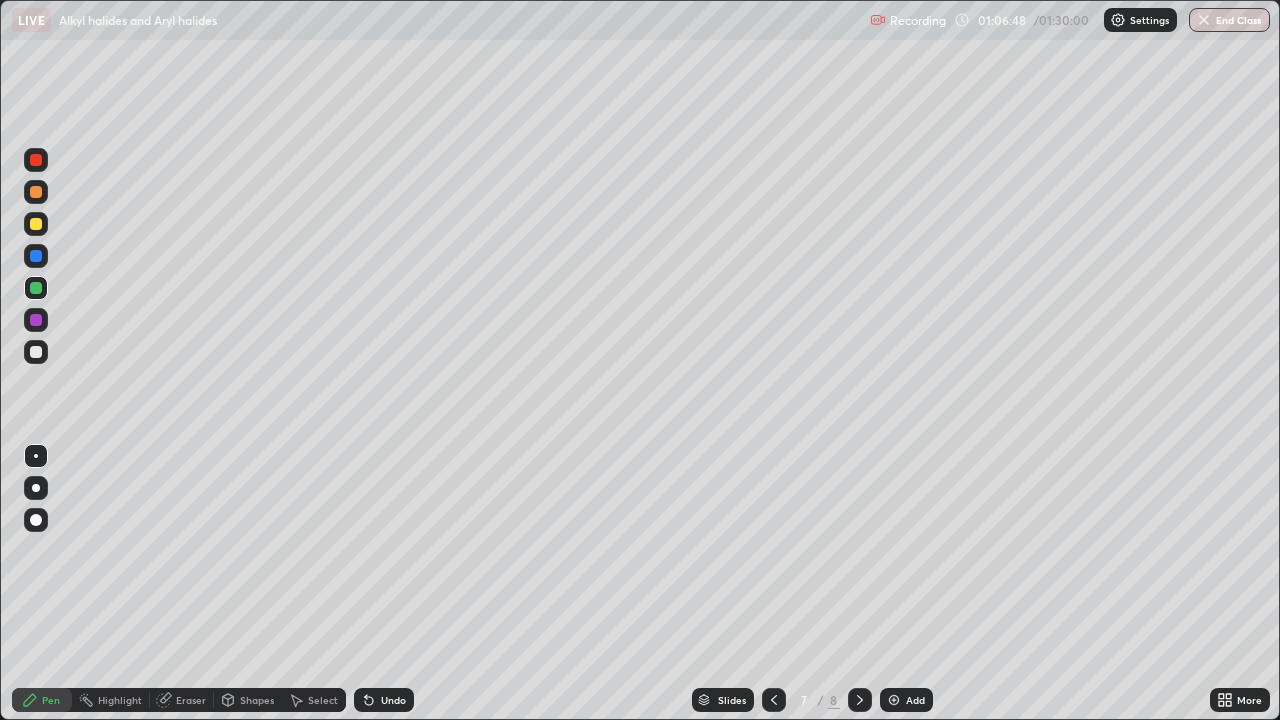 click at bounding box center [860, 700] 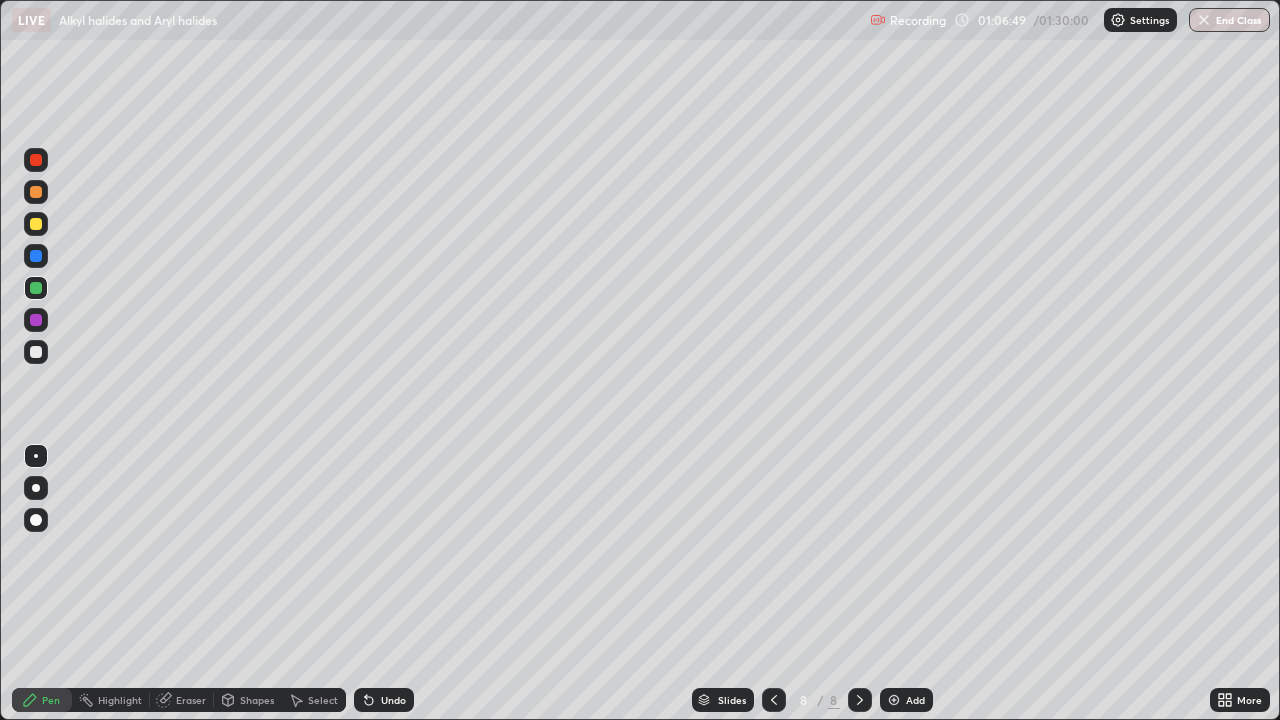 click at bounding box center (894, 700) 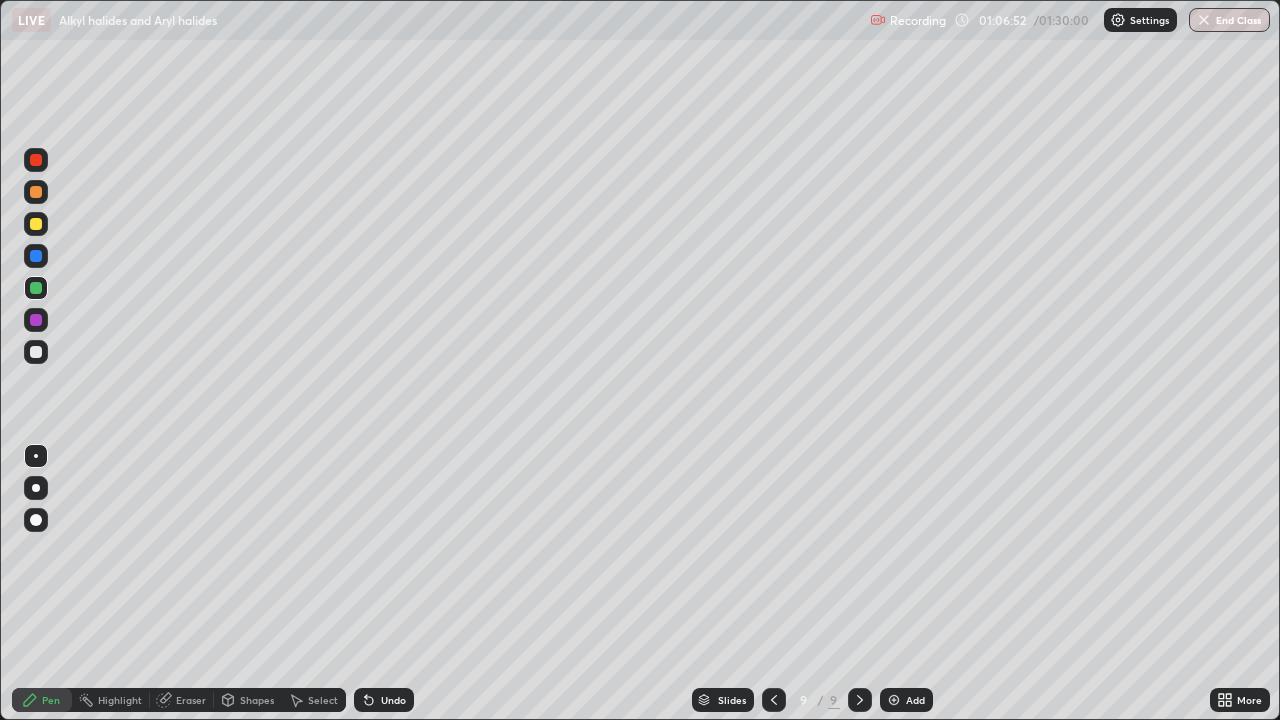 click at bounding box center (36, 352) 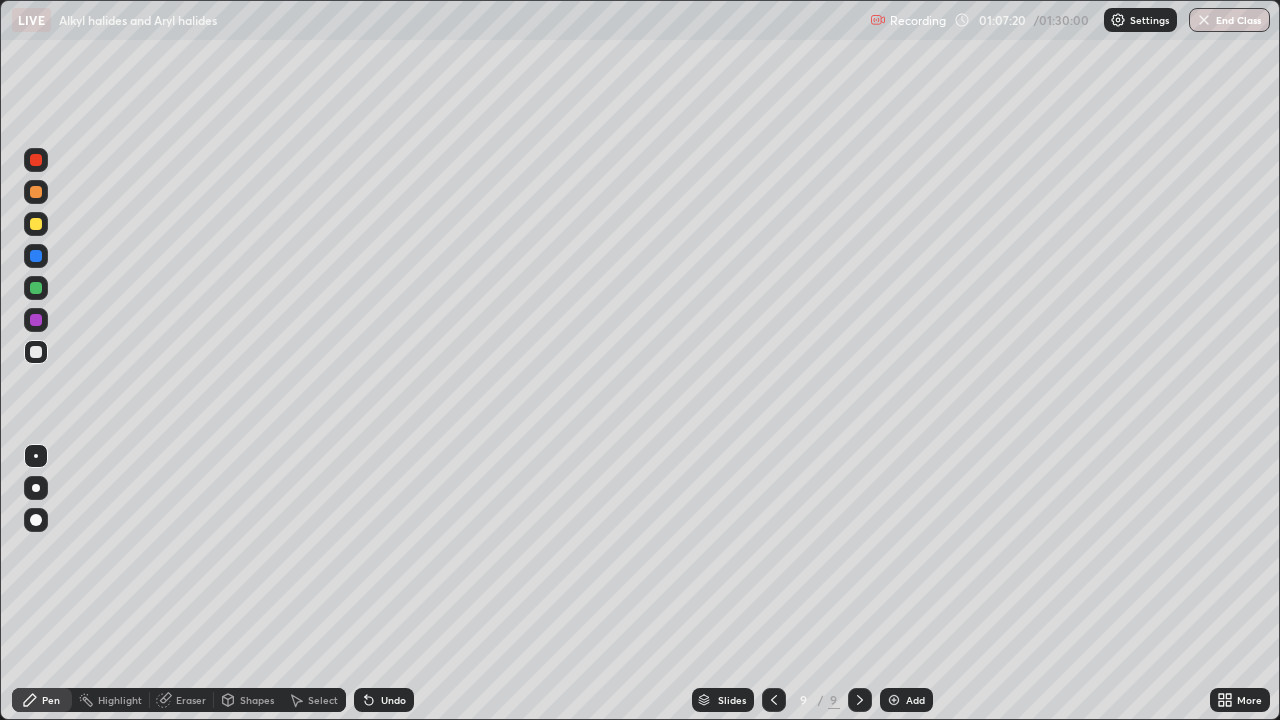 click at bounding box center (36, 160) 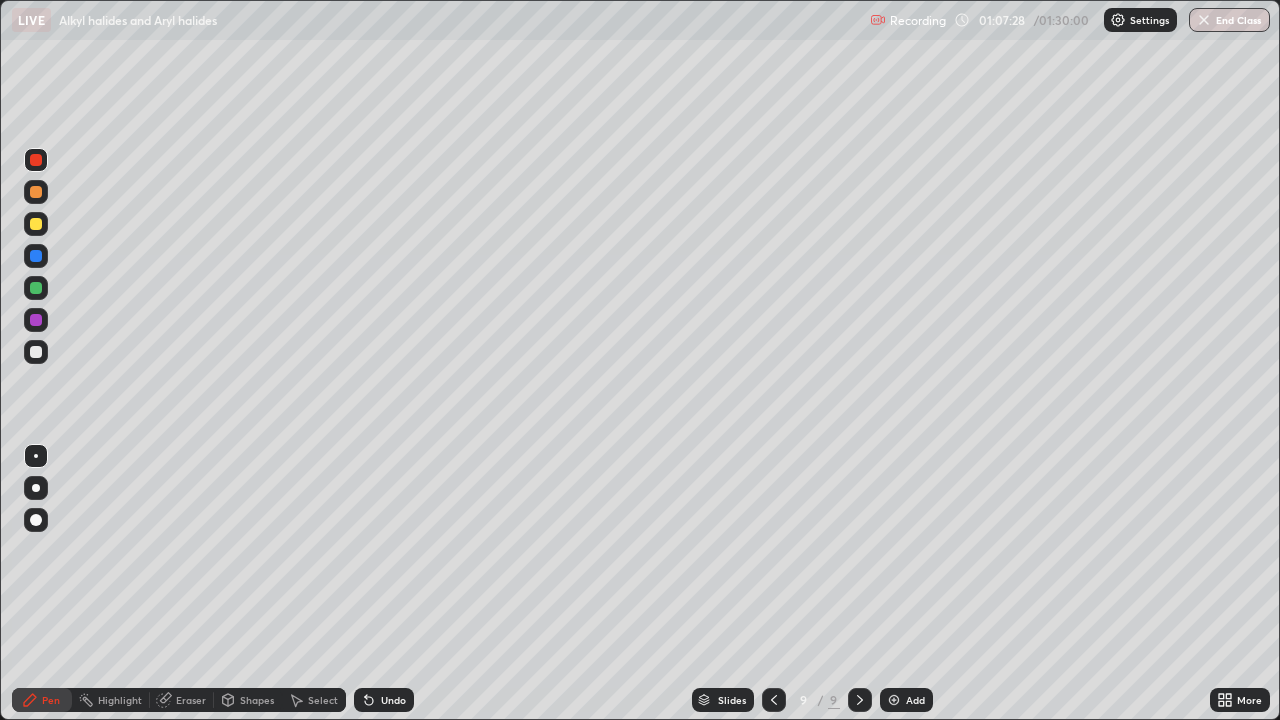 click at bounding box center [36, 320] 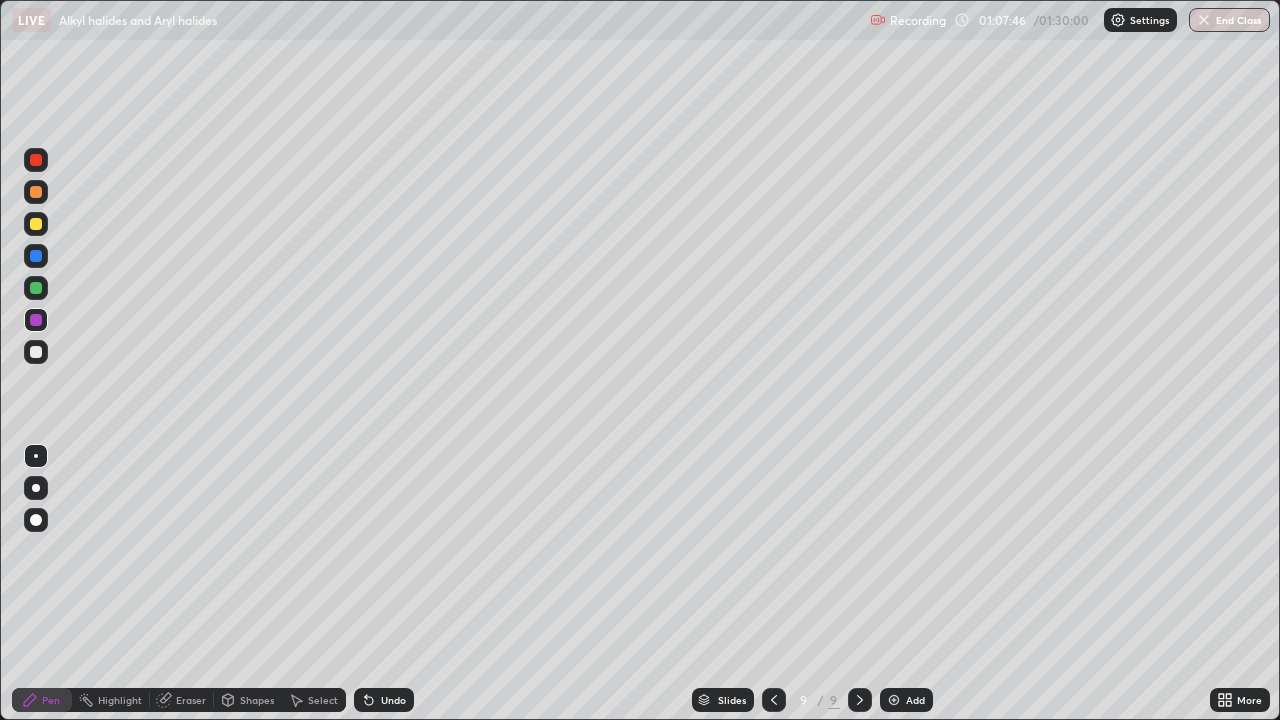 click at bounding box center (36, 352) 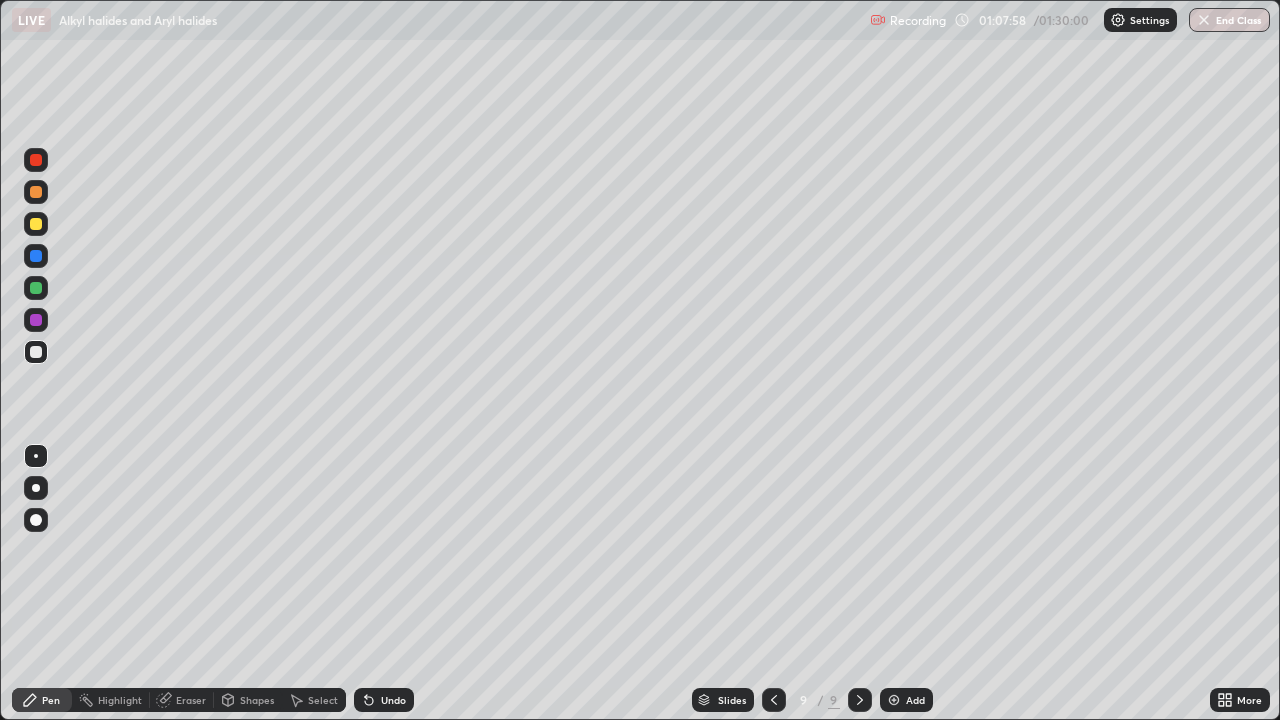 click at bounding box center (36, 224) 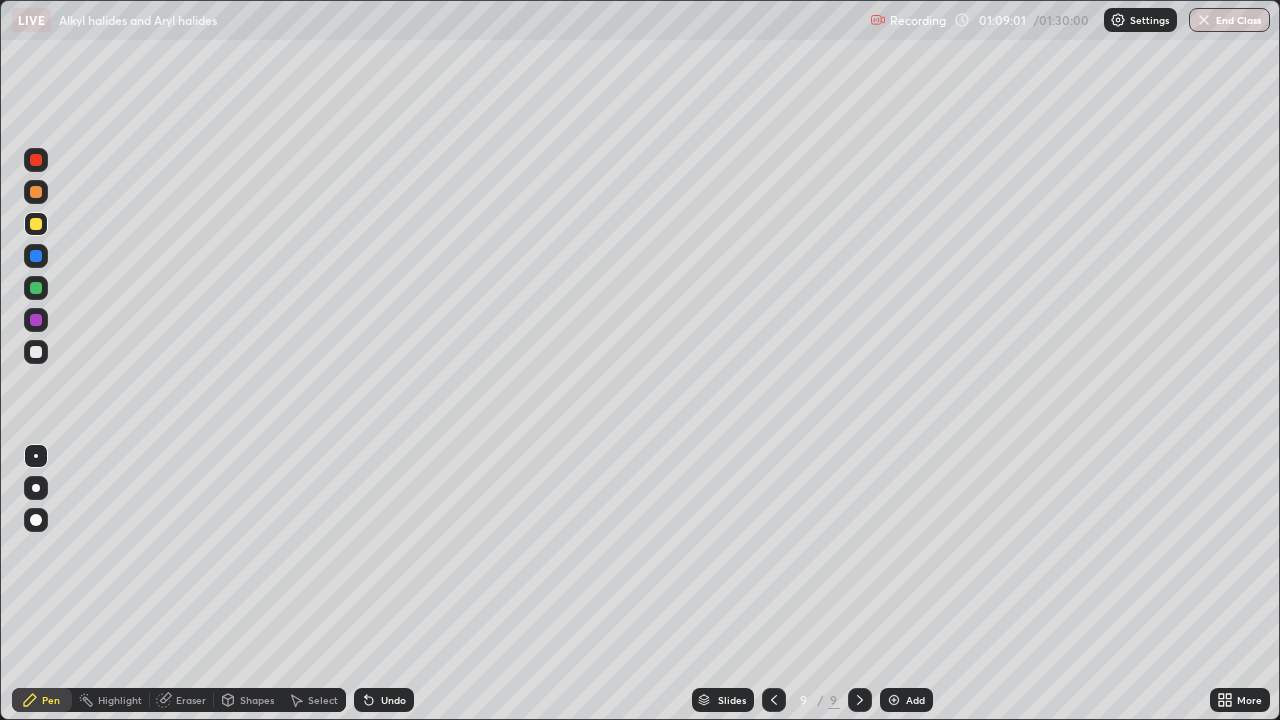 click on "Eraser" at bounding box center [182, 700] 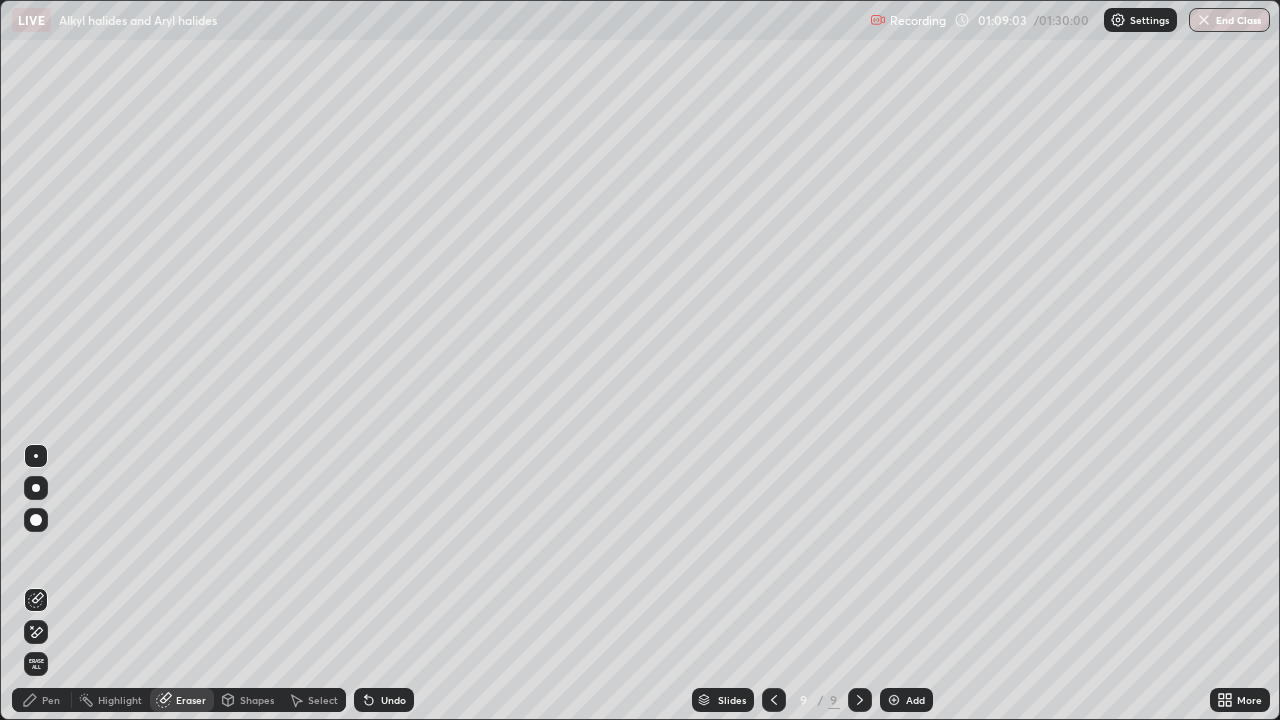 click on "Pen" at bounding box center [51, 700] 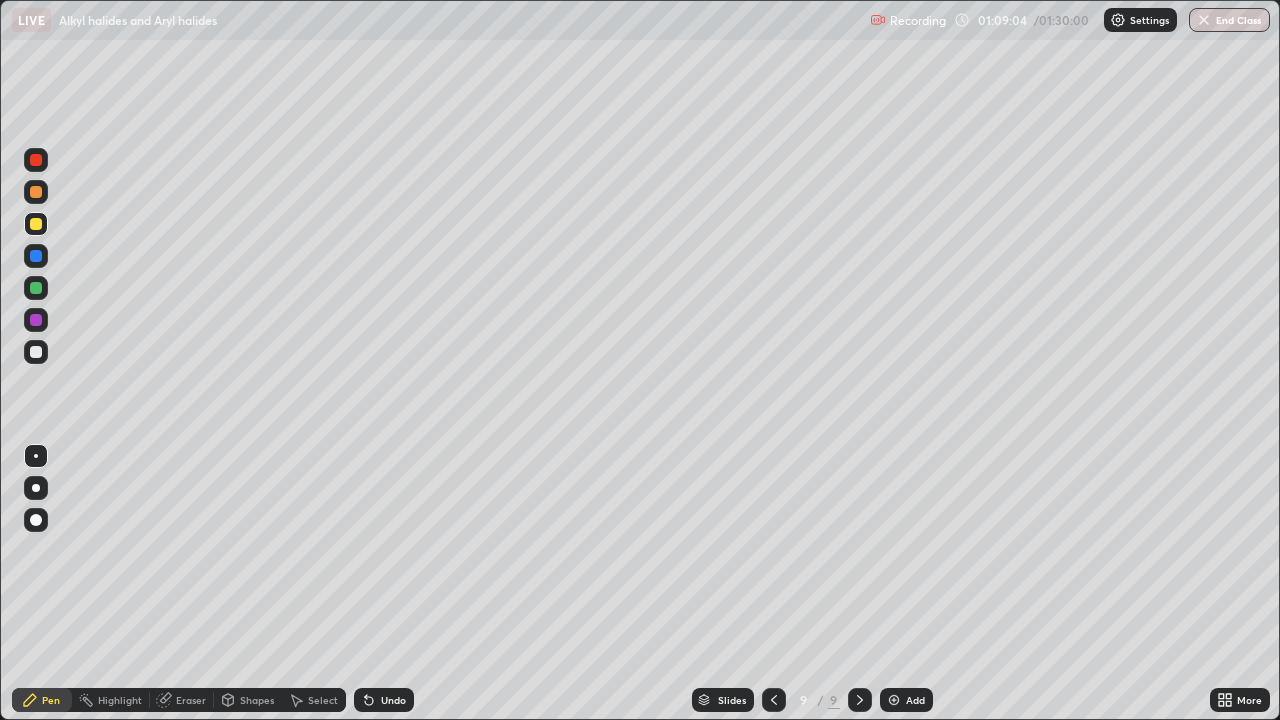 click at bounding box center (36, 352) 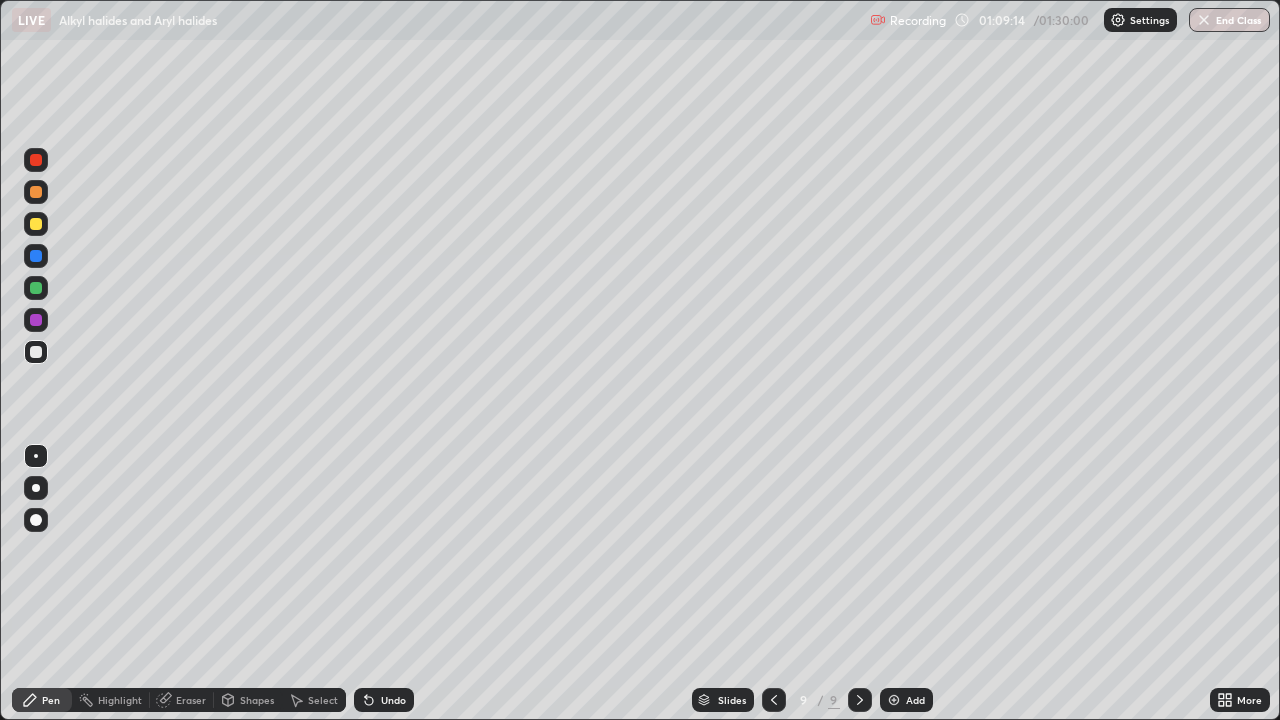 click at bounding box center [36, 160] 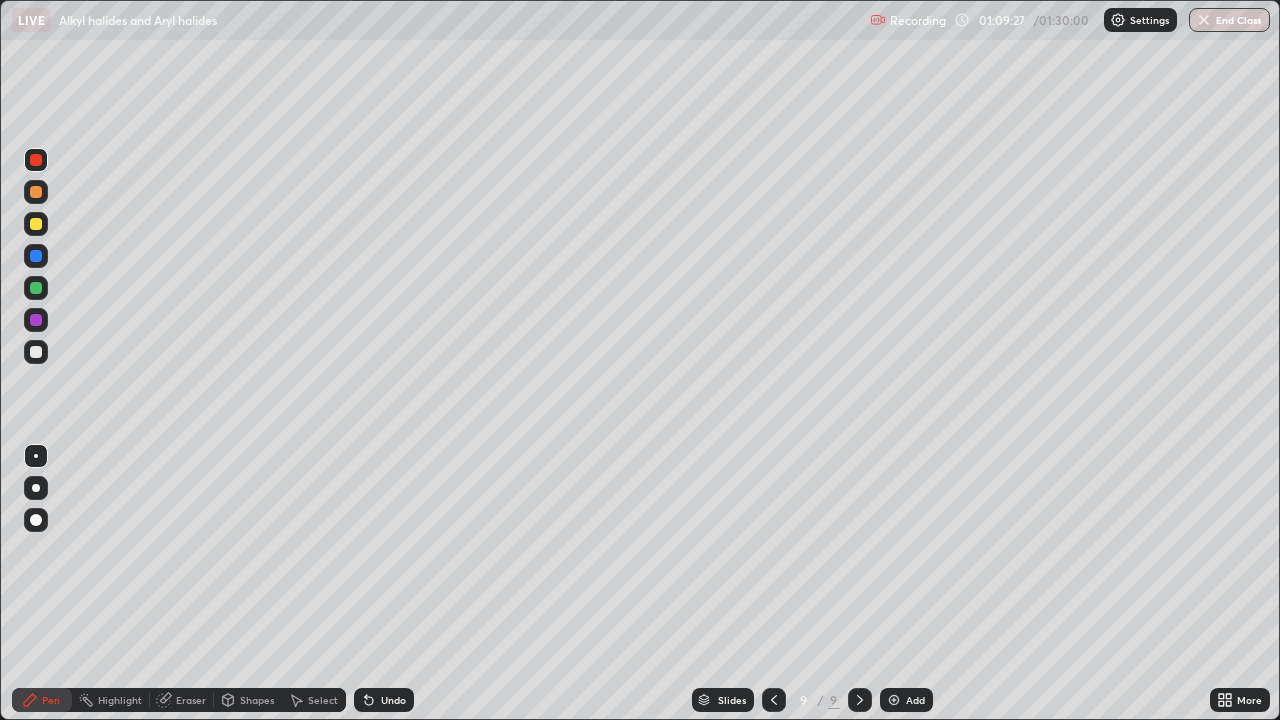 click at bounding box center (36, 352) 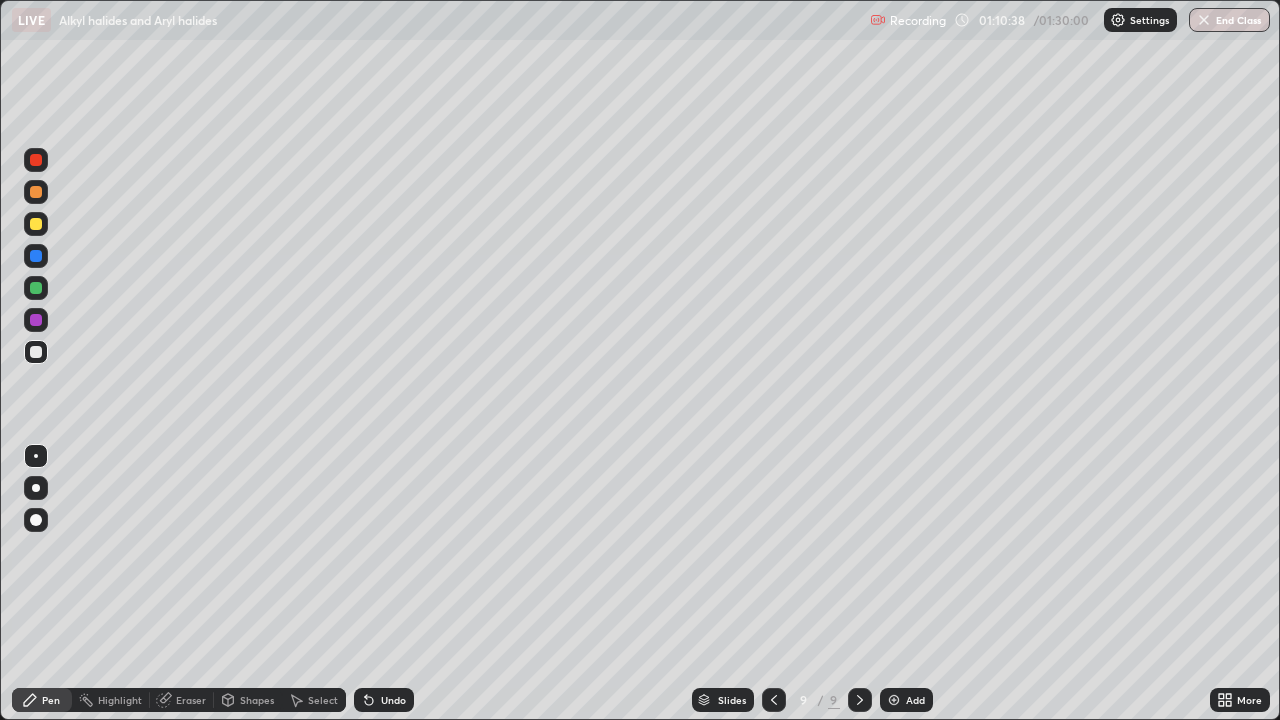 click at bounding box center [36, 256] 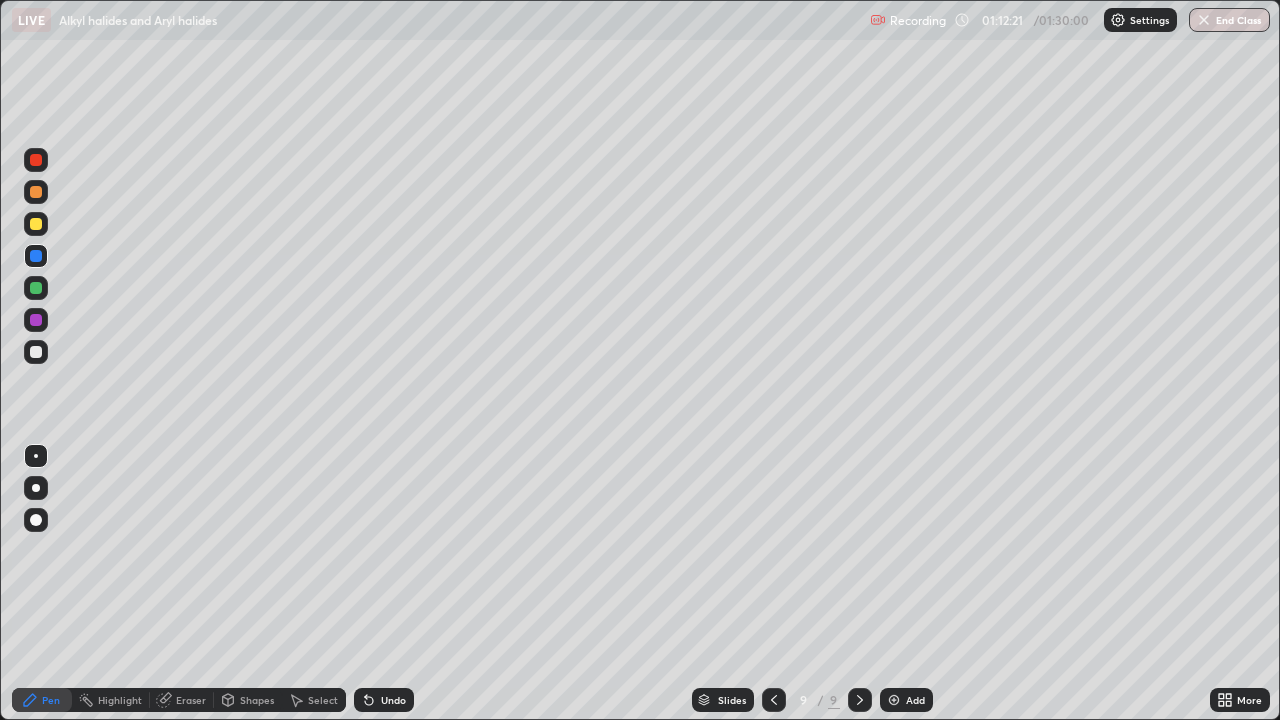 click at bounding box center [36, 288] 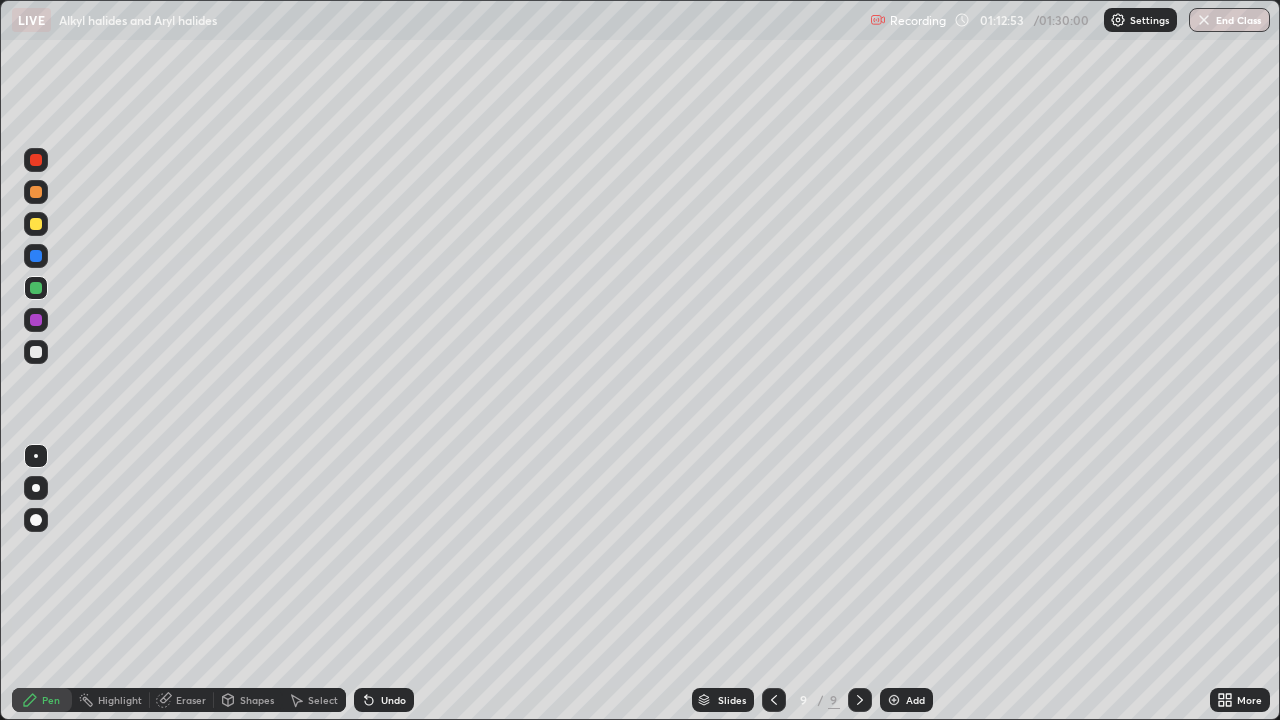click at bounding box center (36, 352) 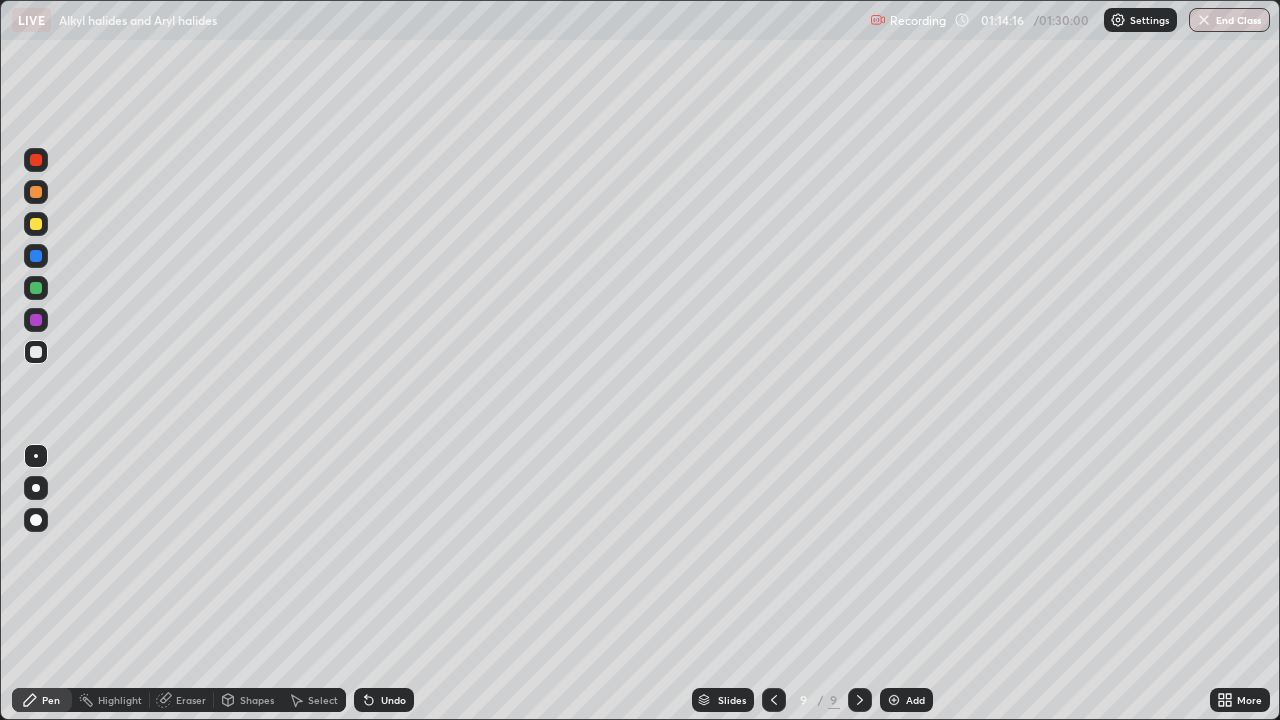 click 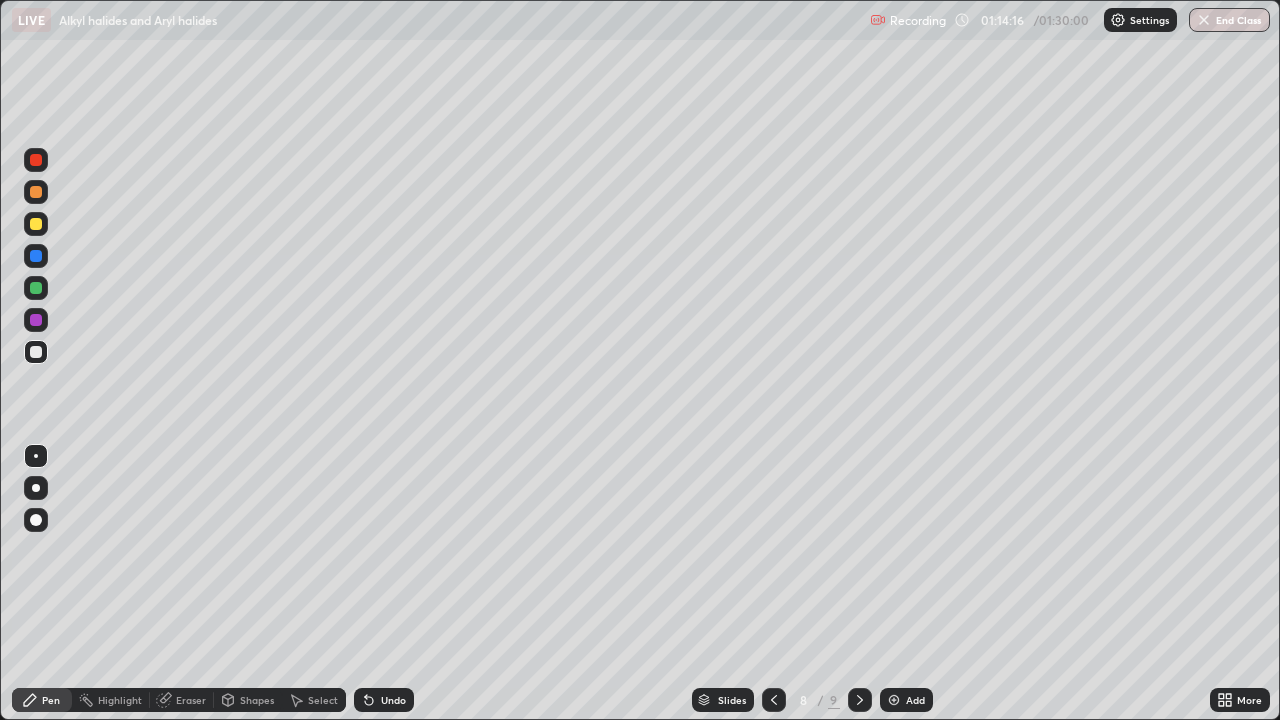 click 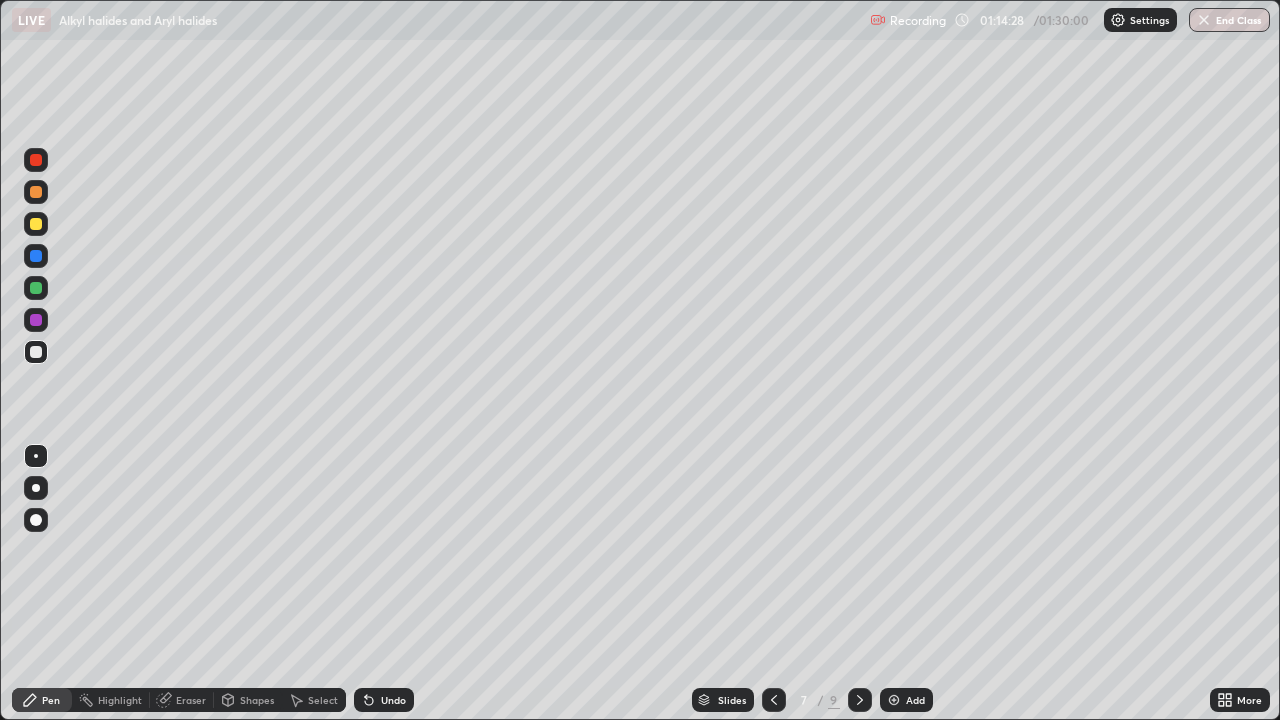 click 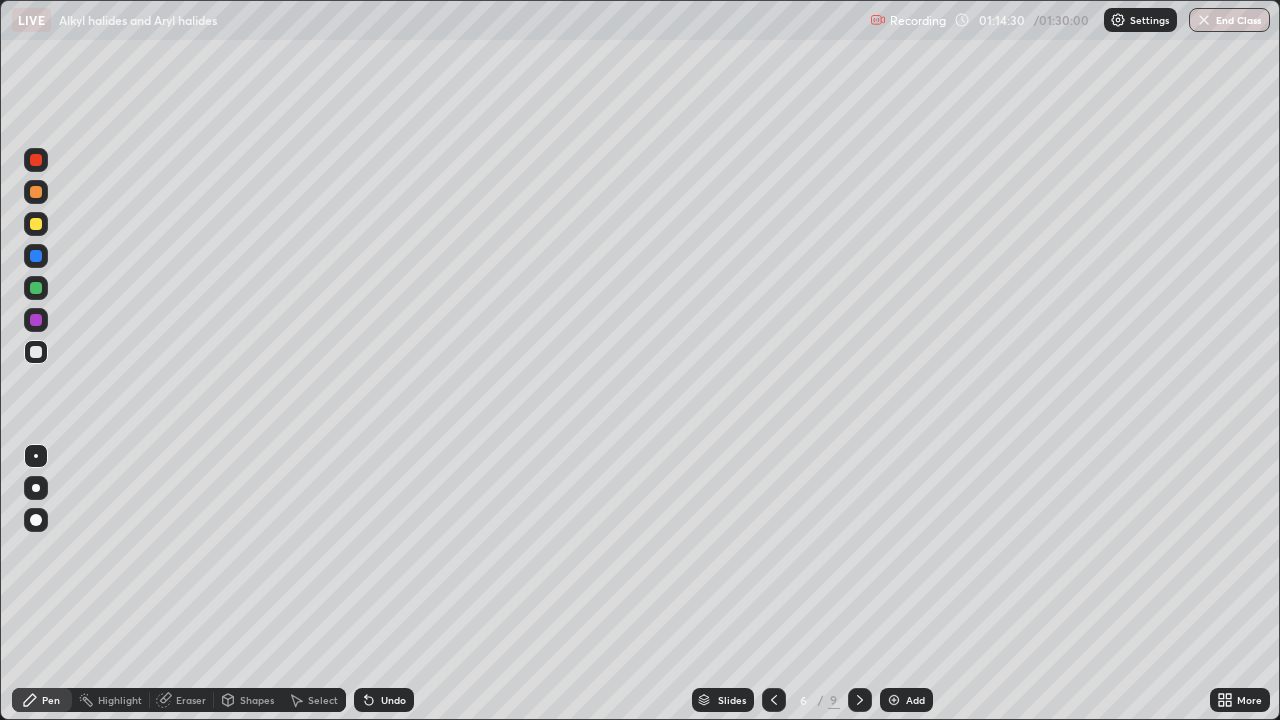 click 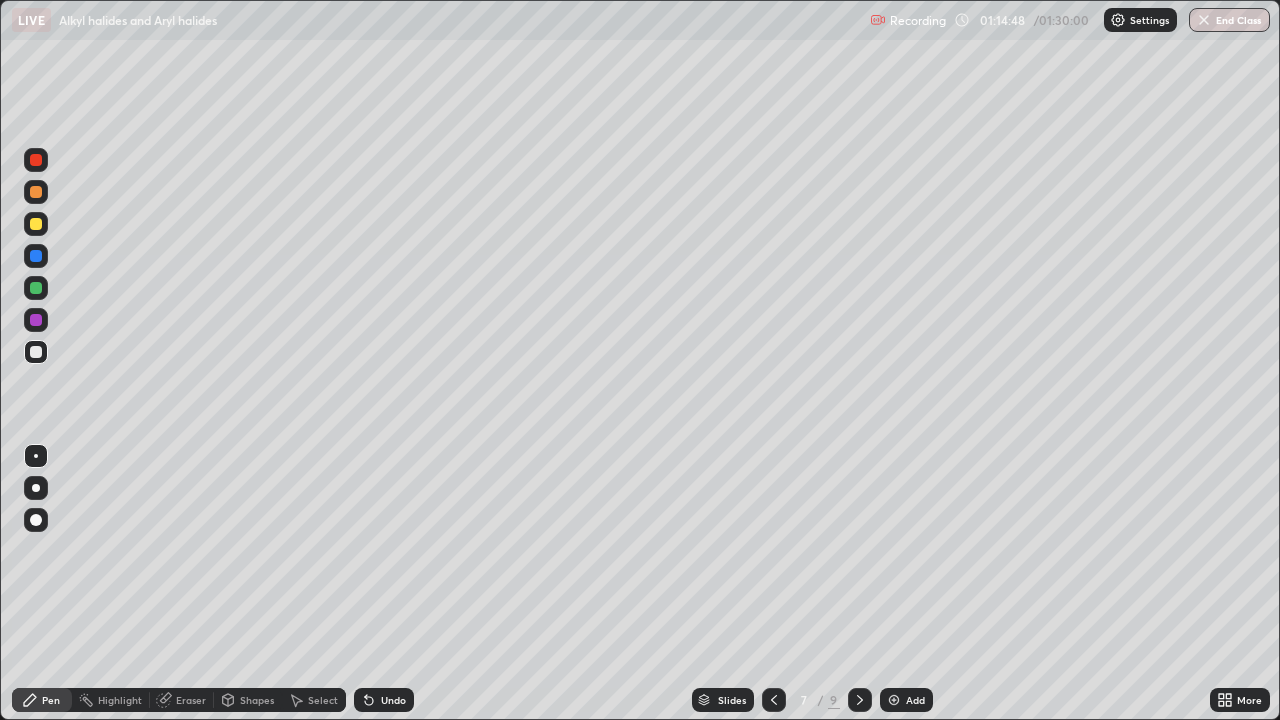 click at bounding box center (860, 700) 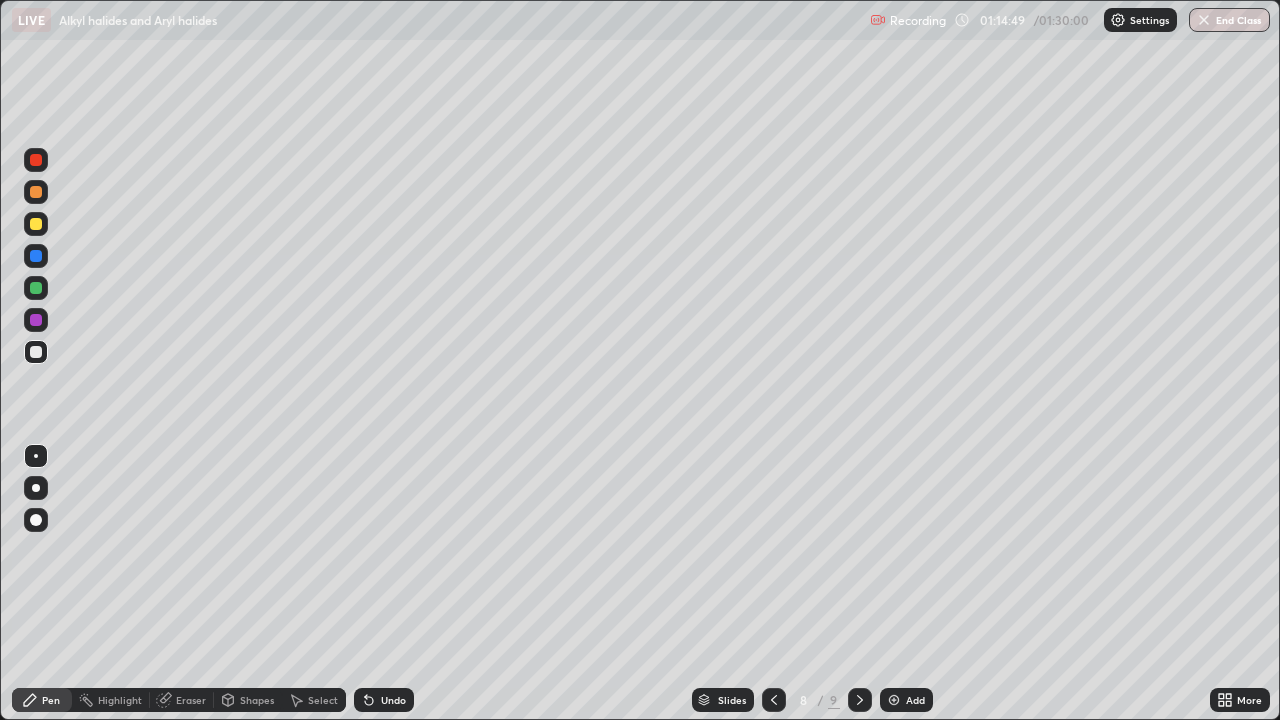 click 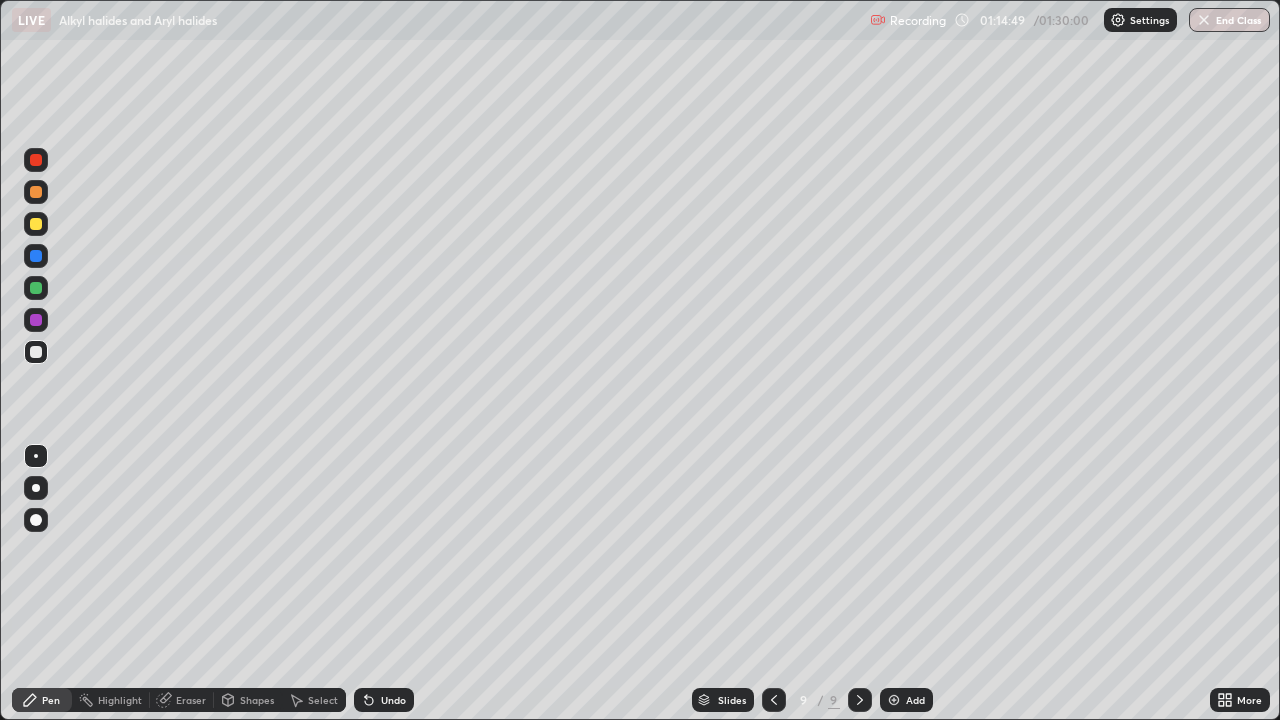 click 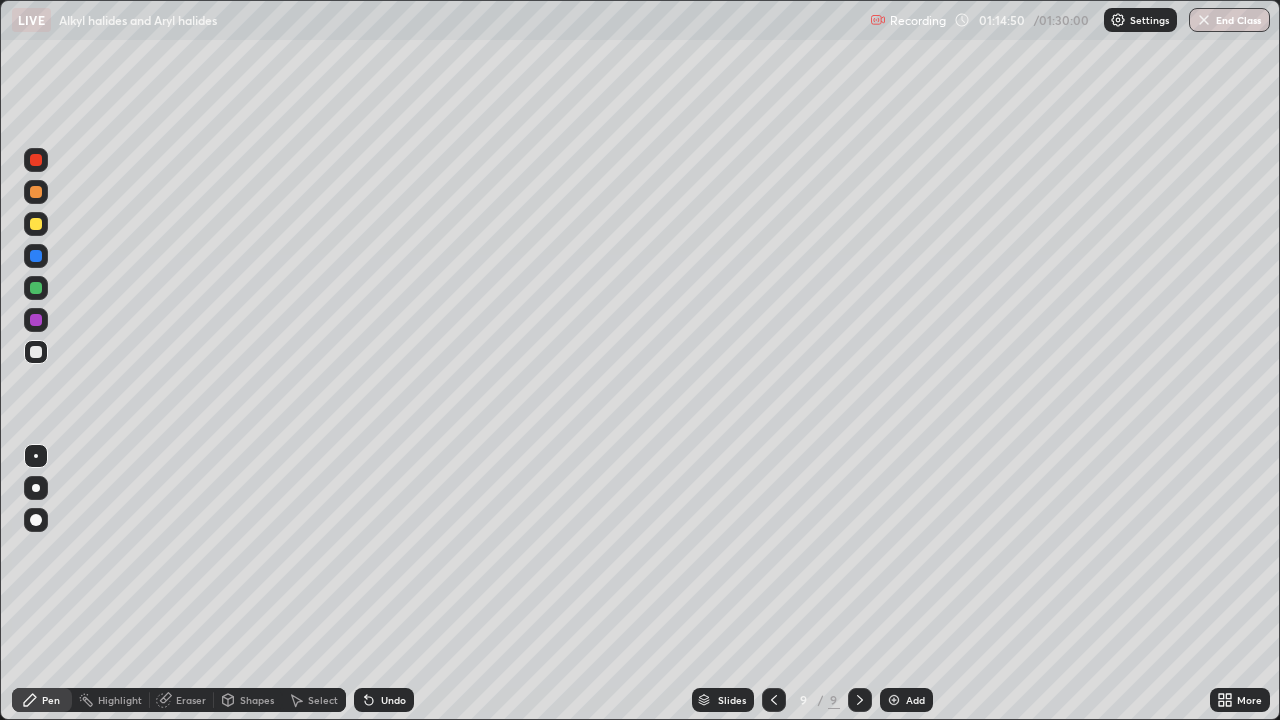 click at bounding box center (894, 700) 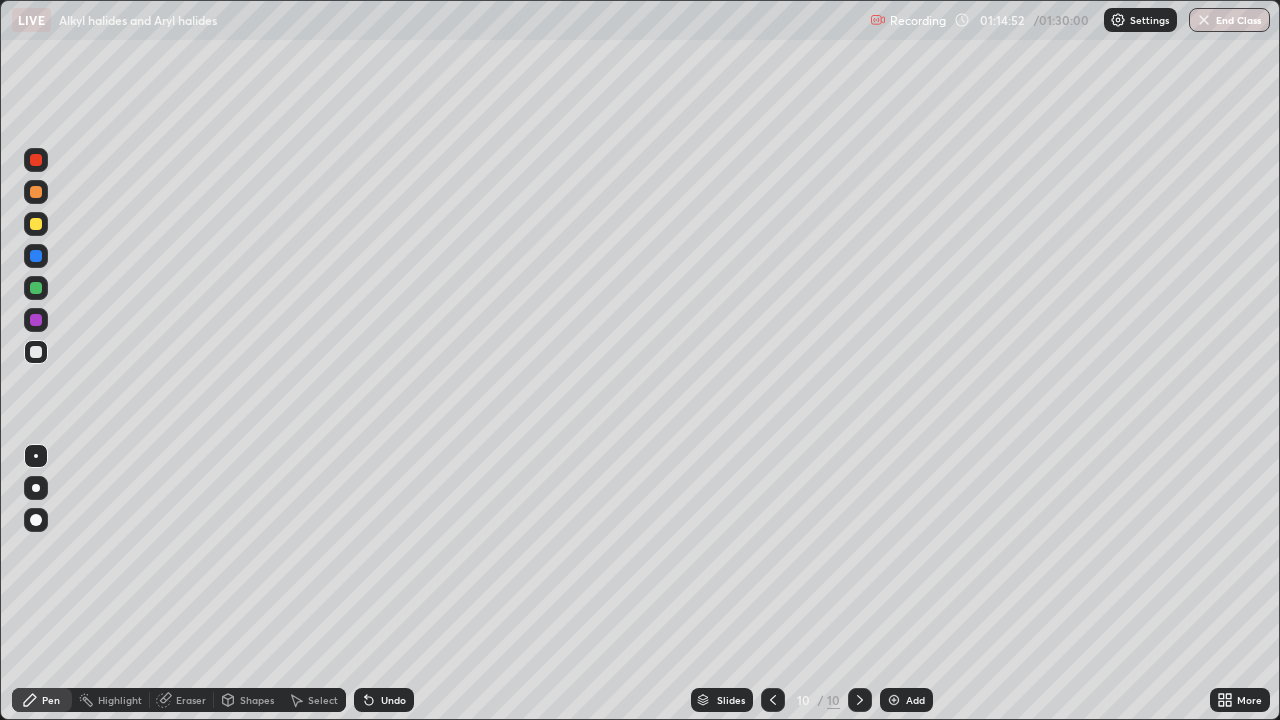 click at bounding box center (36, 352) 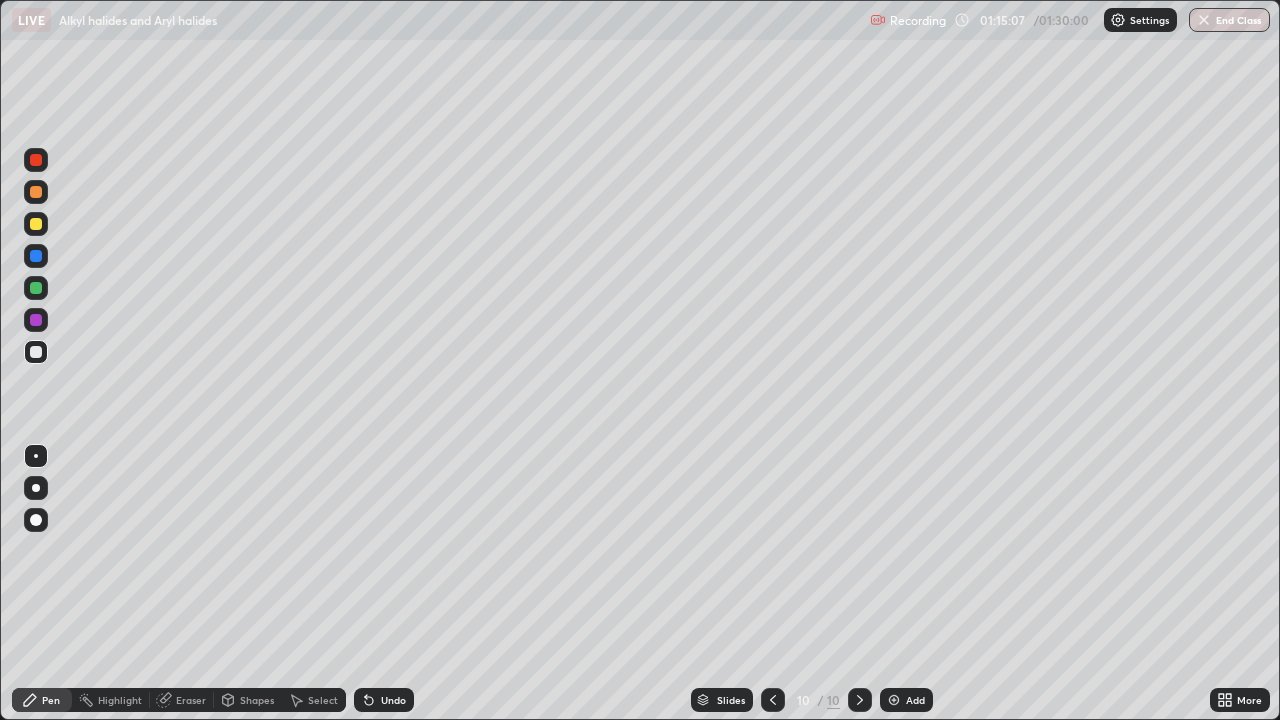 click on "Shapes" at bounding box center [248, 700] 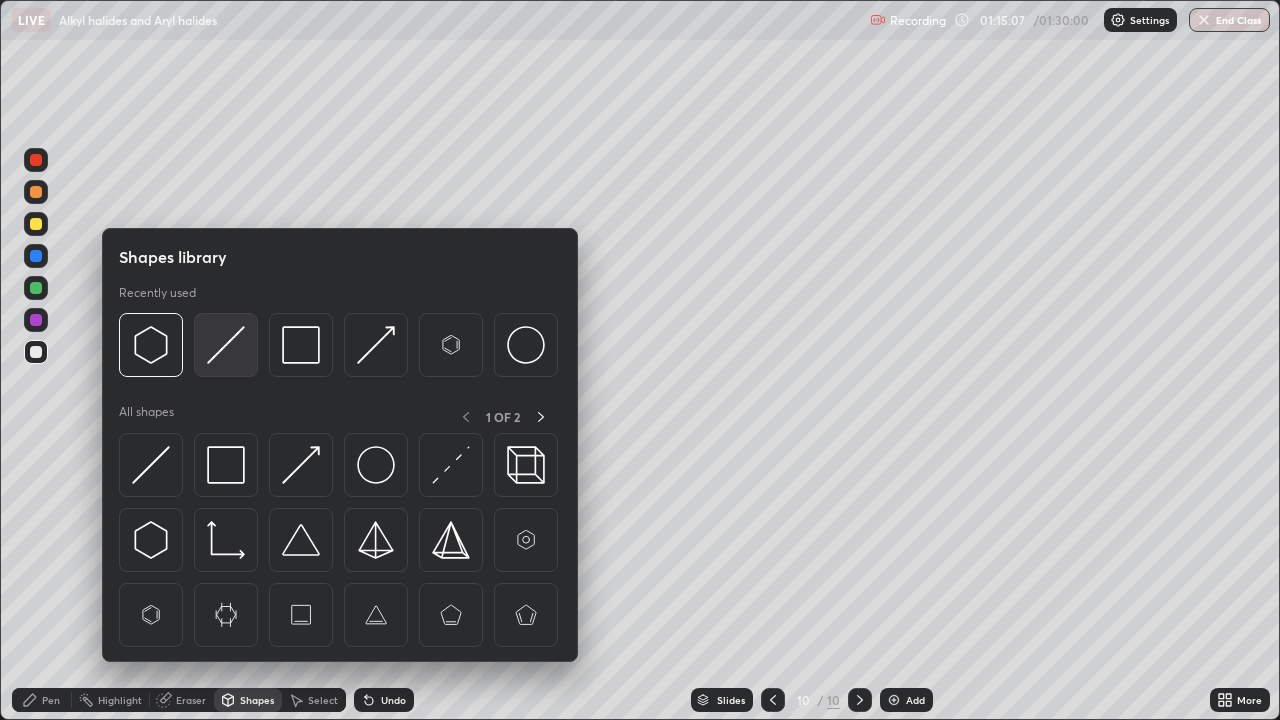 click at bounding box center (226, 345) 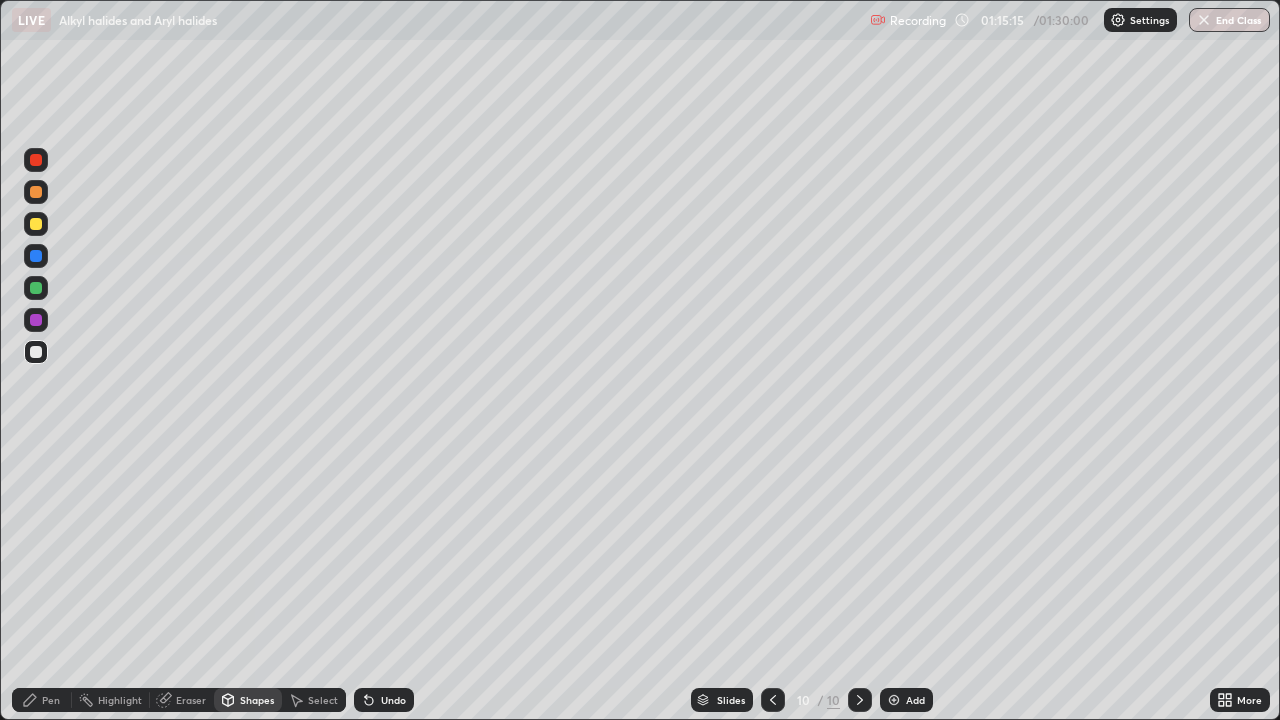 click on "Pen" at bounding box center [51, 700] 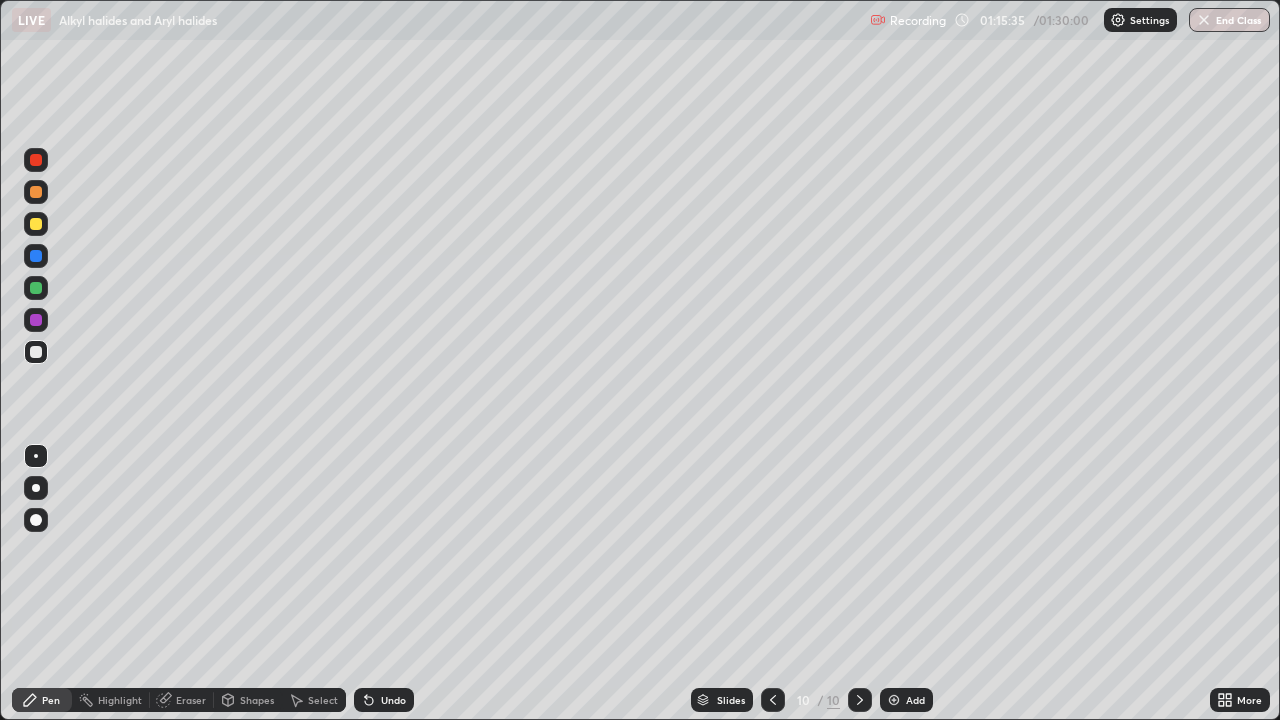 click at bounding box center [36, 352] 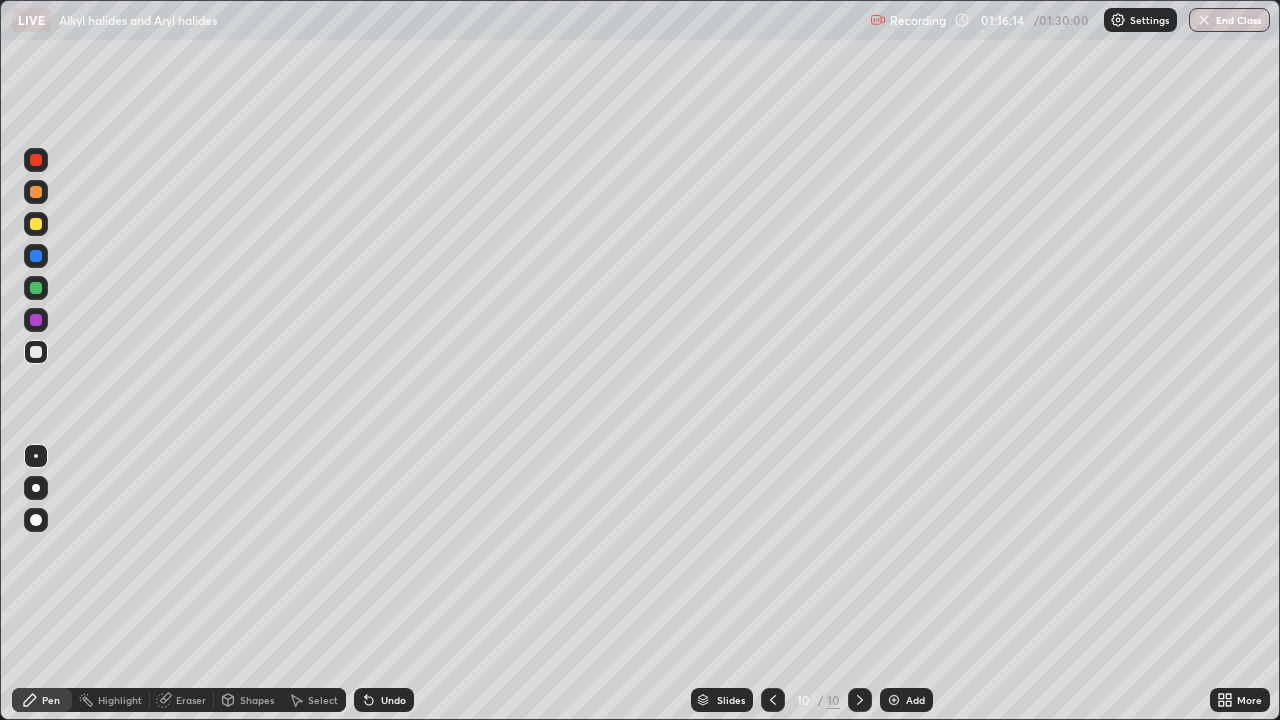 click at bounding box center [36, 288] 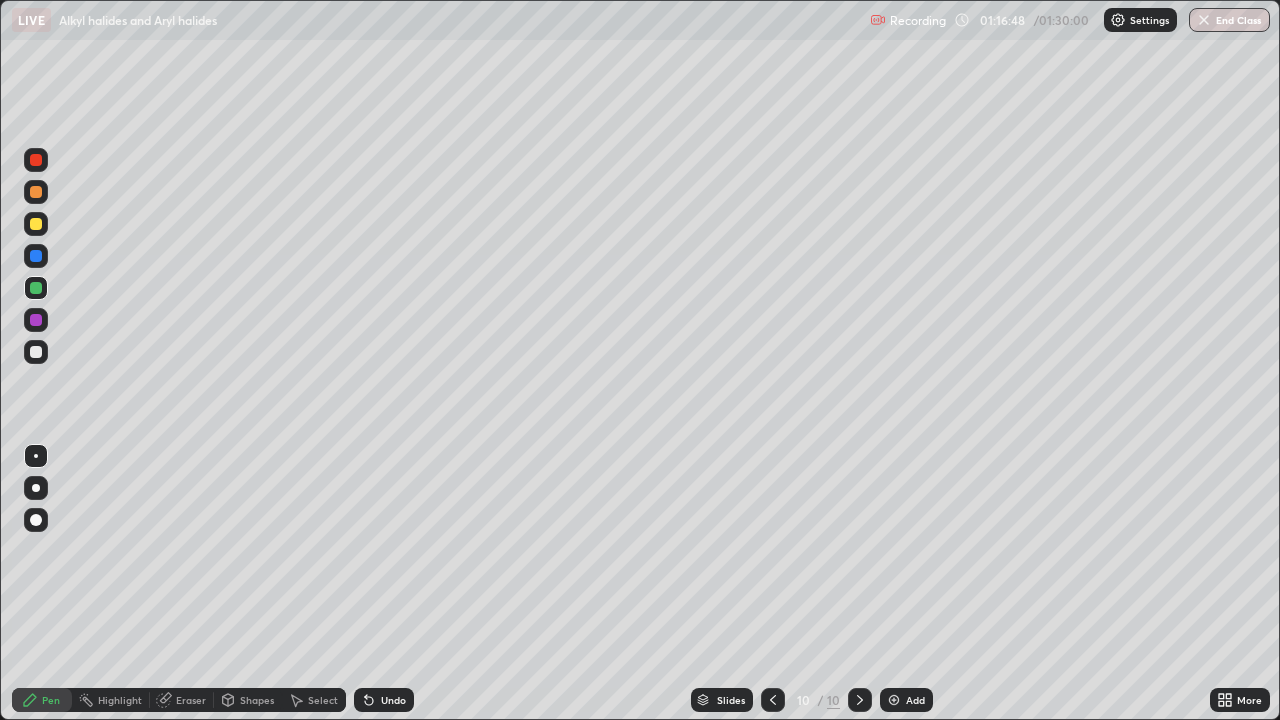 click at bounding box center (36, 160) 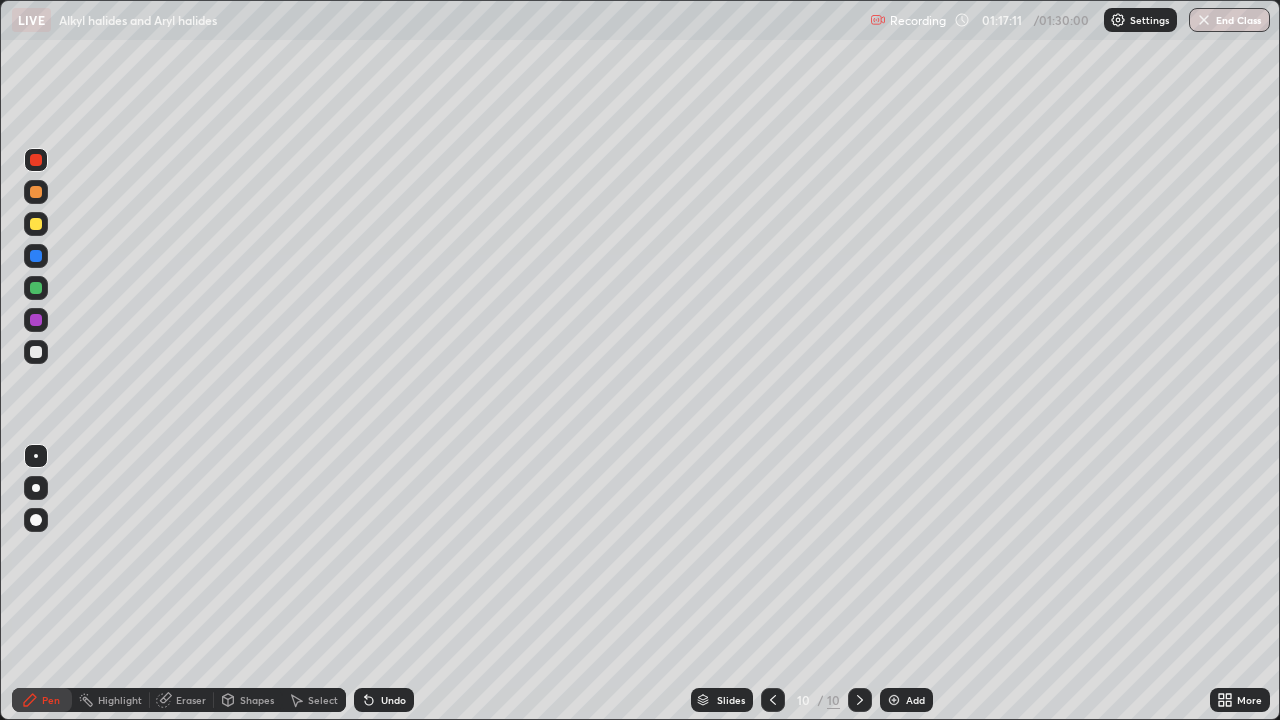 click at bounding box center [36, 352] 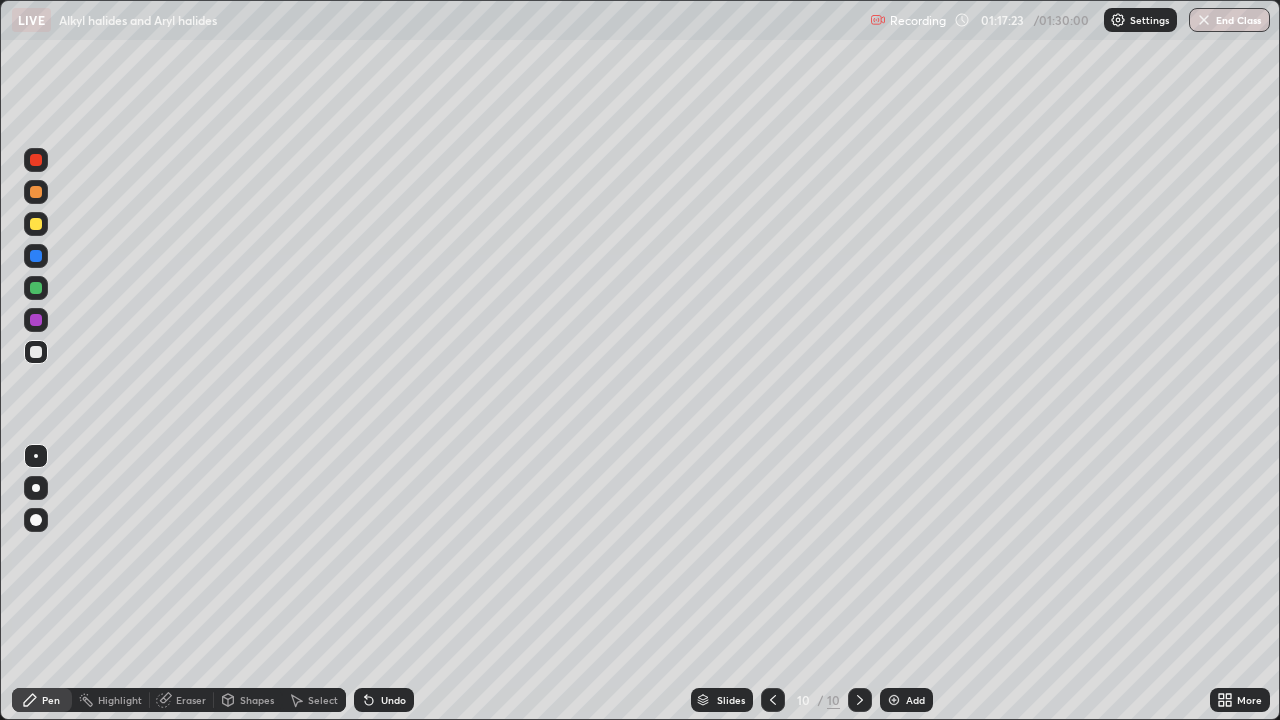 click at bounding box center (36, 288) 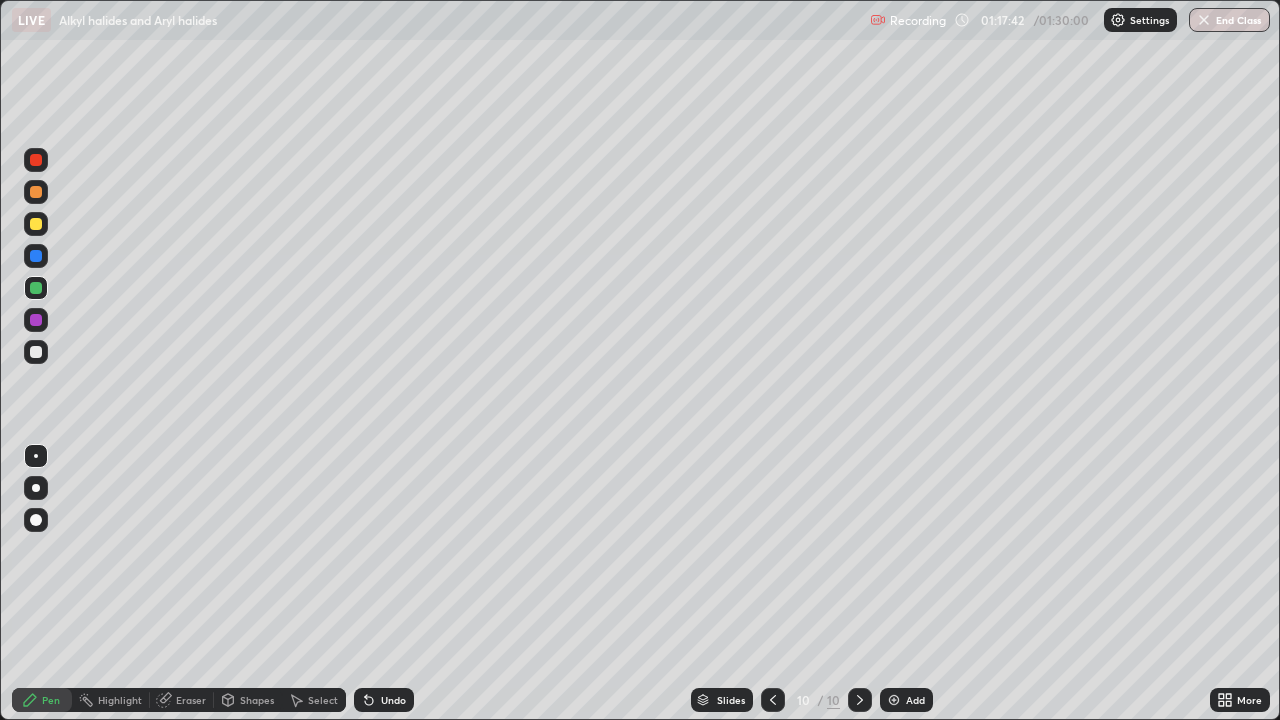 click on "Eraser" at bounding box center (191, 700) 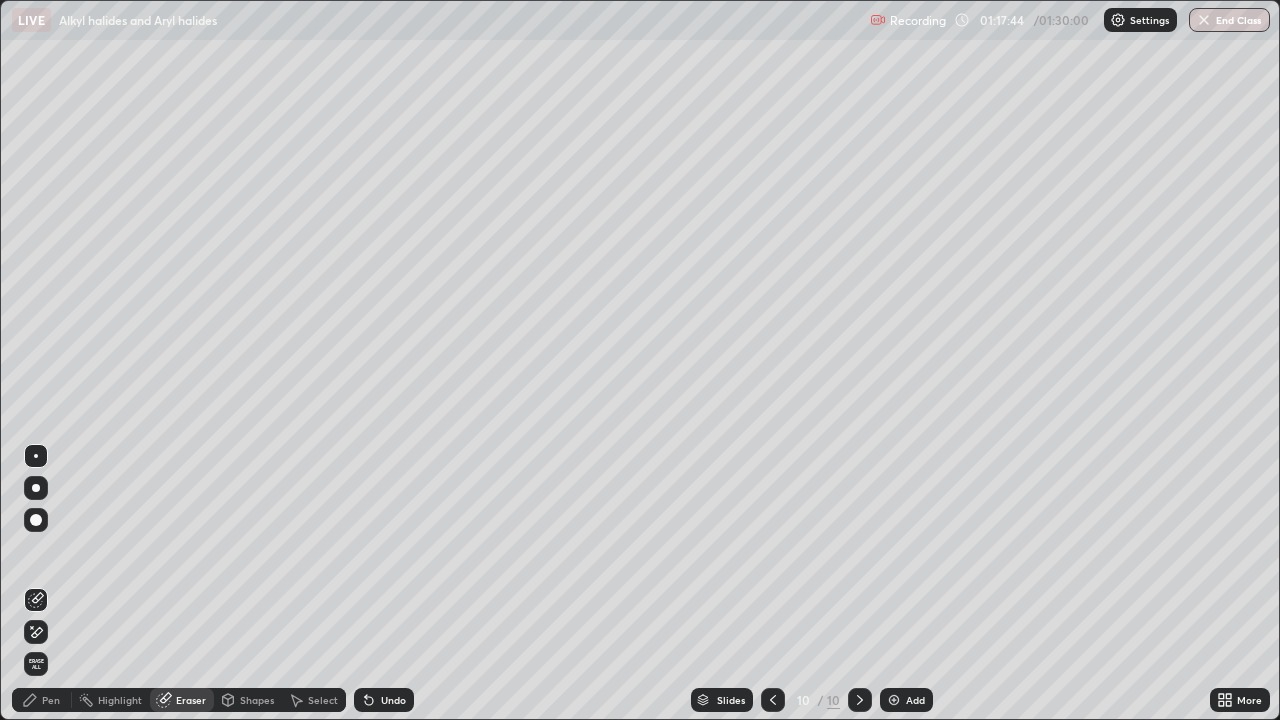 click on "Pen" at bounding box center [51, 700] 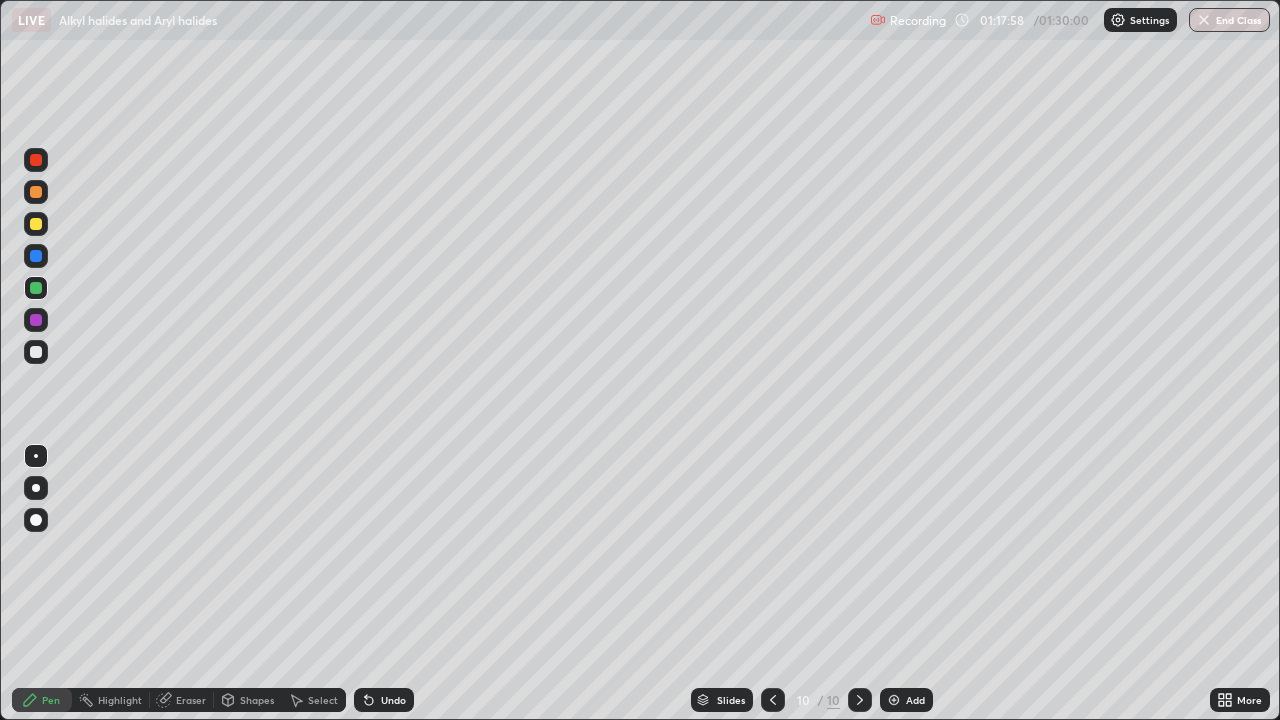 click 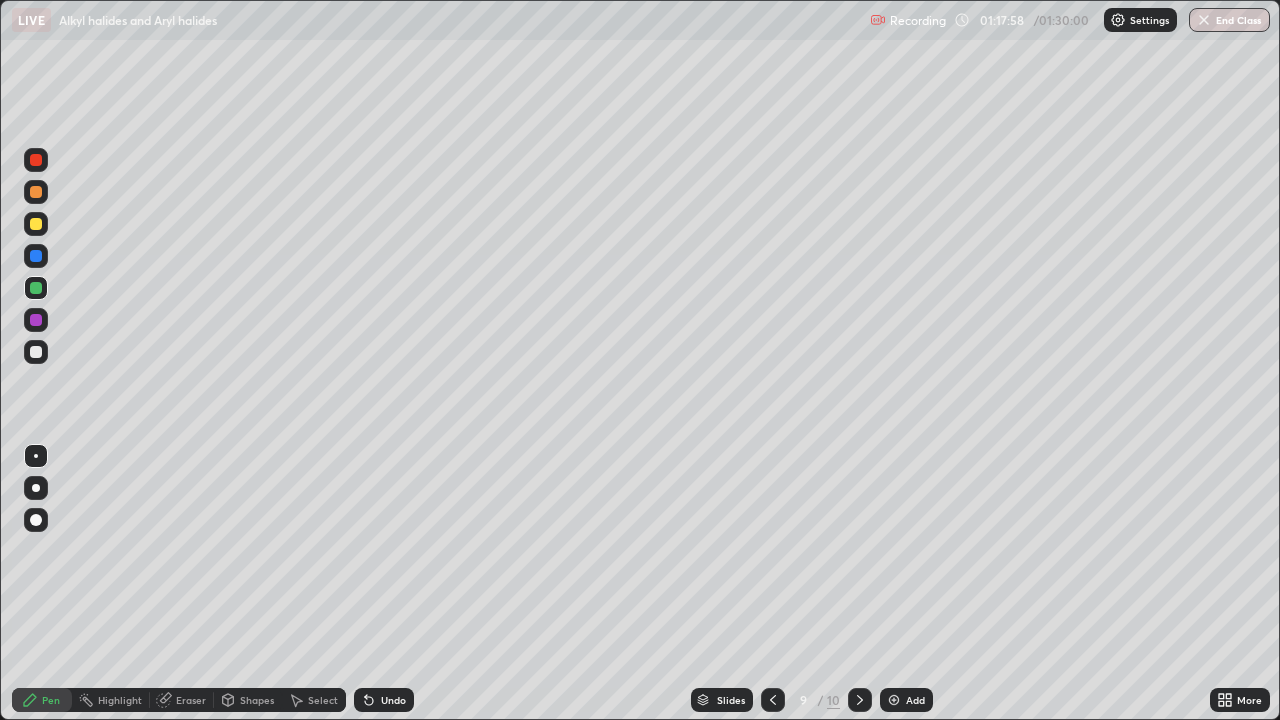 click 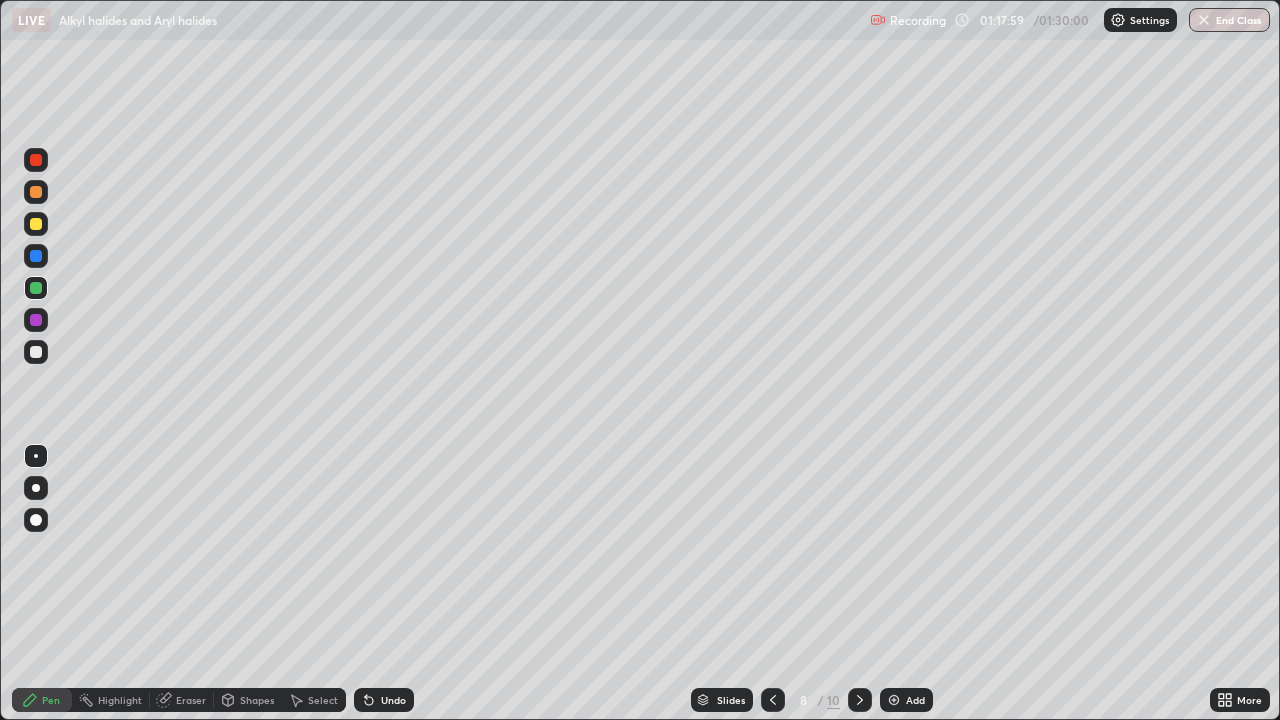 click 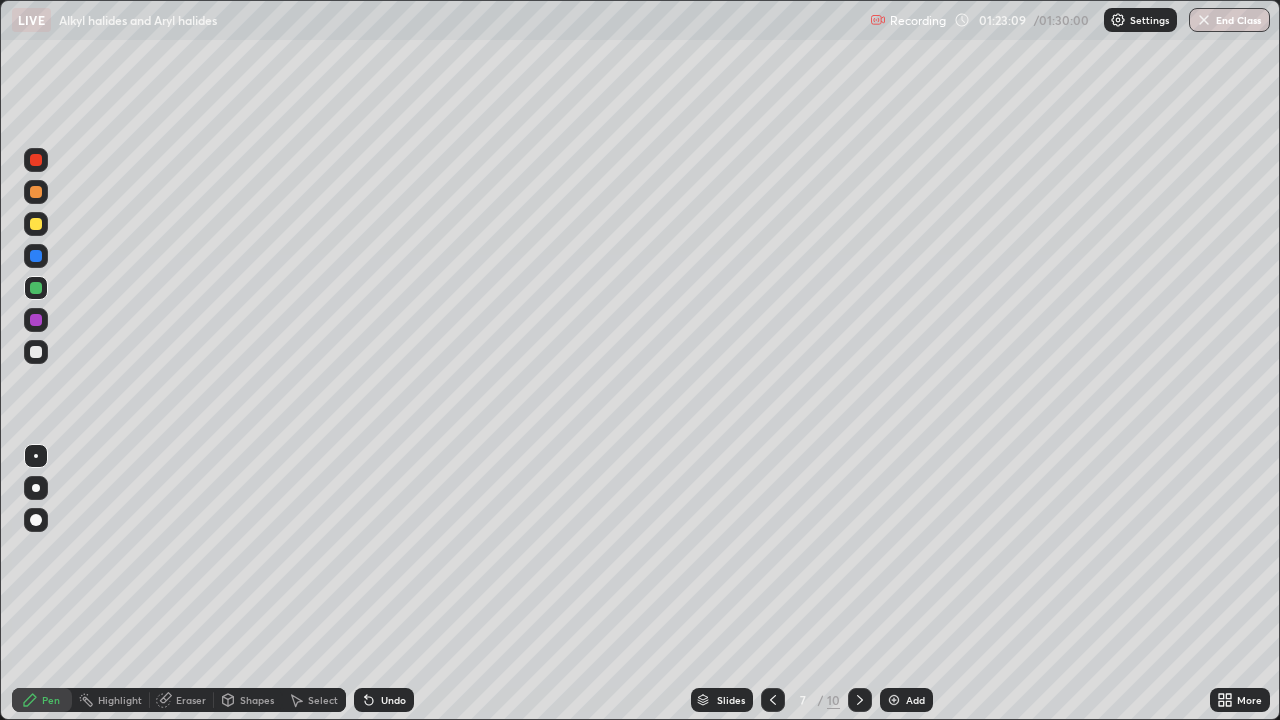 click 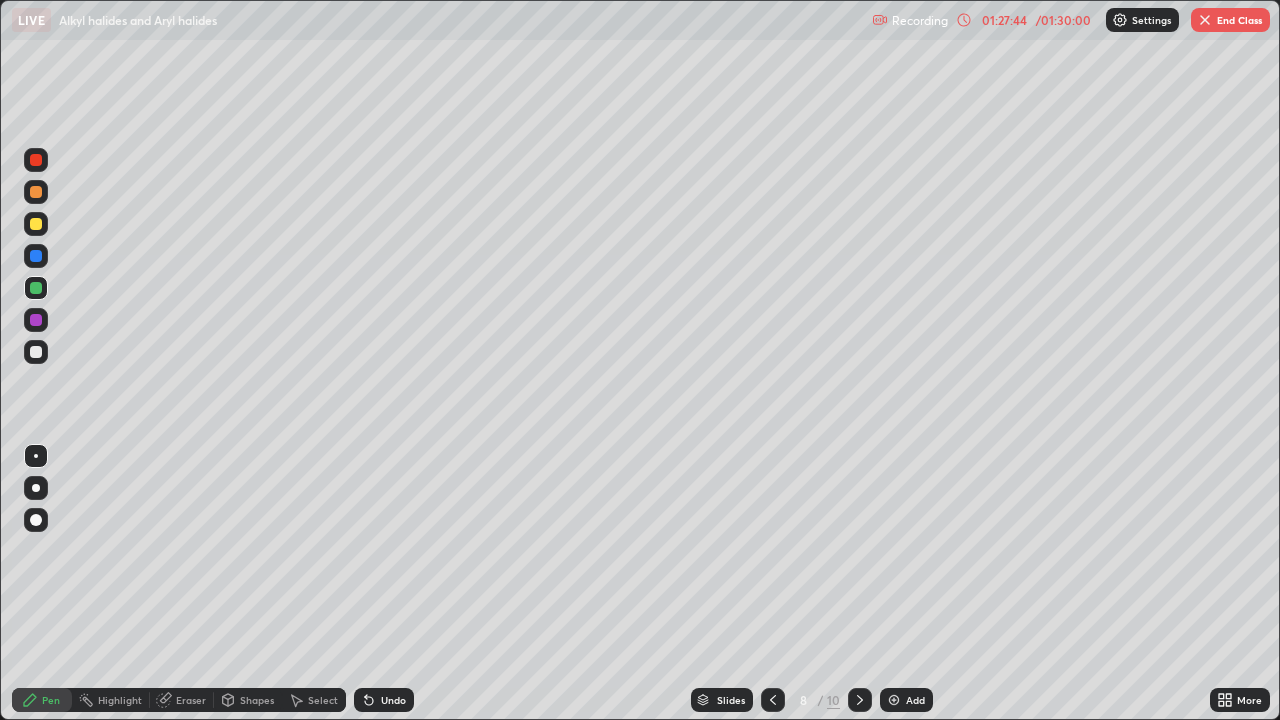 click 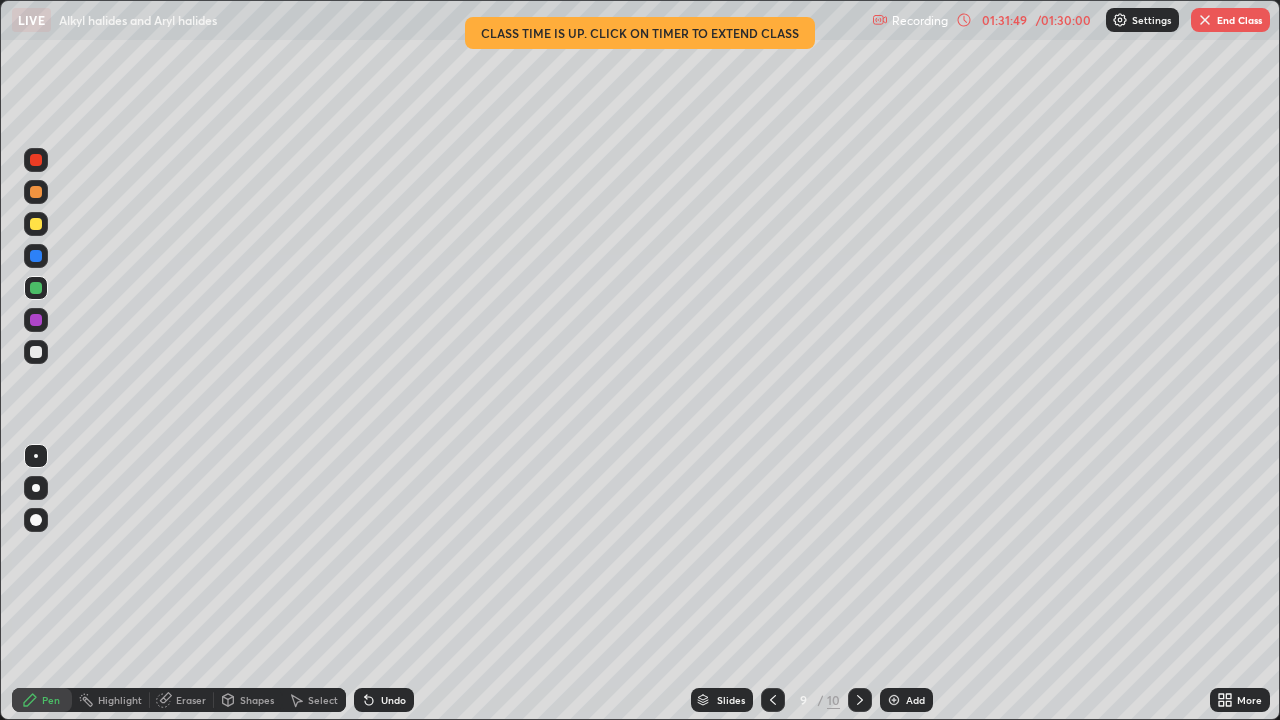 click 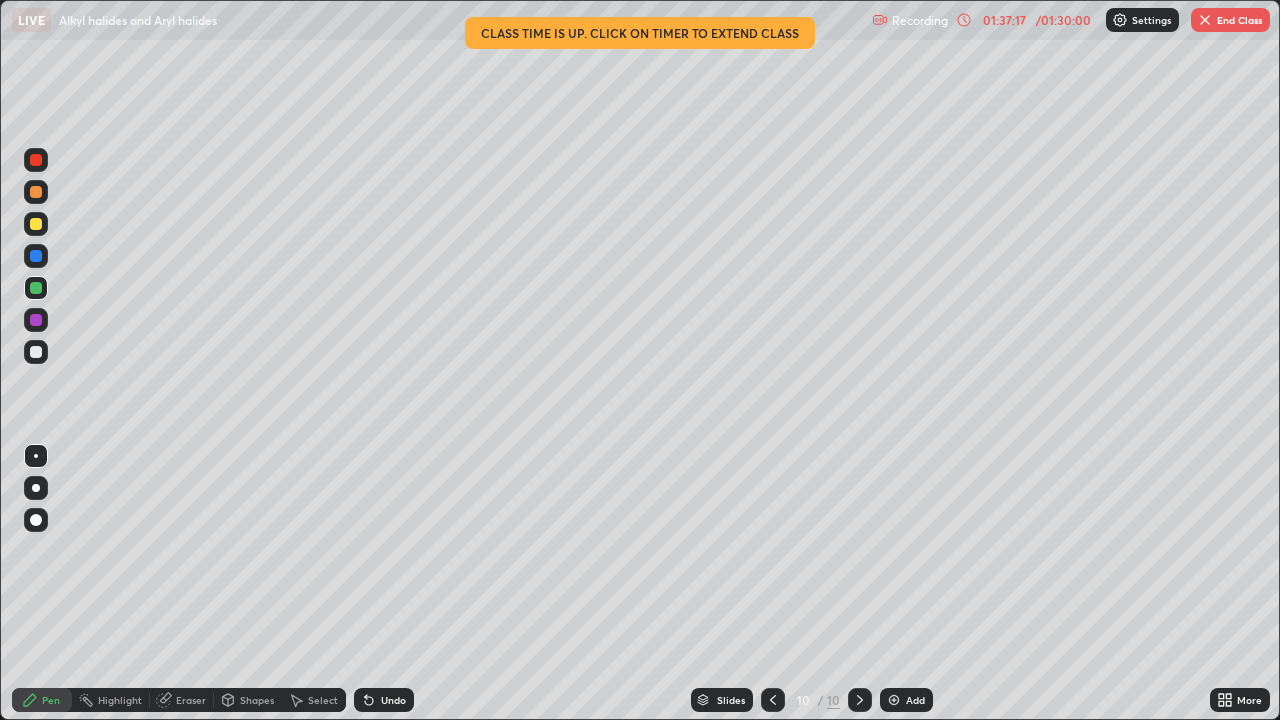 click on "Settings" at bounding box center [1142, 20] 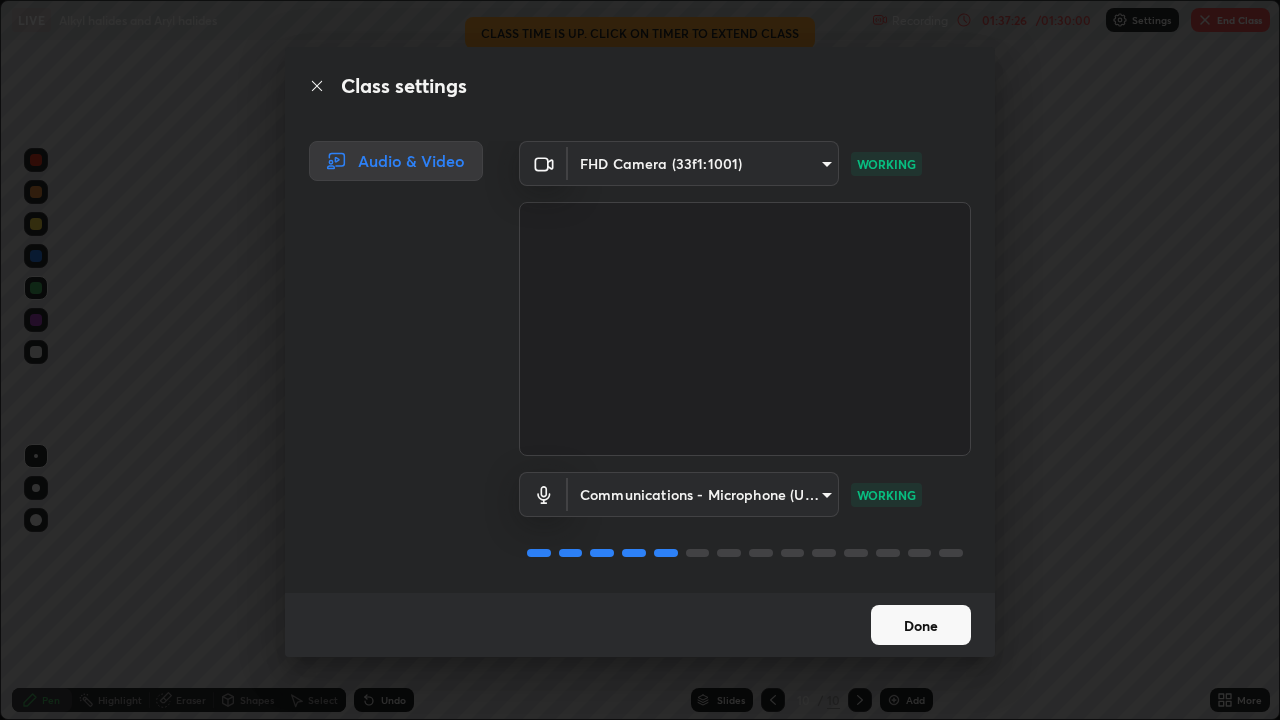 click on "Done" at bounding box center (921, 625) 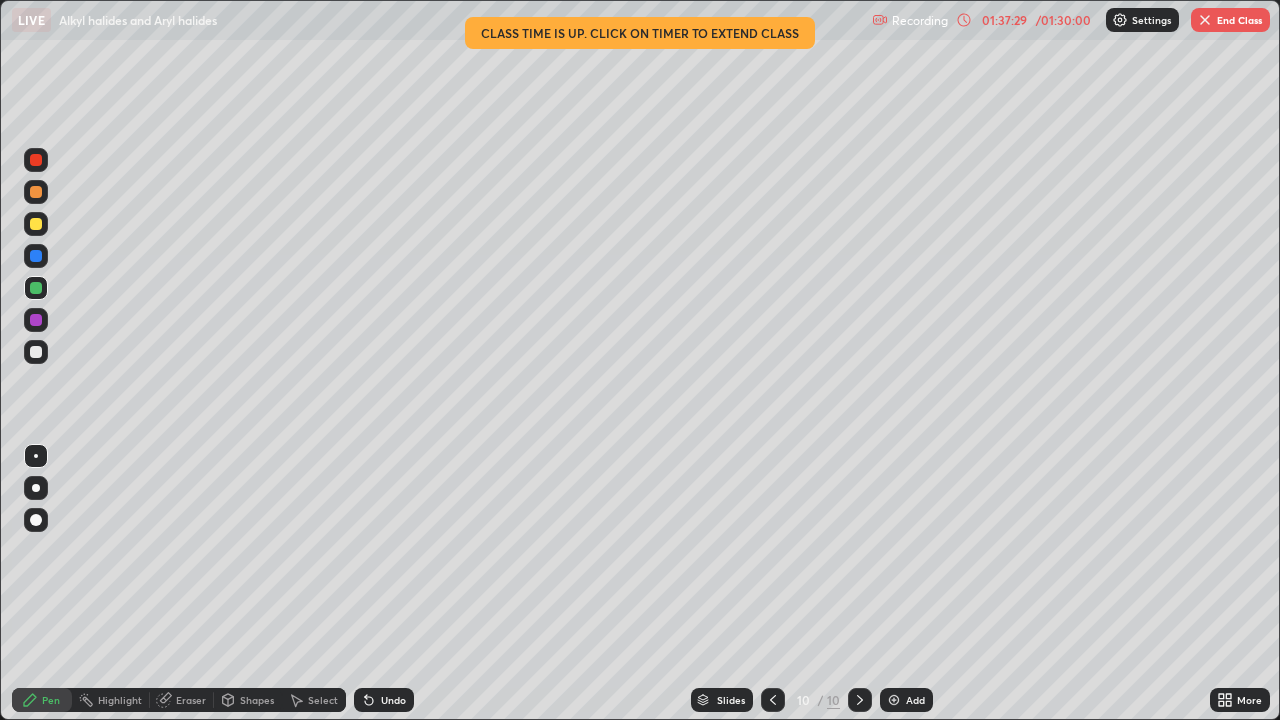 click at bounding box center [1120, 20] 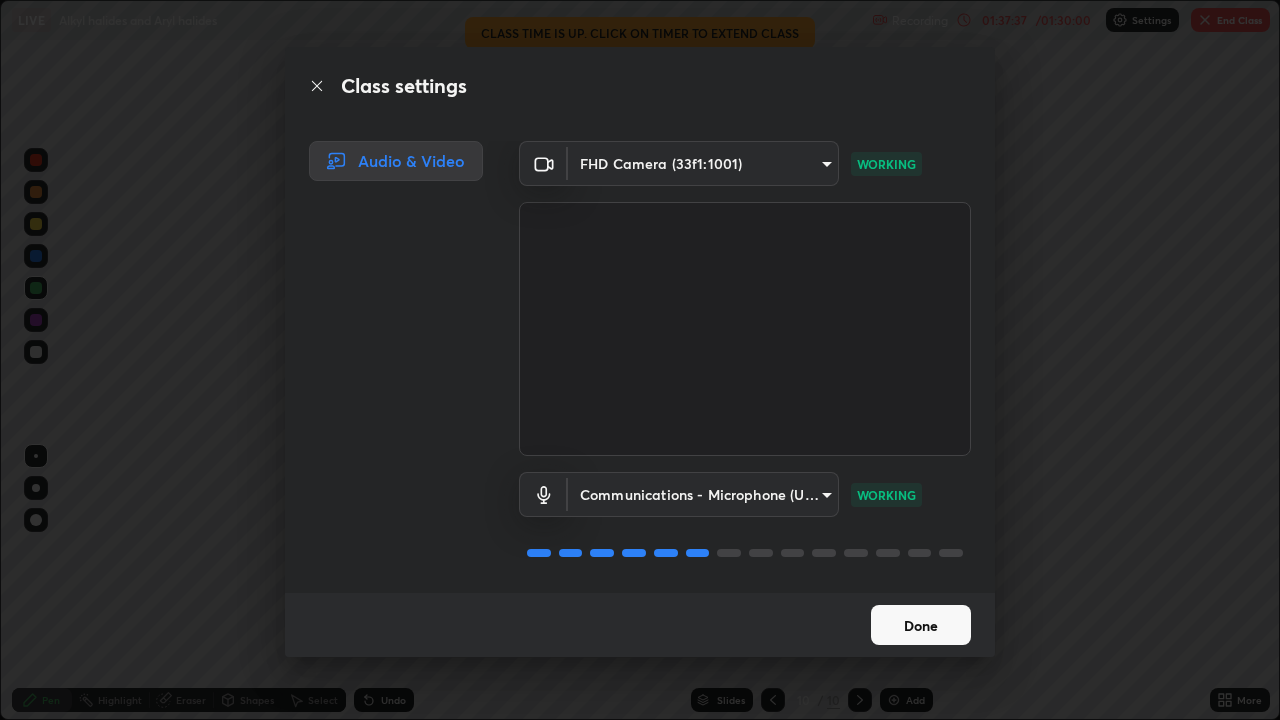click on "Done" at bounding box center [921, 625] 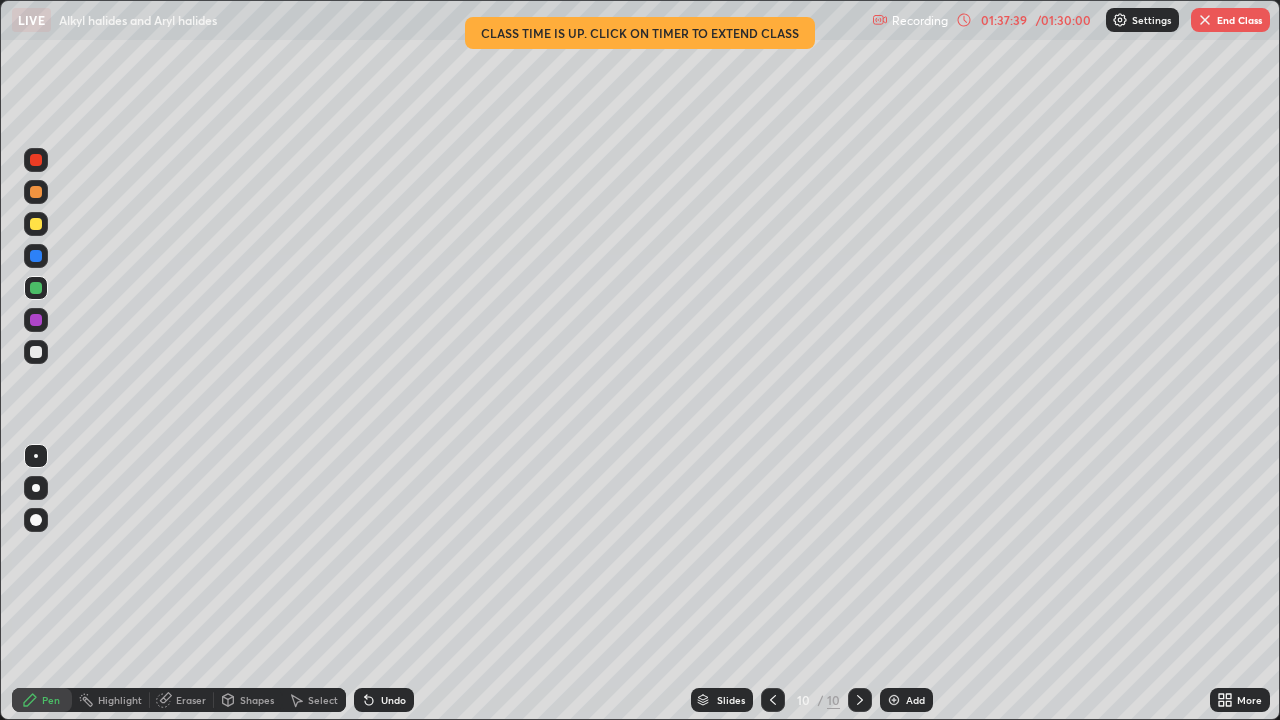 click on "01:37:39" at bounding box center [1004, 20] 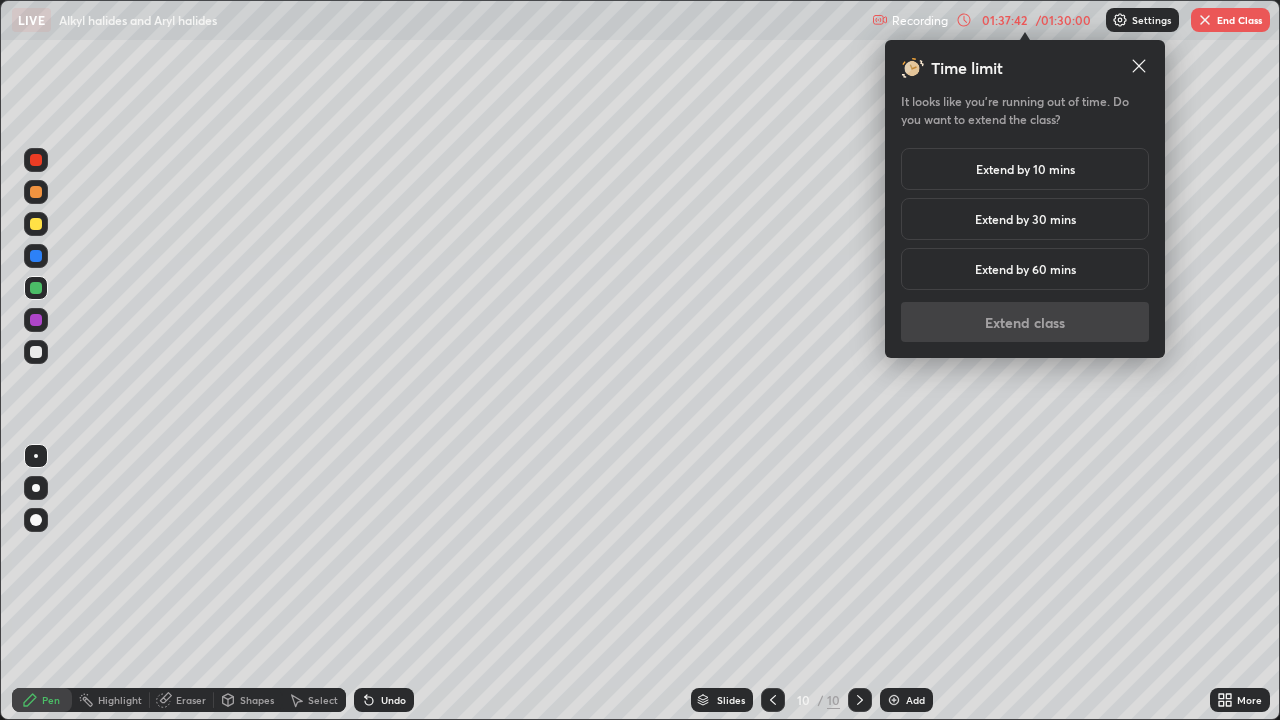 click on "Extend by 10 mins" at bounding box center (1025, 169) 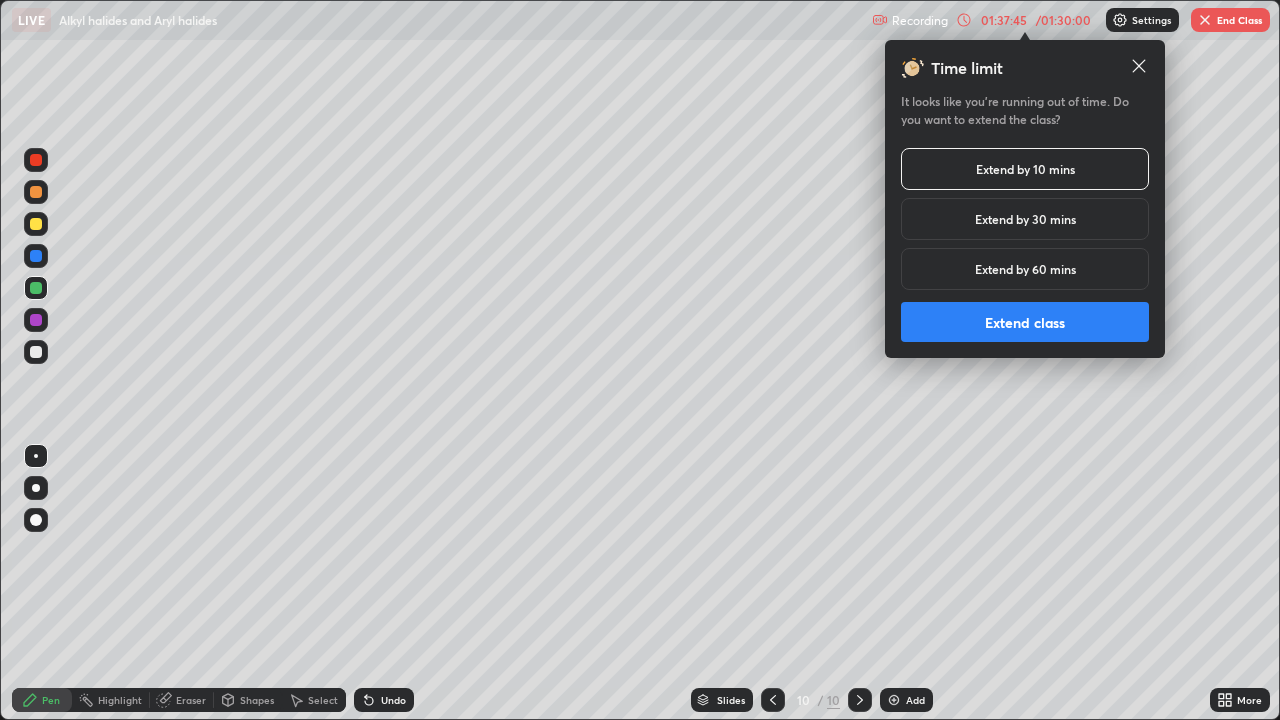 click on "Extend by 30 mins" at bounding box center [1025, 219] 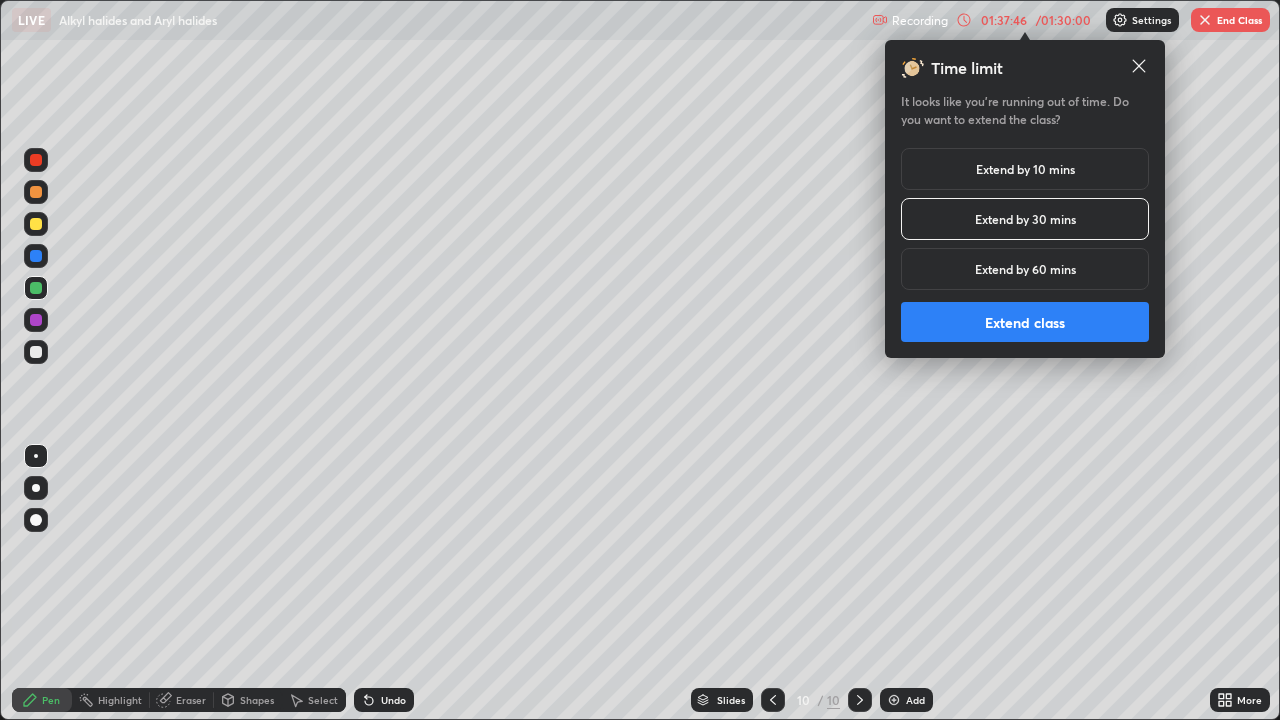 click on "Extend class" at bounding box center [1025, 322] 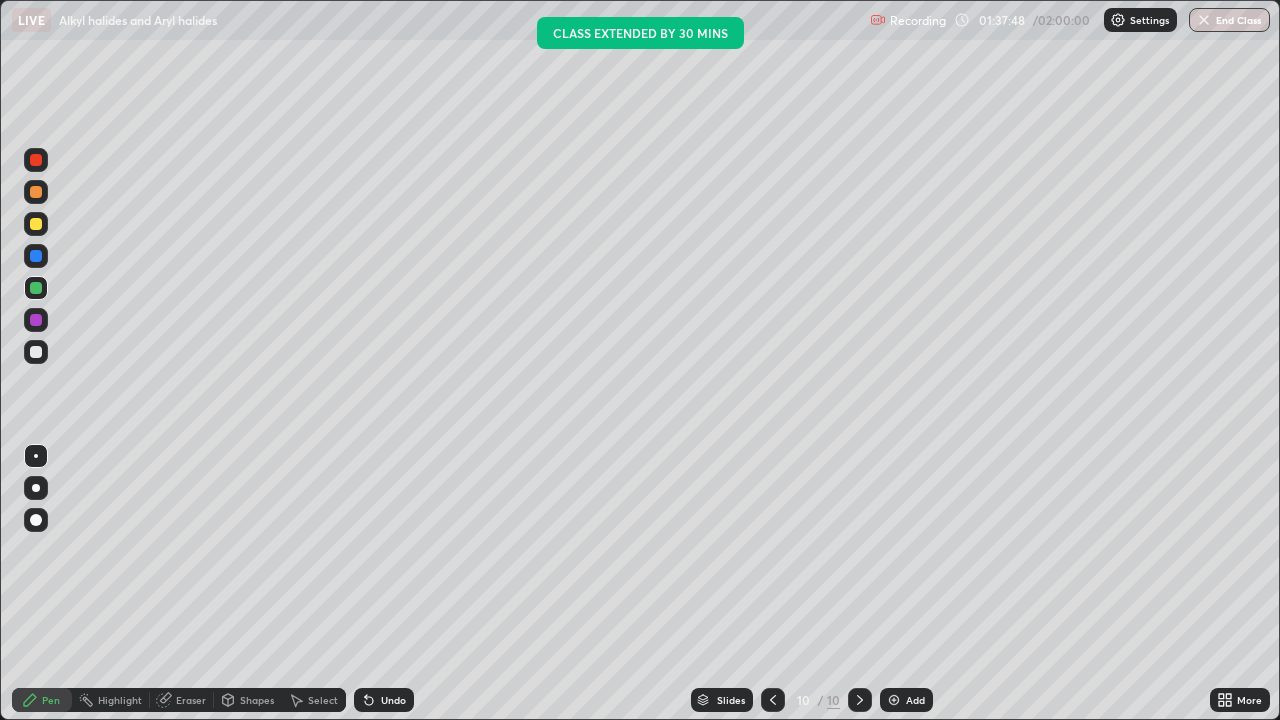 click at bounding box center (1204, 20) 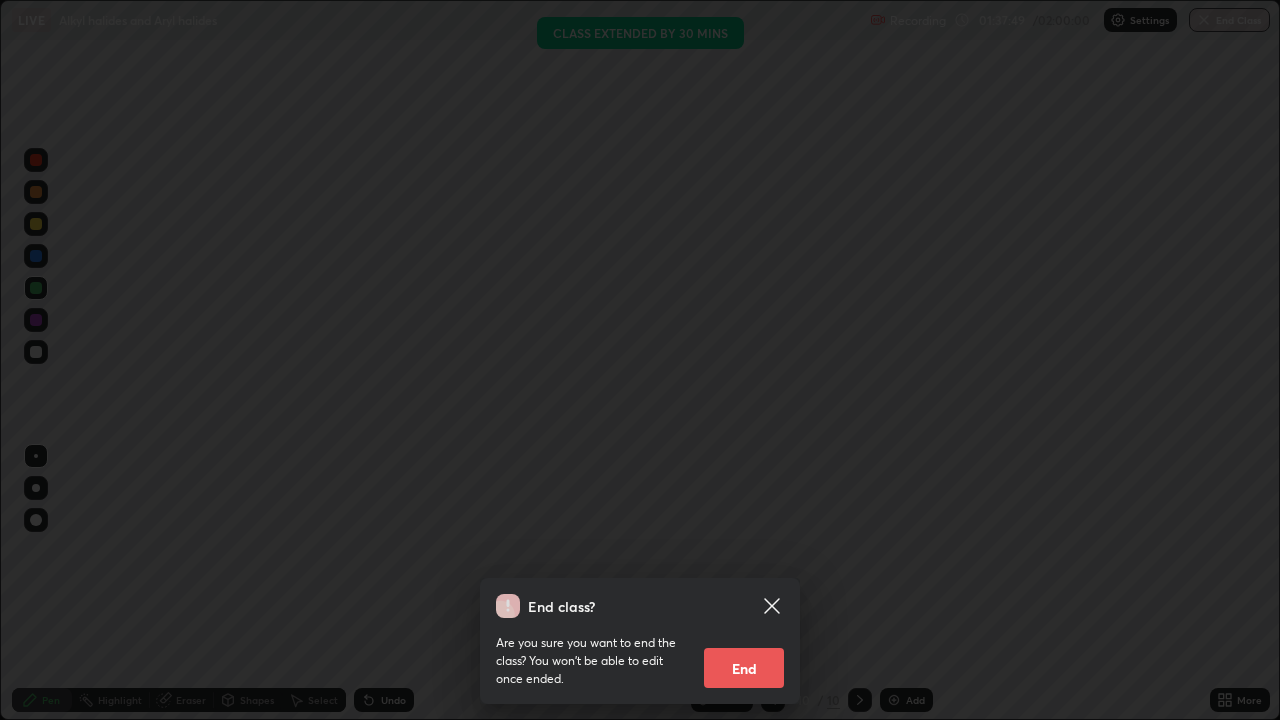 click on "End" at bounding box center [744, 668] 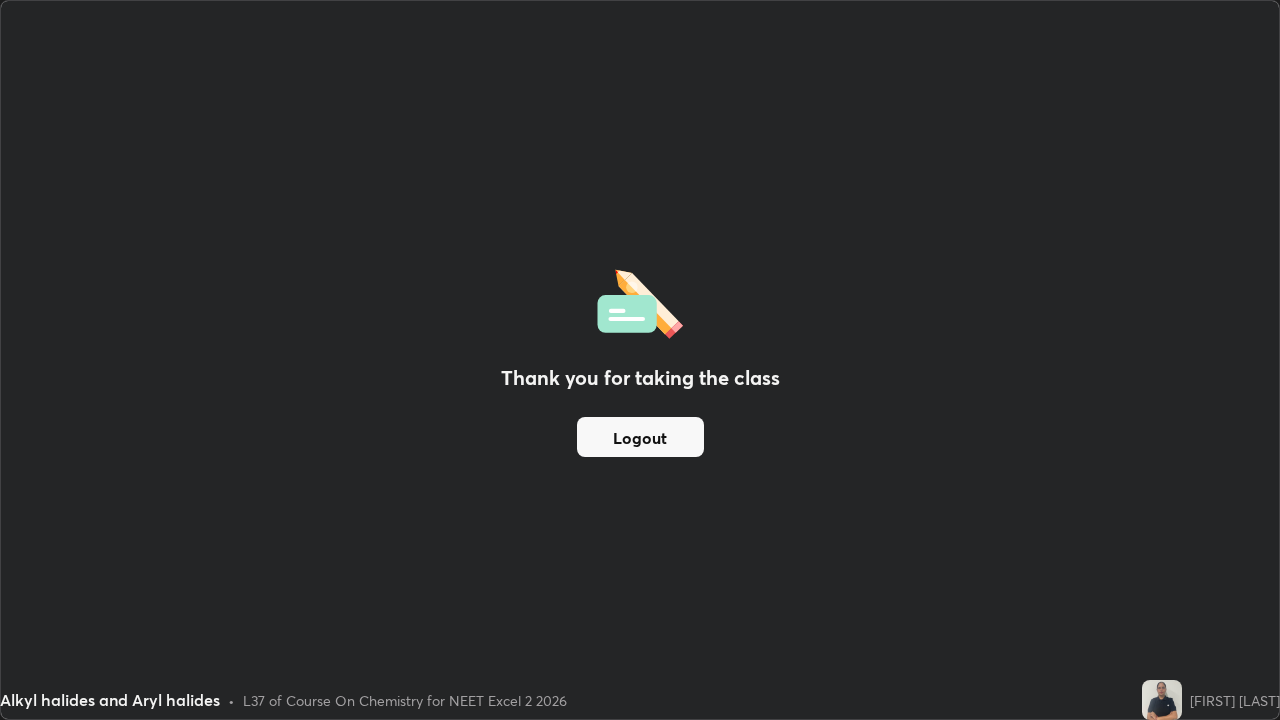 click on "Logout" at bounding box center [640, 437] 